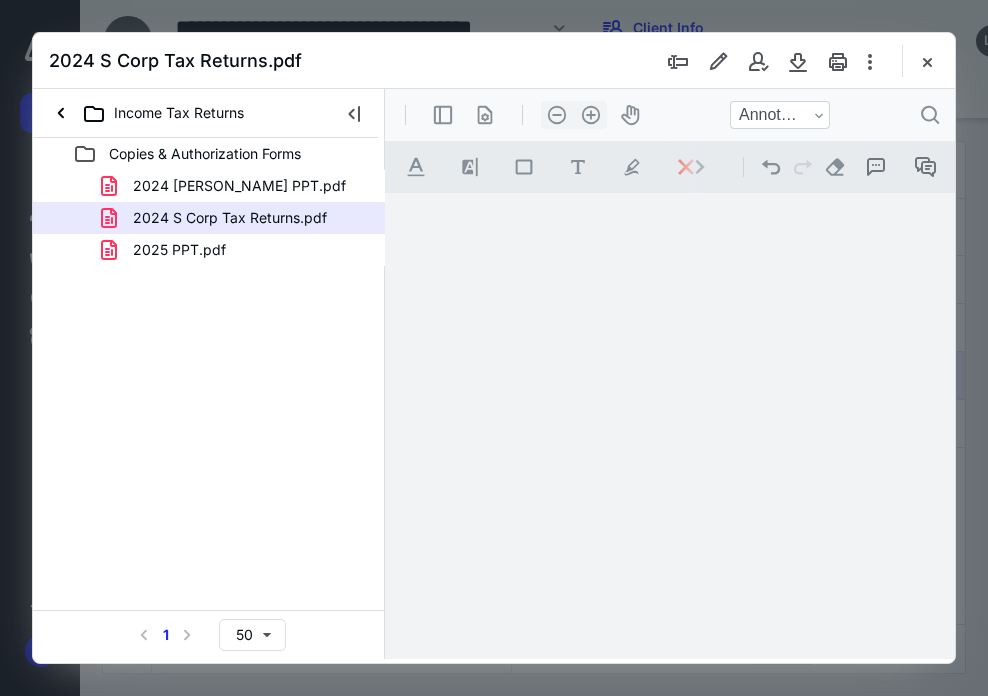 scroll, scrollTop: 0, scrollLeft: 0, axis: both 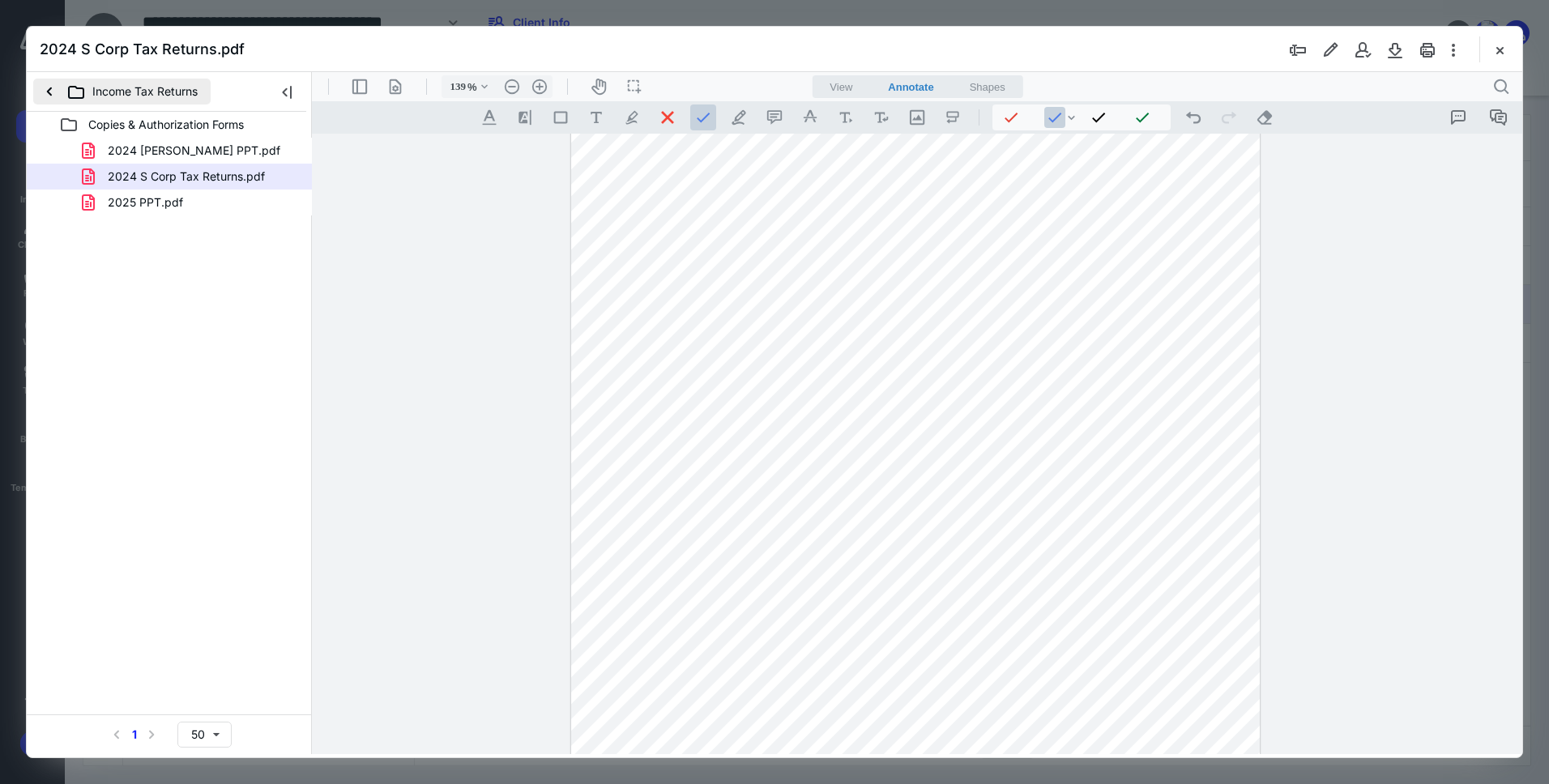 click on "Income Tax Returns" at bounding box center [122, 92] 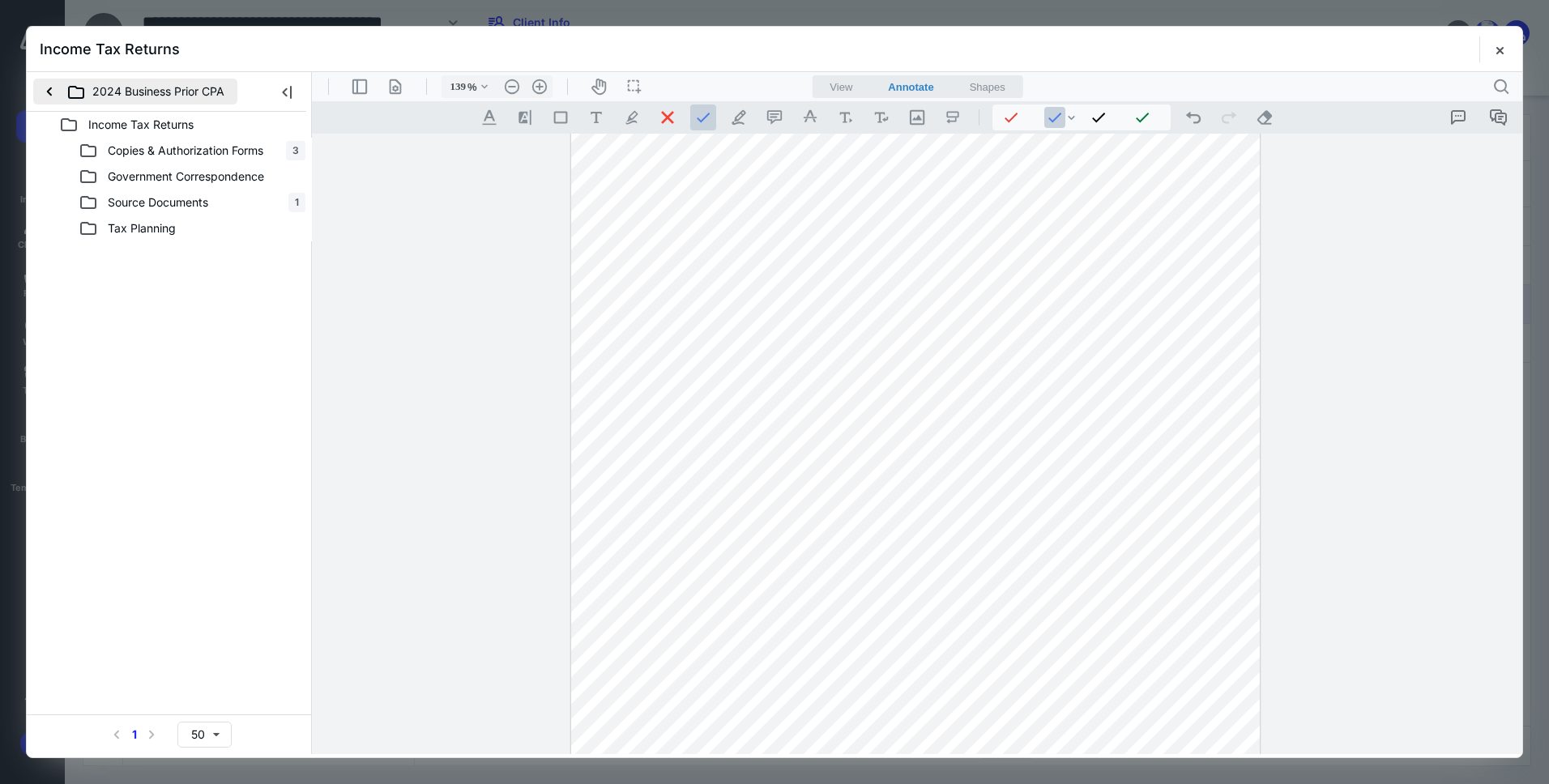 click on "2024 Business Prior CPA" at bounding box center (135, 92) 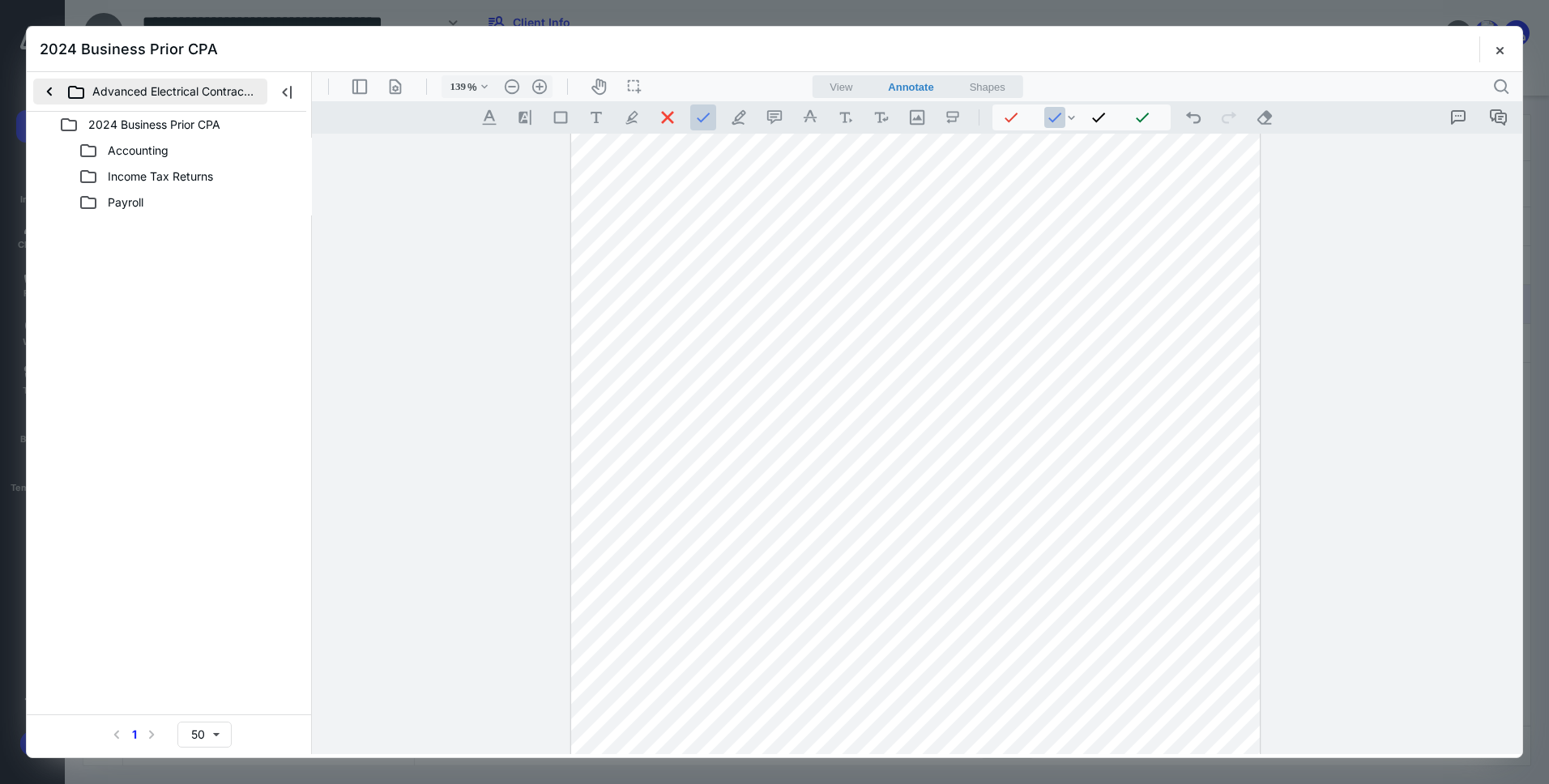 click on "Advanced Electrical Contractors, Inc." at bounding box center (150, 92) 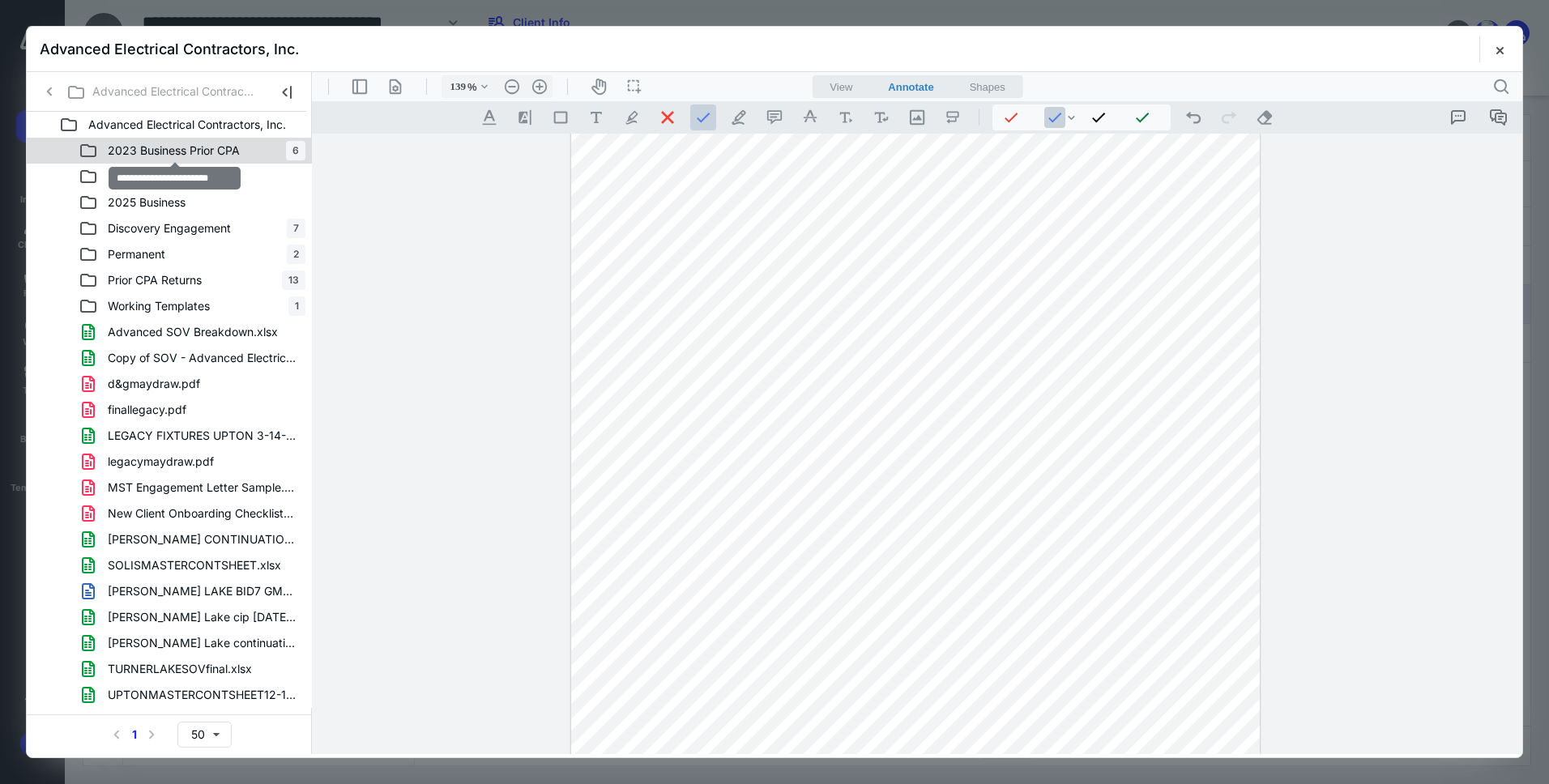 click on "2023 Business Prior CPA" at bounding box center [173, 151] 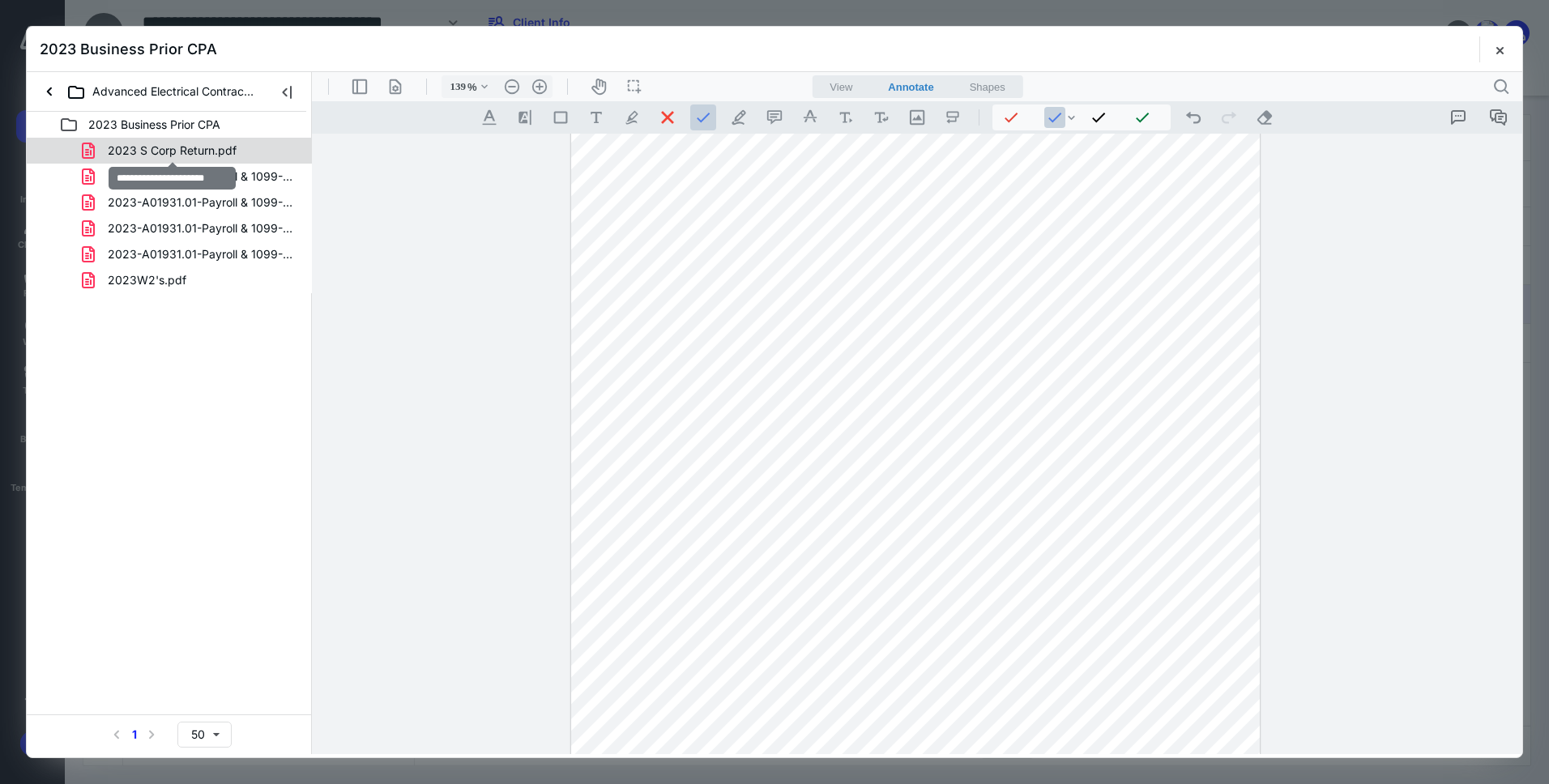 click on "2023 S Corp Return.pdf" at bounding box center (172, 151) 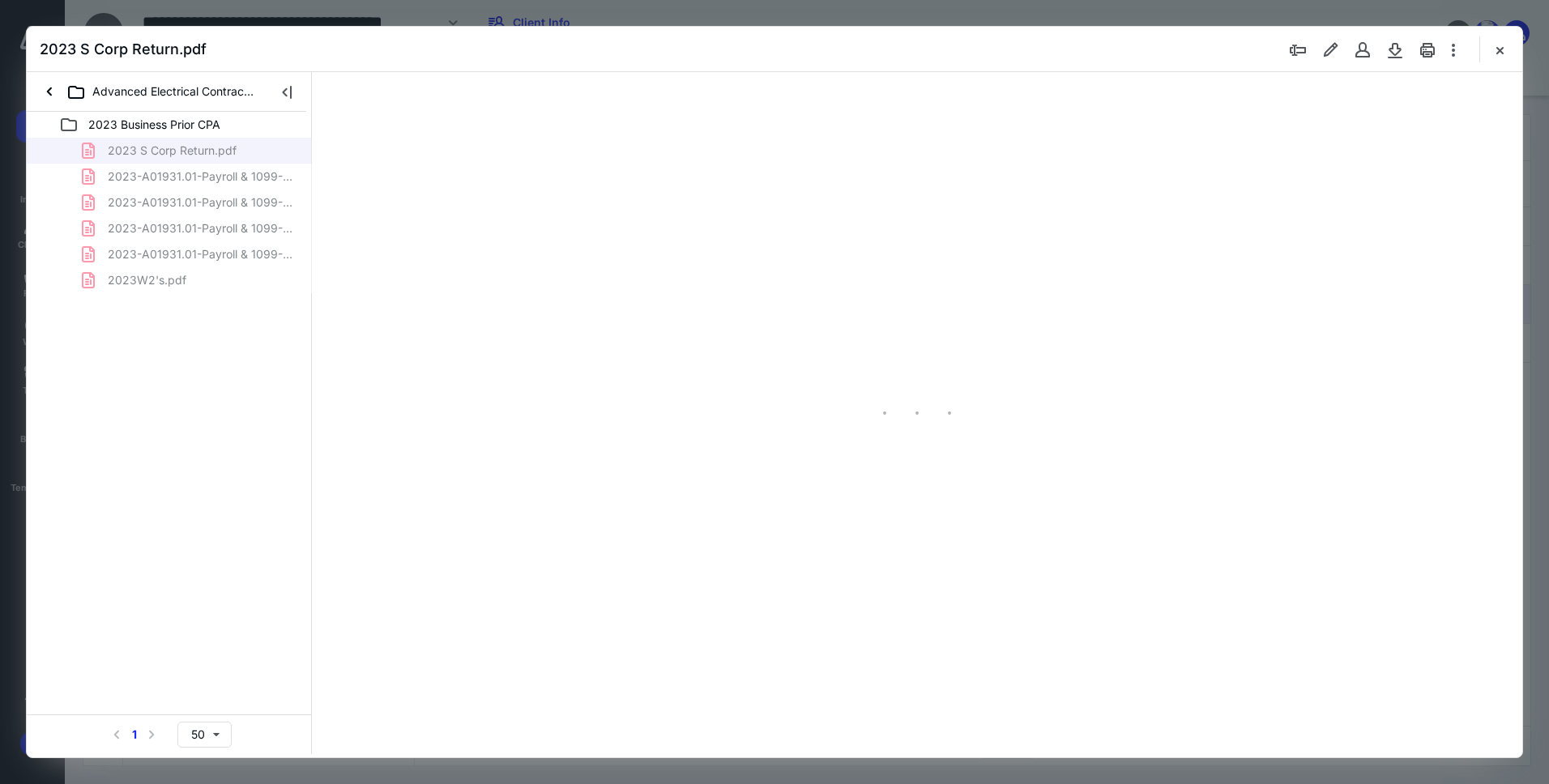 type on "239" 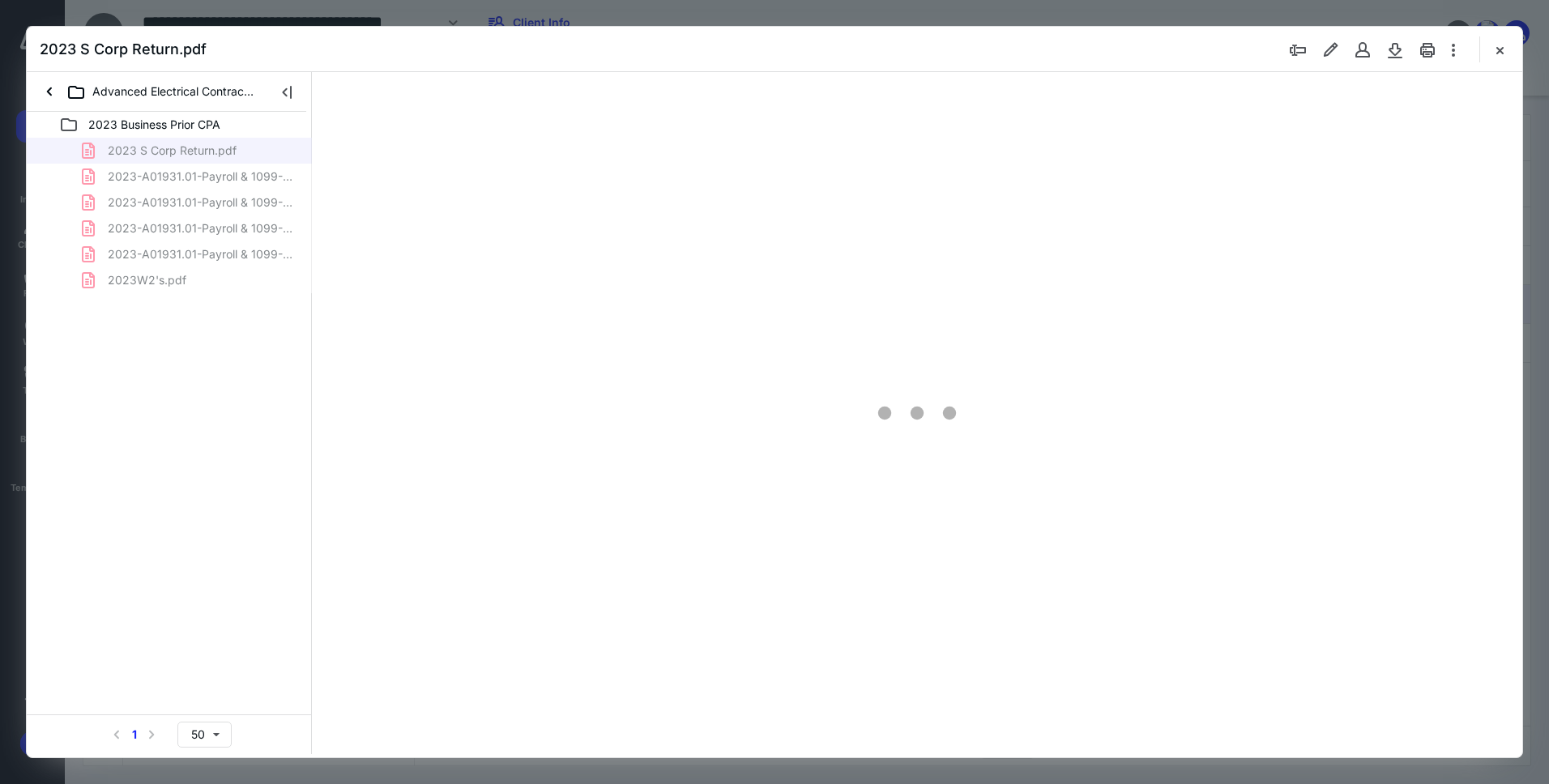 scroll, scrollTop: 0, scrollLeft: 0, axis: both 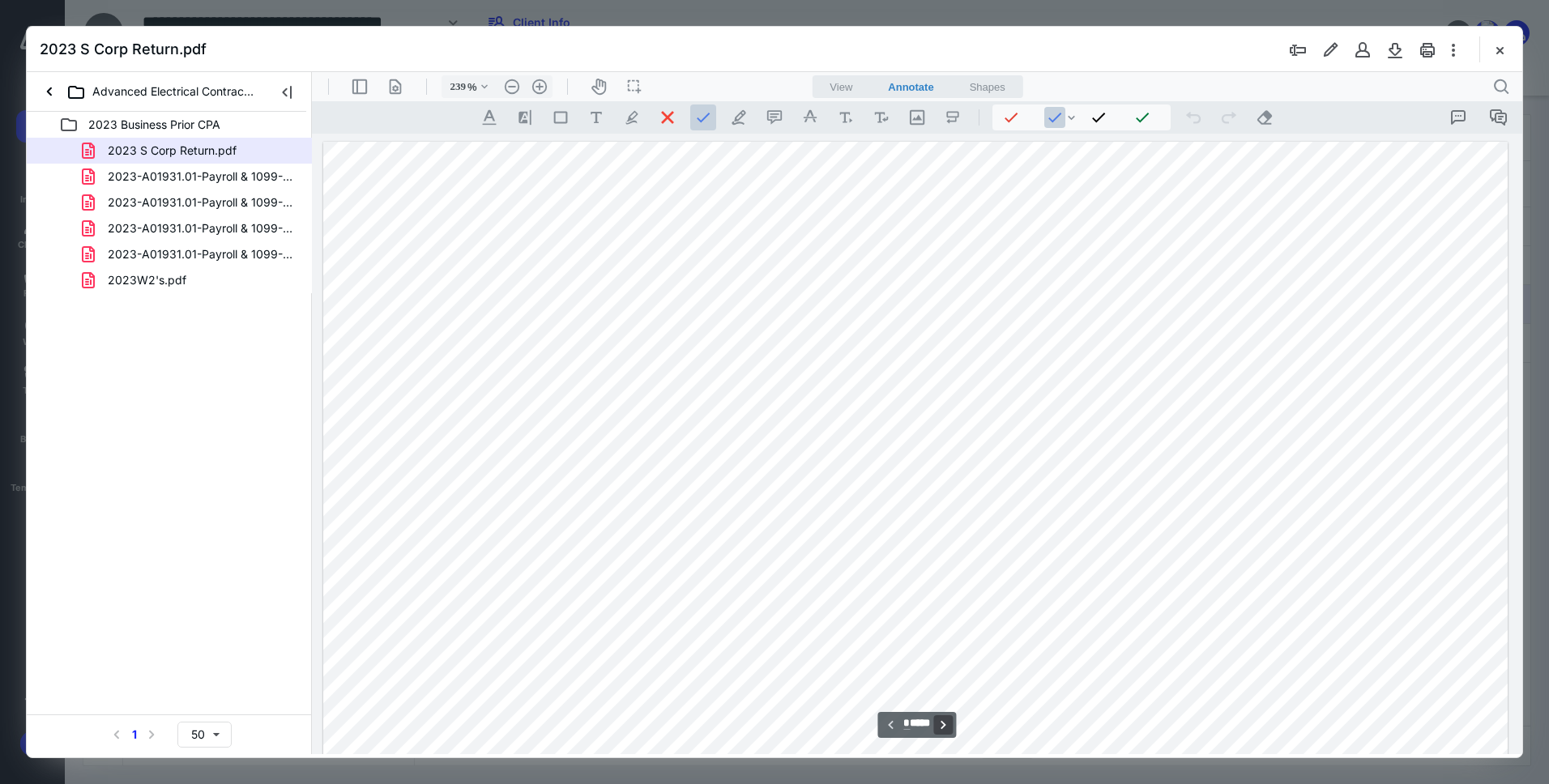 click on "**********" at bounding box center [944, 725] 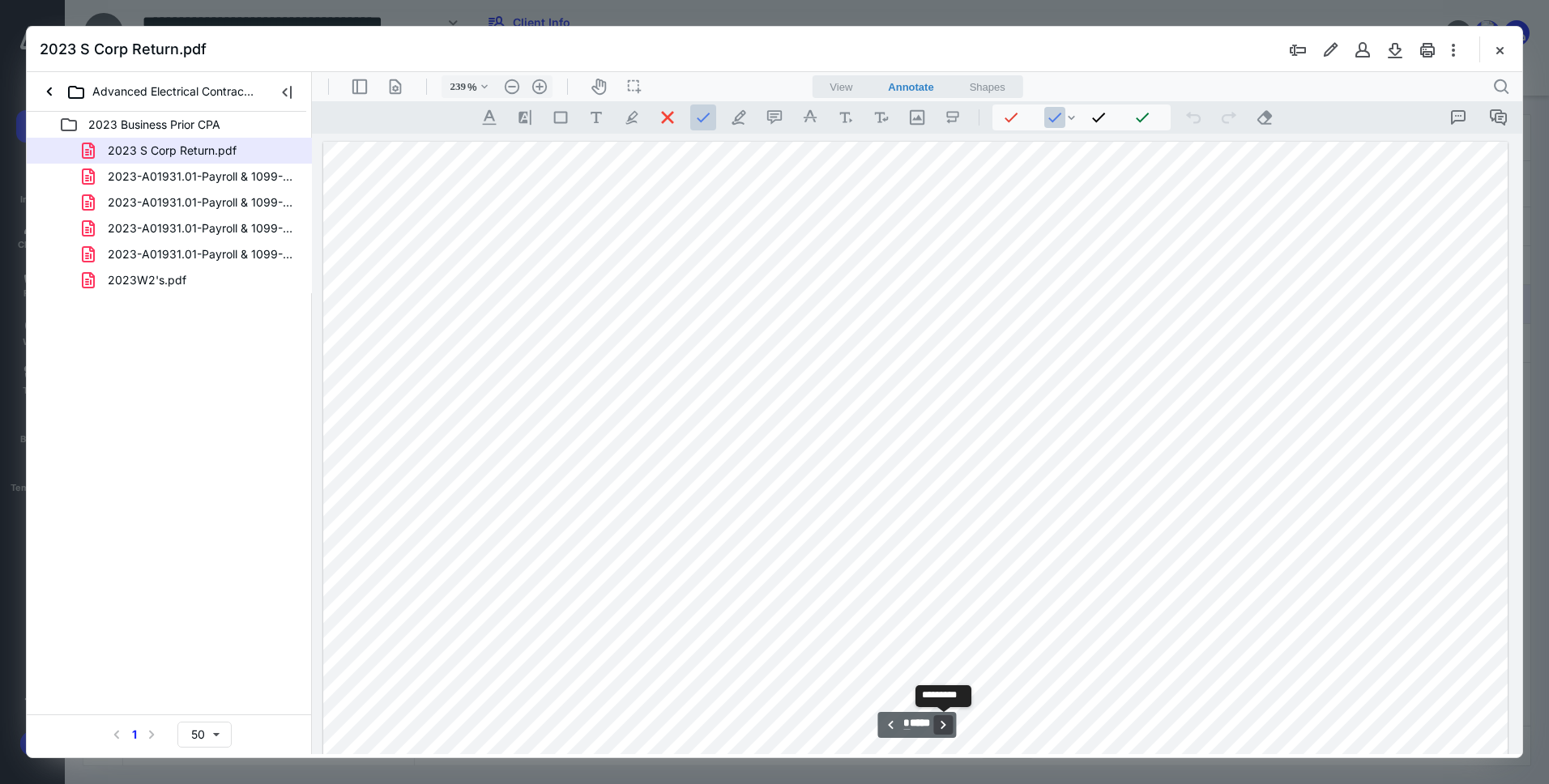 click on "**********" at bounding box center [944, 725] 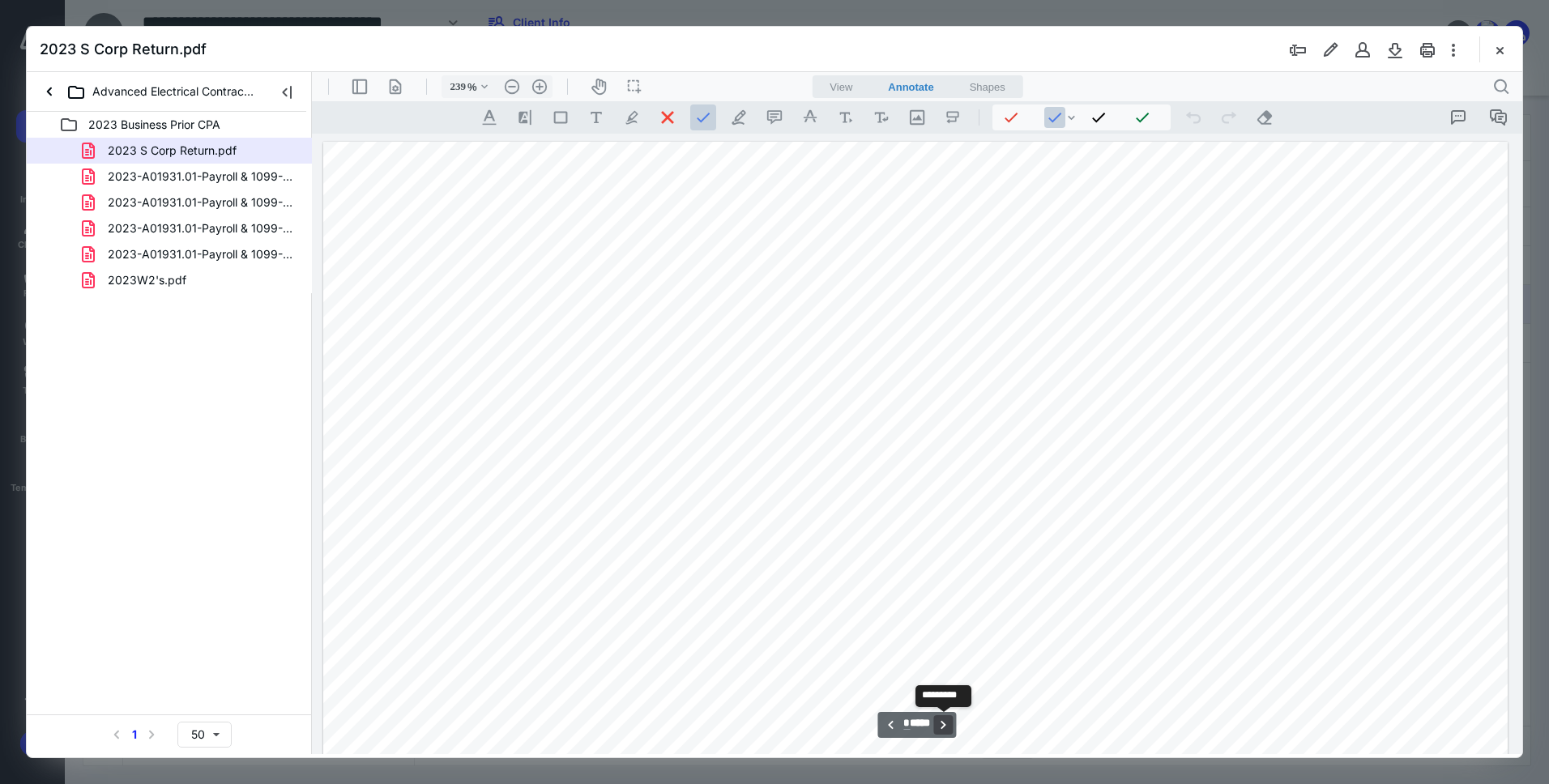 click on "**********" at bounding box center [944, 725] 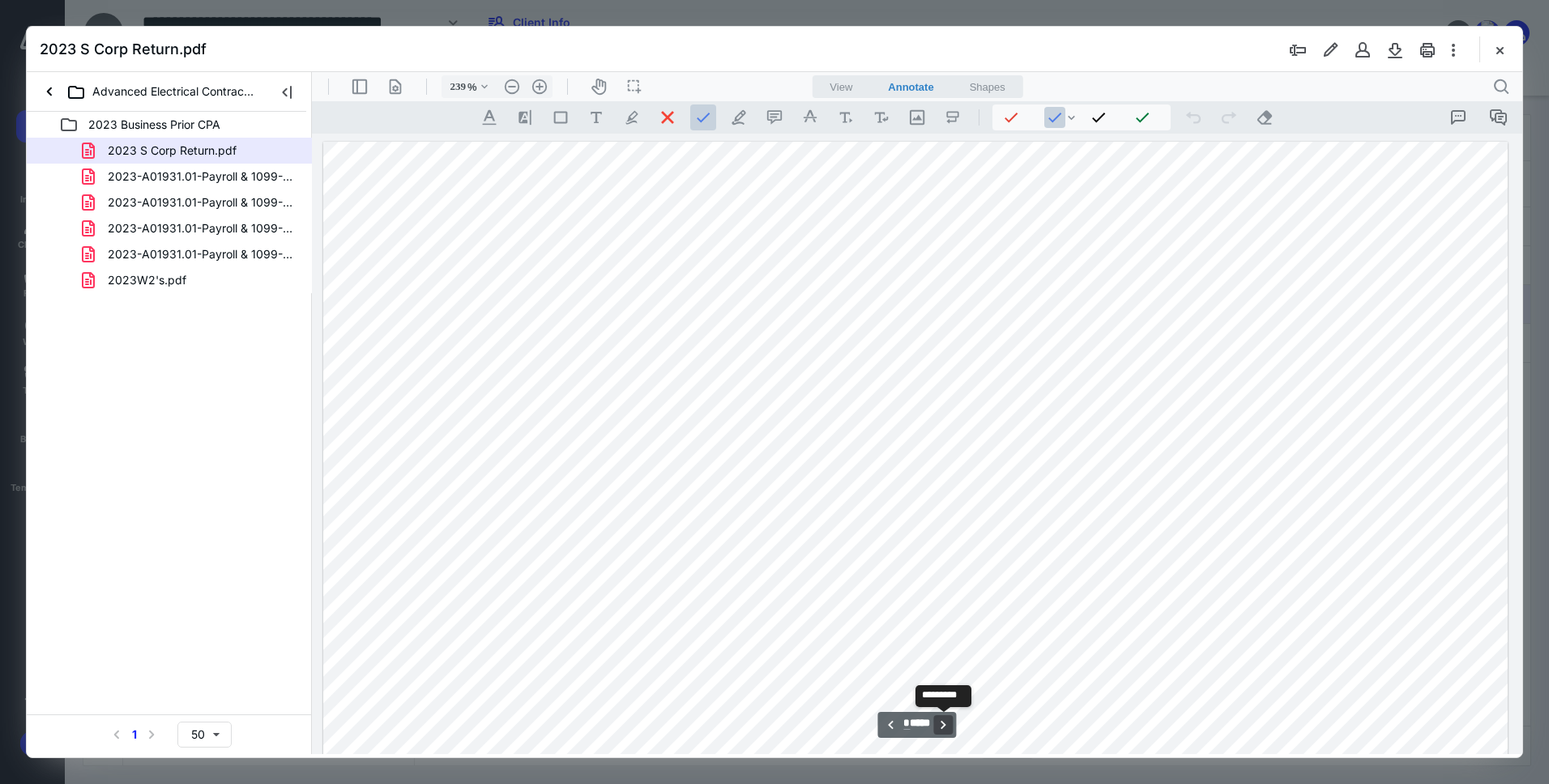 click on "**********" at bounding box center [944, 725] 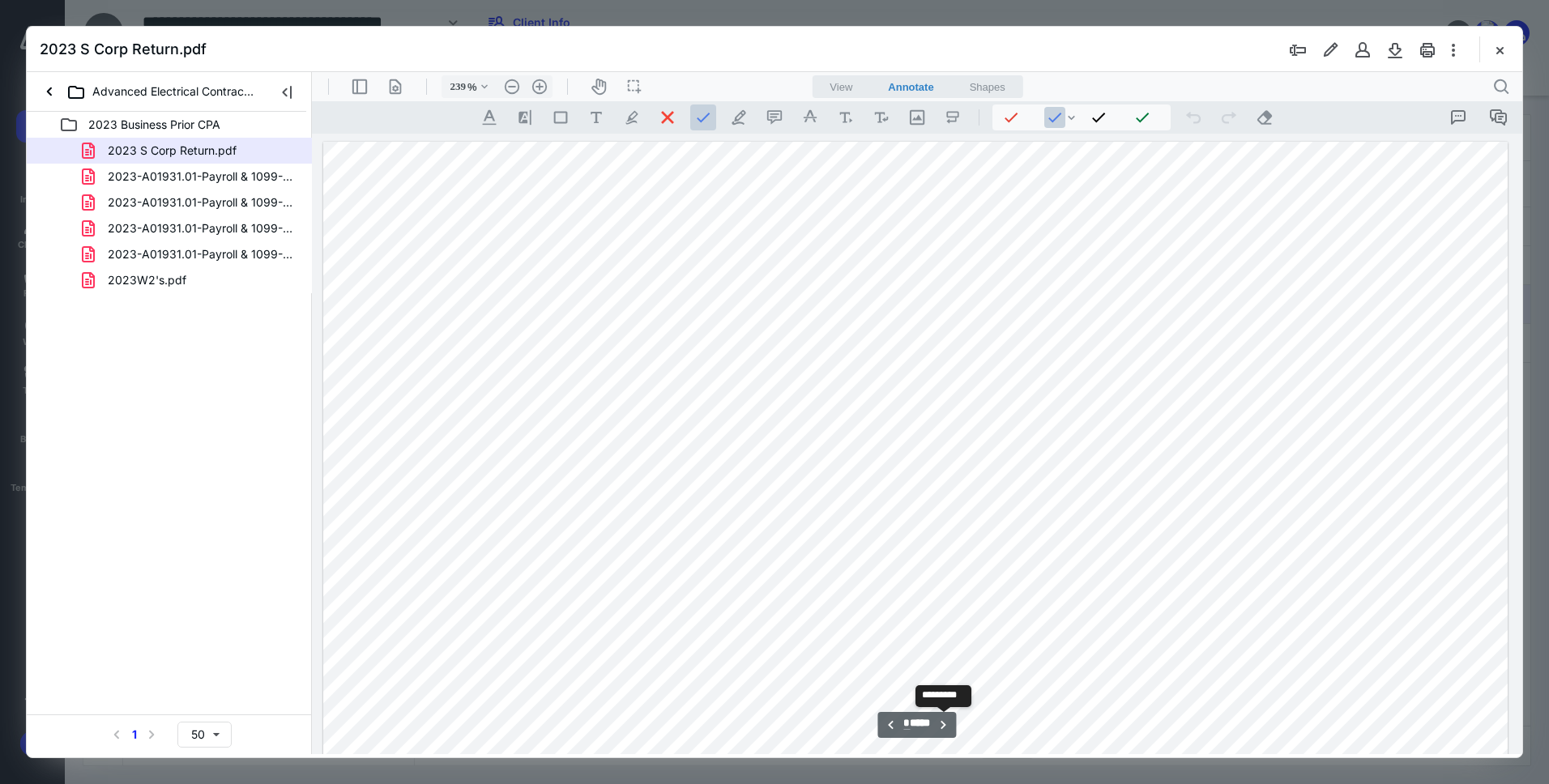 scroll, scrollTop: 10840, scrollLeft: 0, axis: vertical 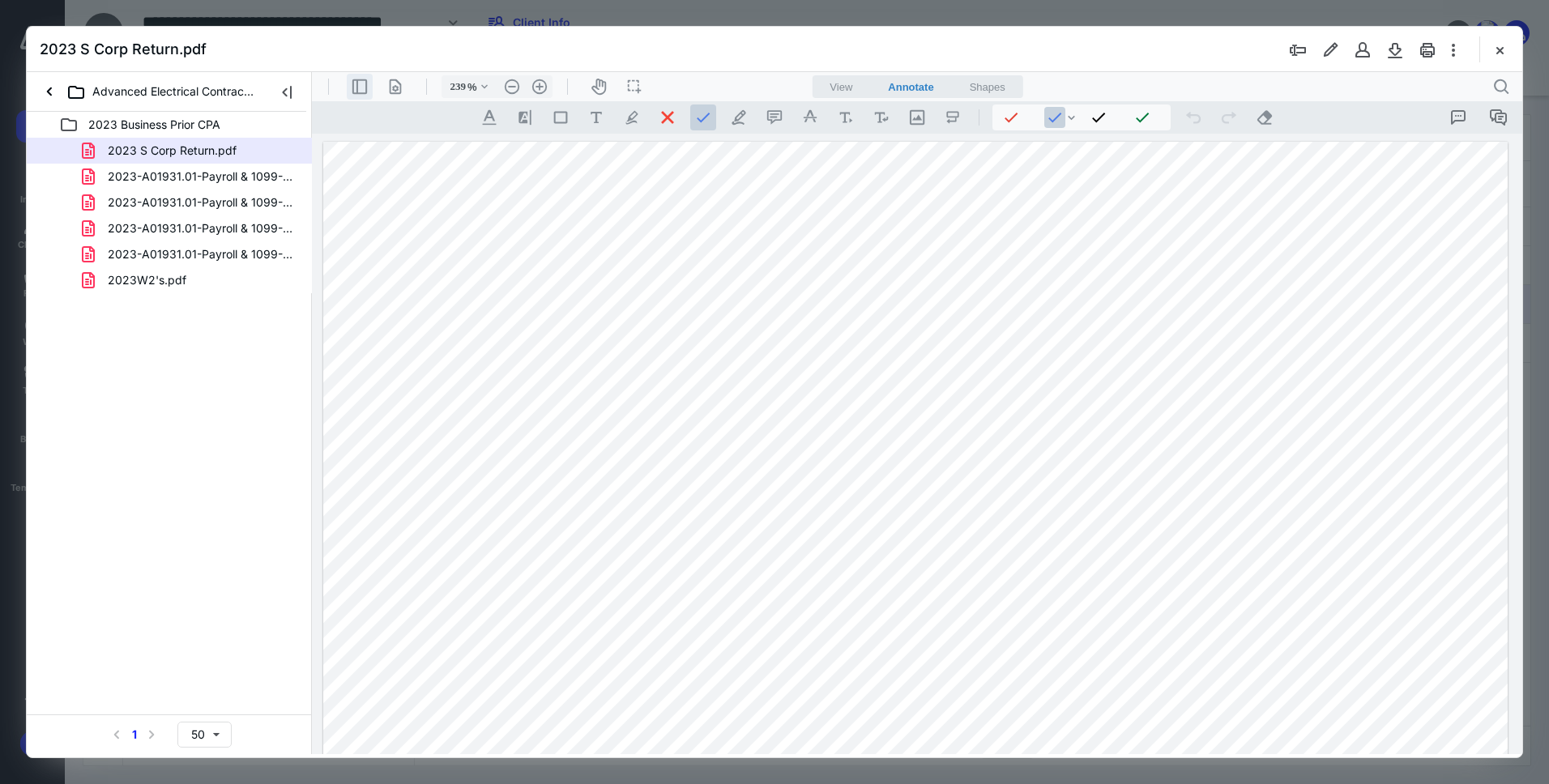click on ".cls-1{fill:#abb0c4;} icon - header - sidebar - line" at bounding box center [360, 87] 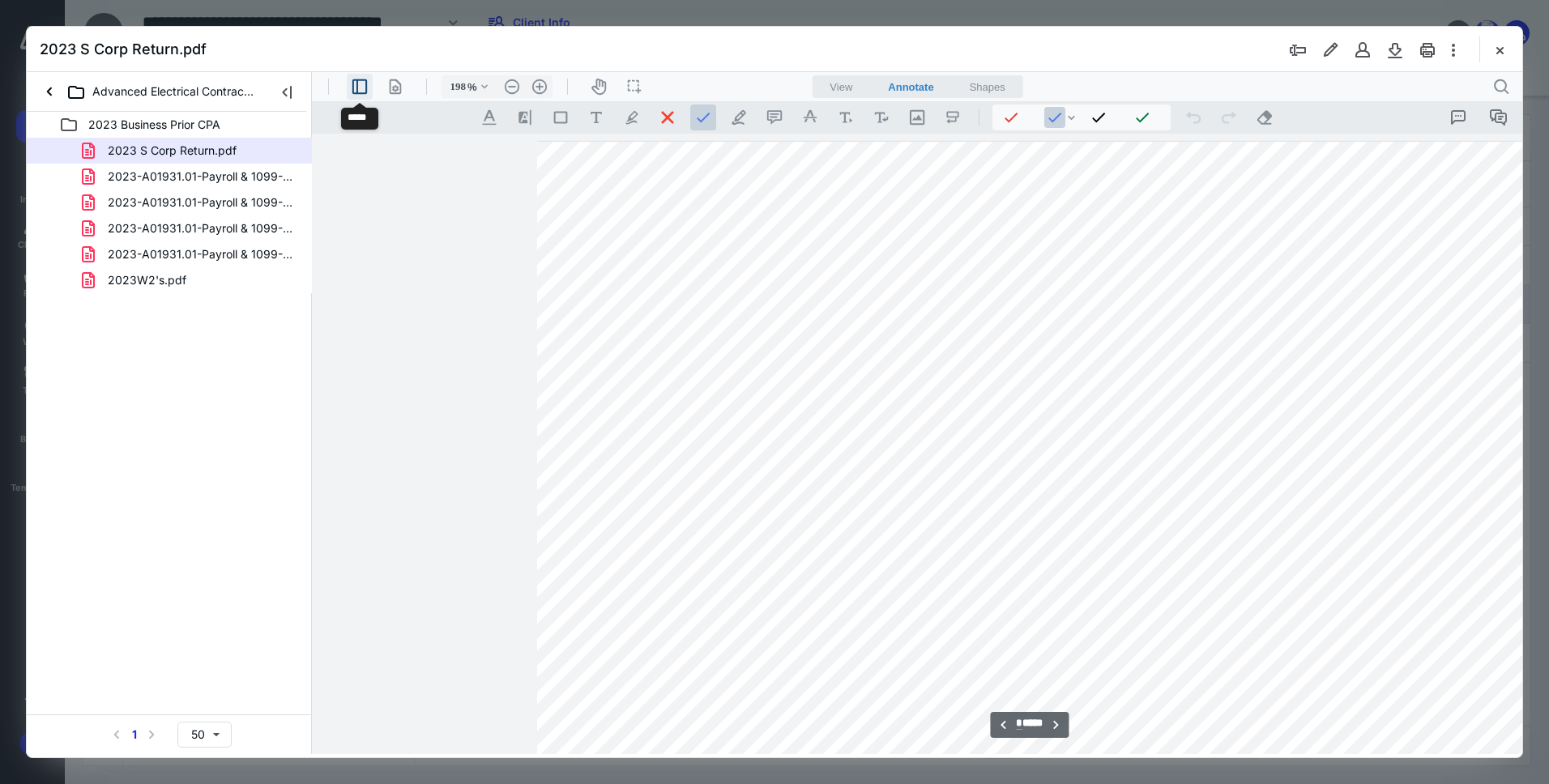 type on "194" 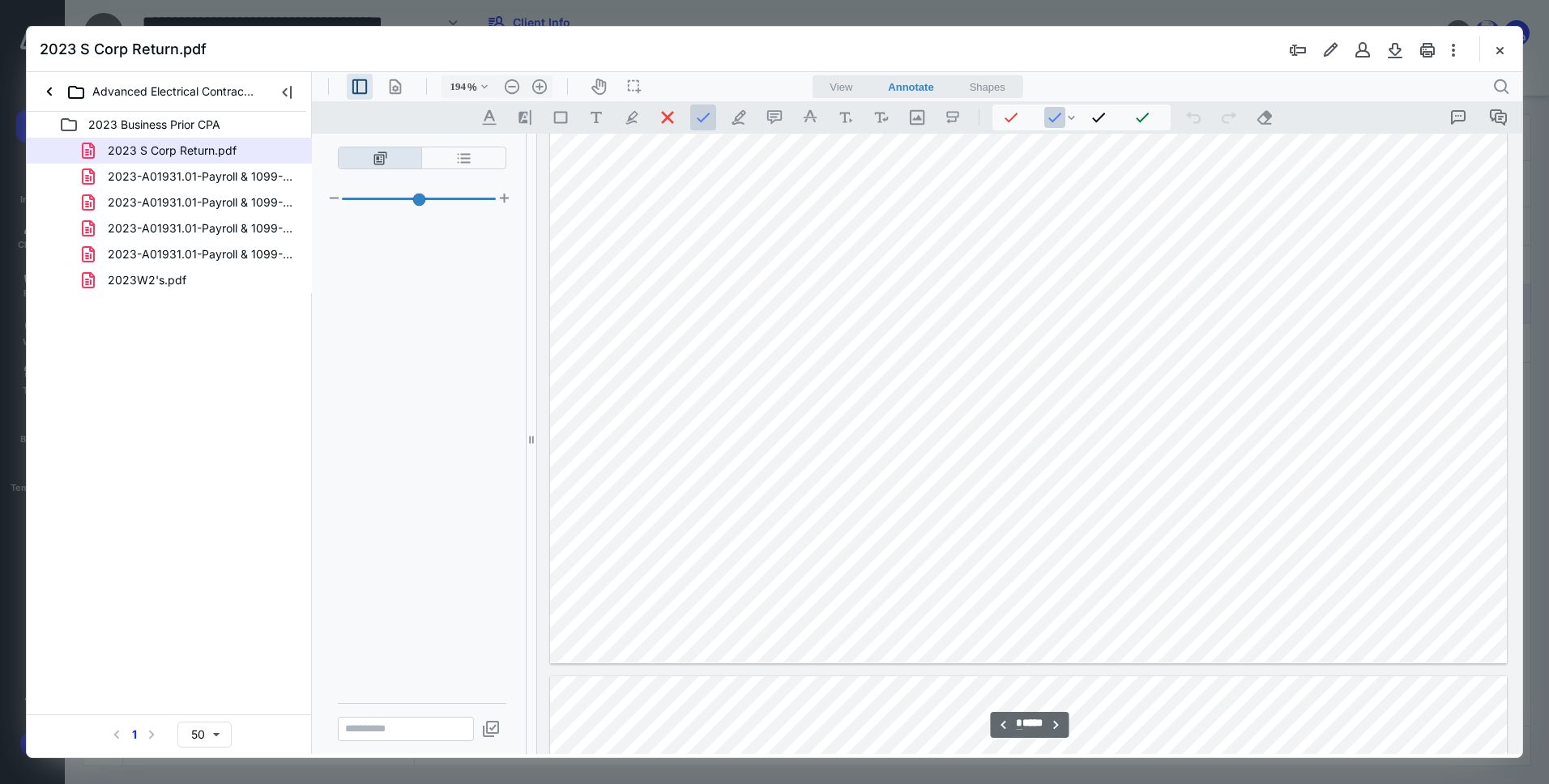 scroll, scrollTop: 8758, scrollLeft: 0, axis: vertical 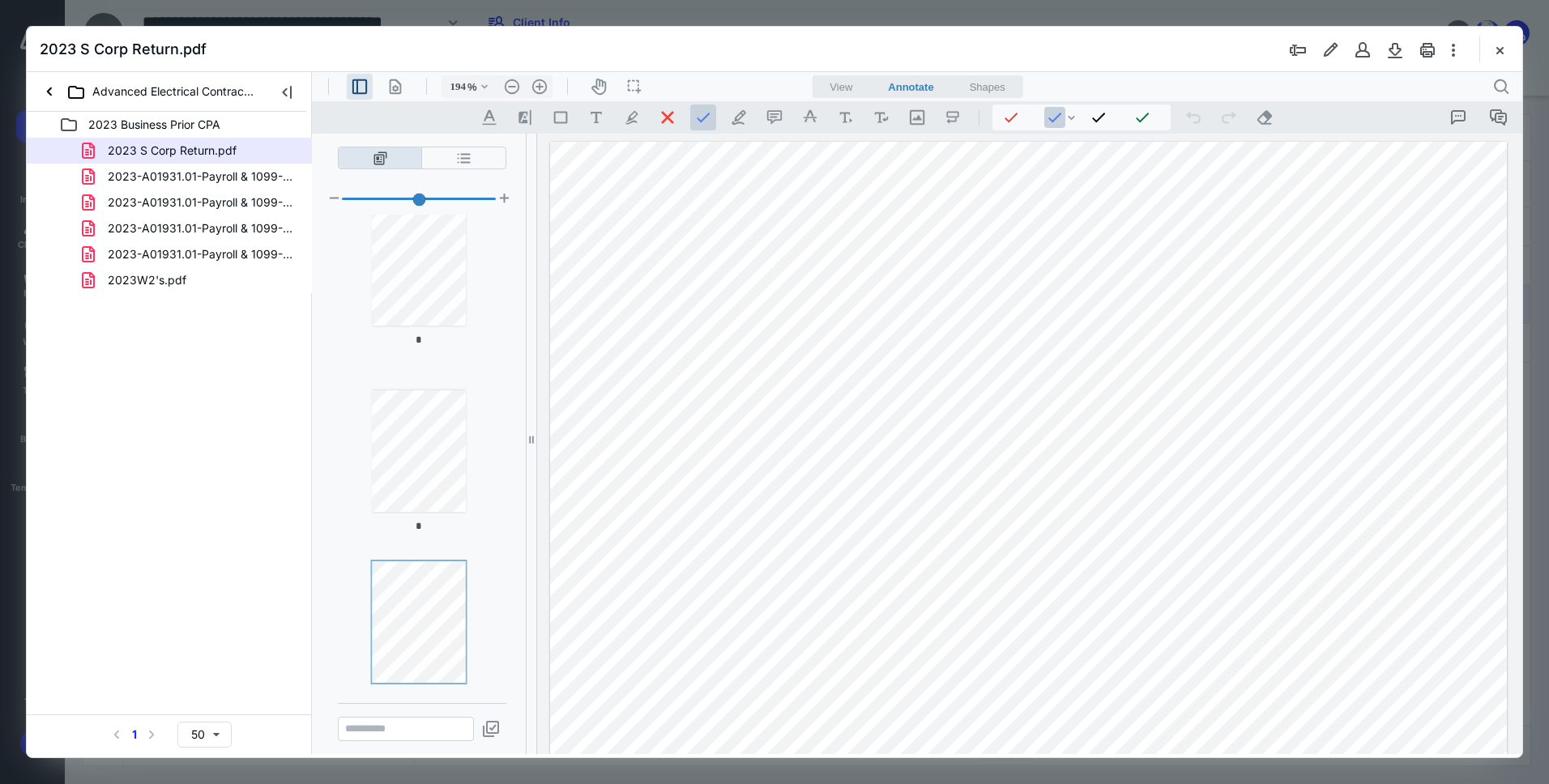 click on "**********" 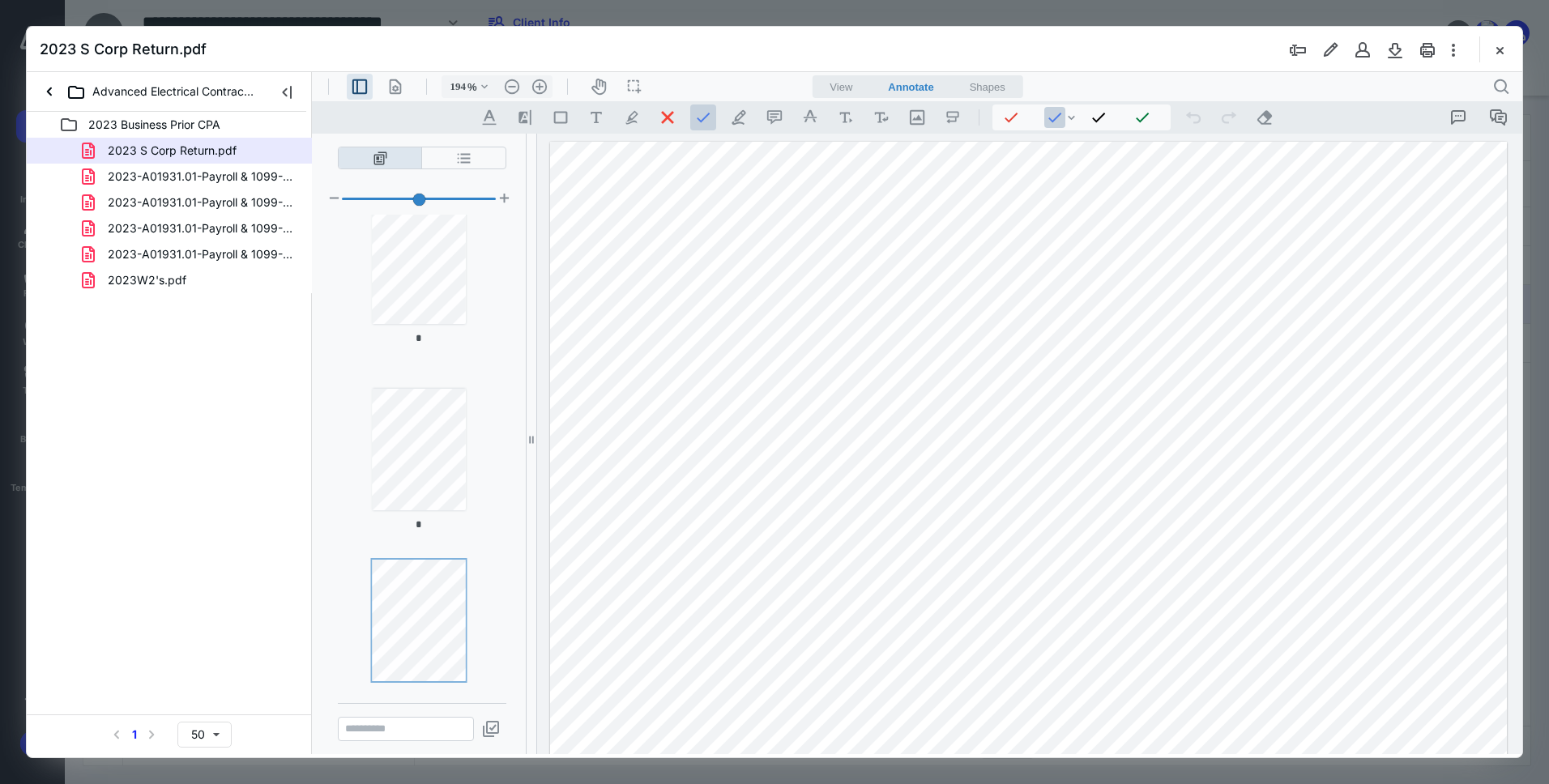 scroll, scrollTop: 966, scrollLeft: 0, axis: vertical 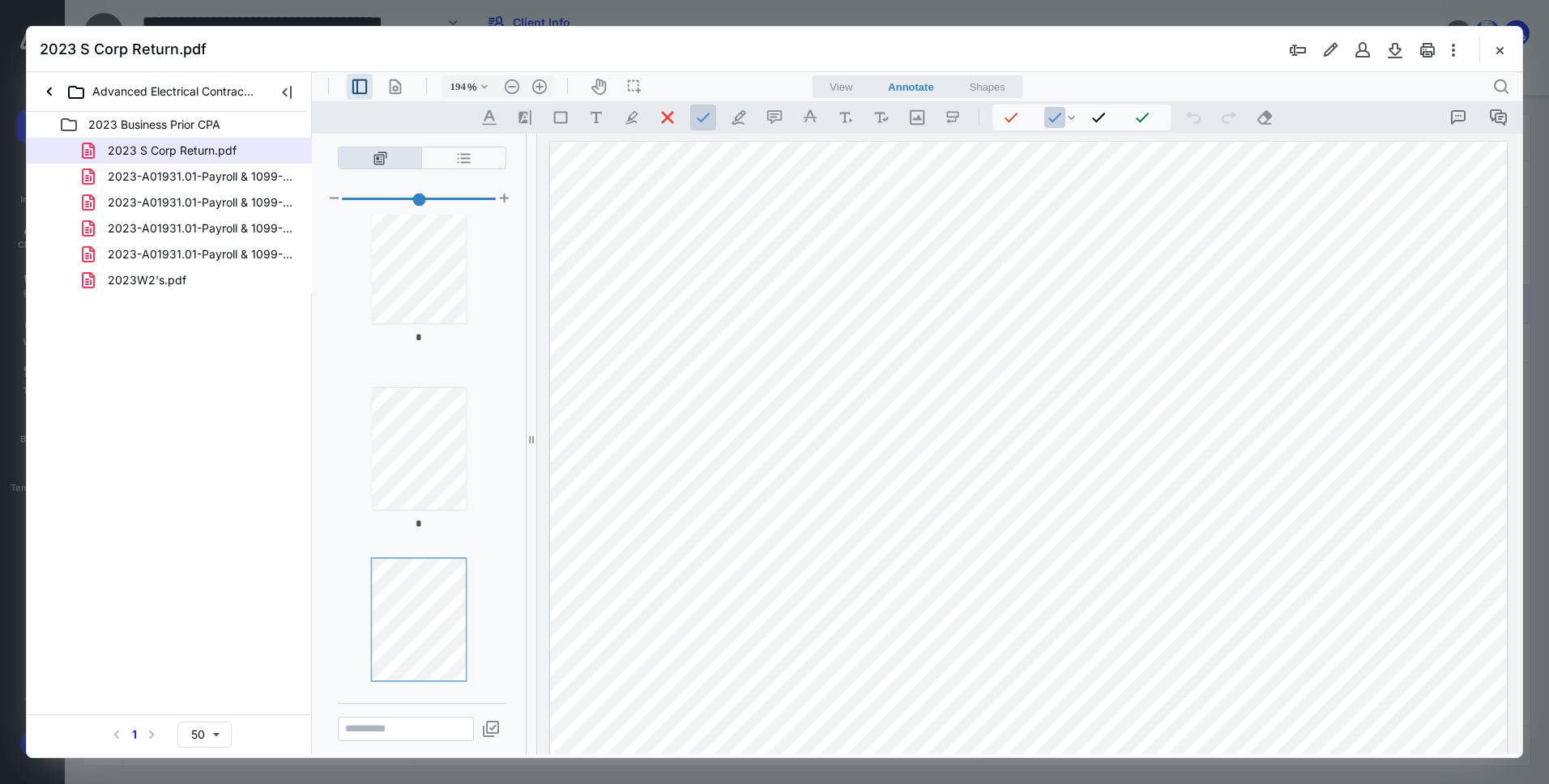 type on "*" 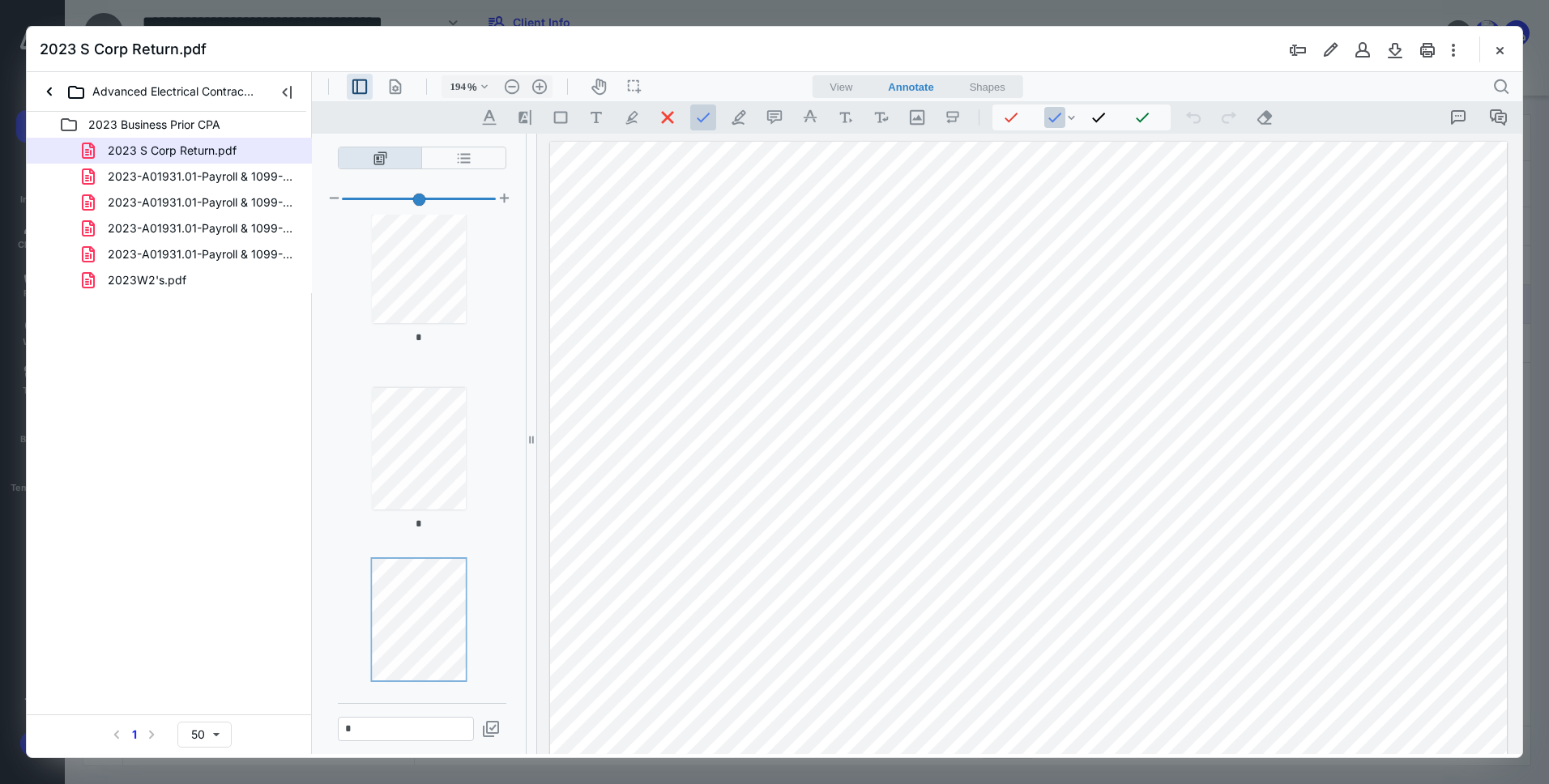 scroll, scrollTop: 931, scrollLeft: 0, axis: vertical 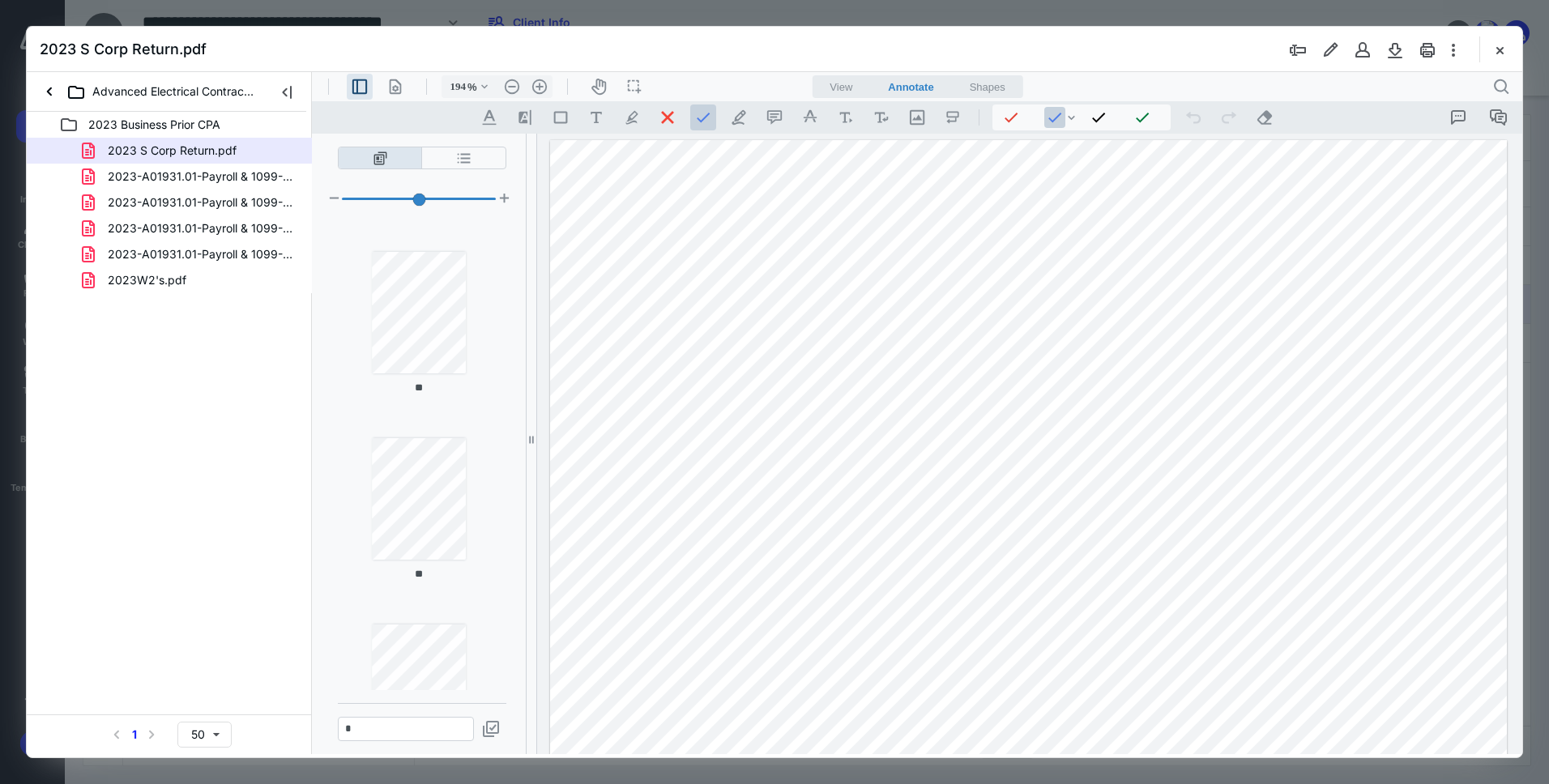 type on "**" 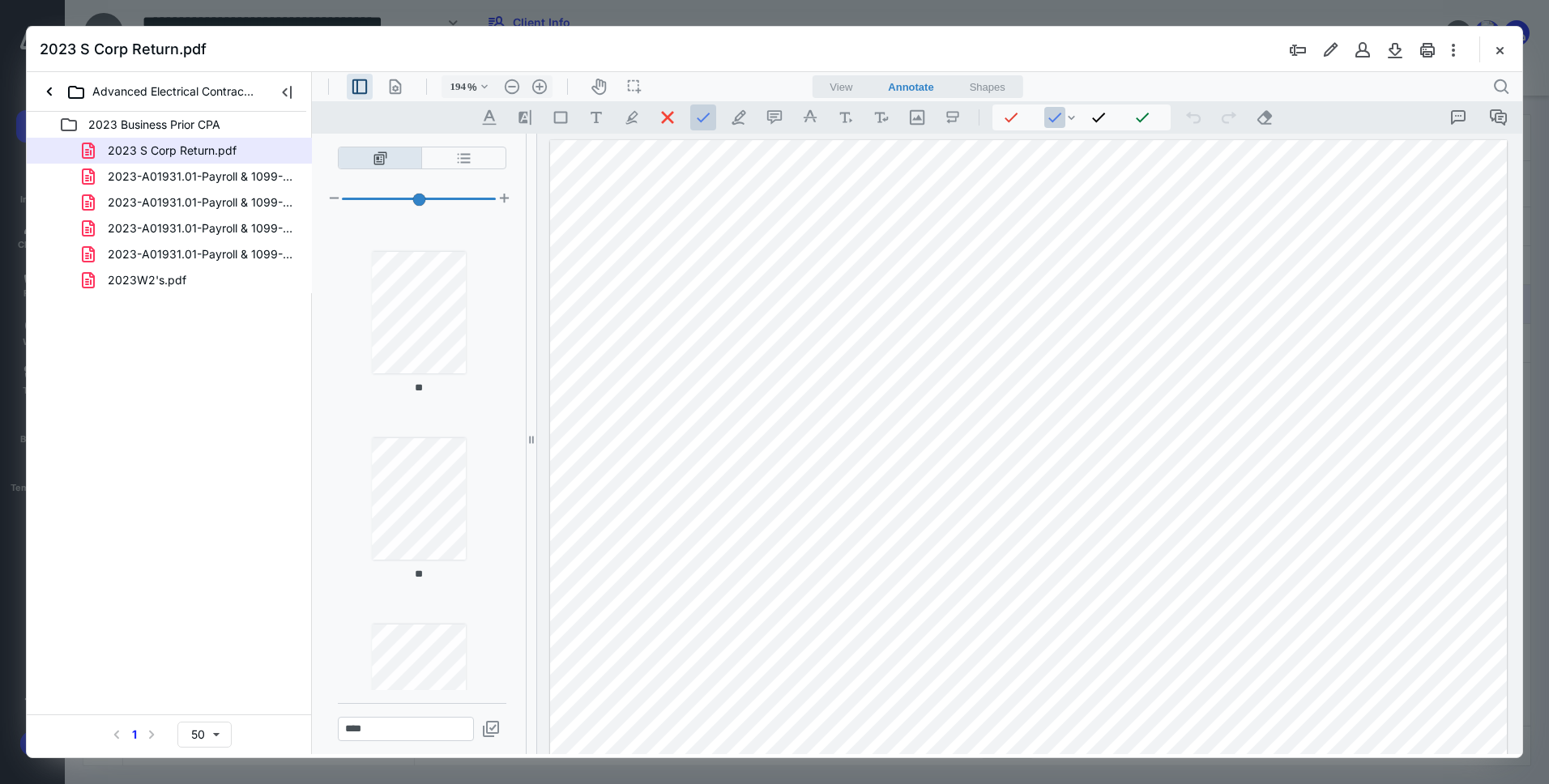 scroll, scrollTop: 12513, scrollLeft: 0, axis: vertical 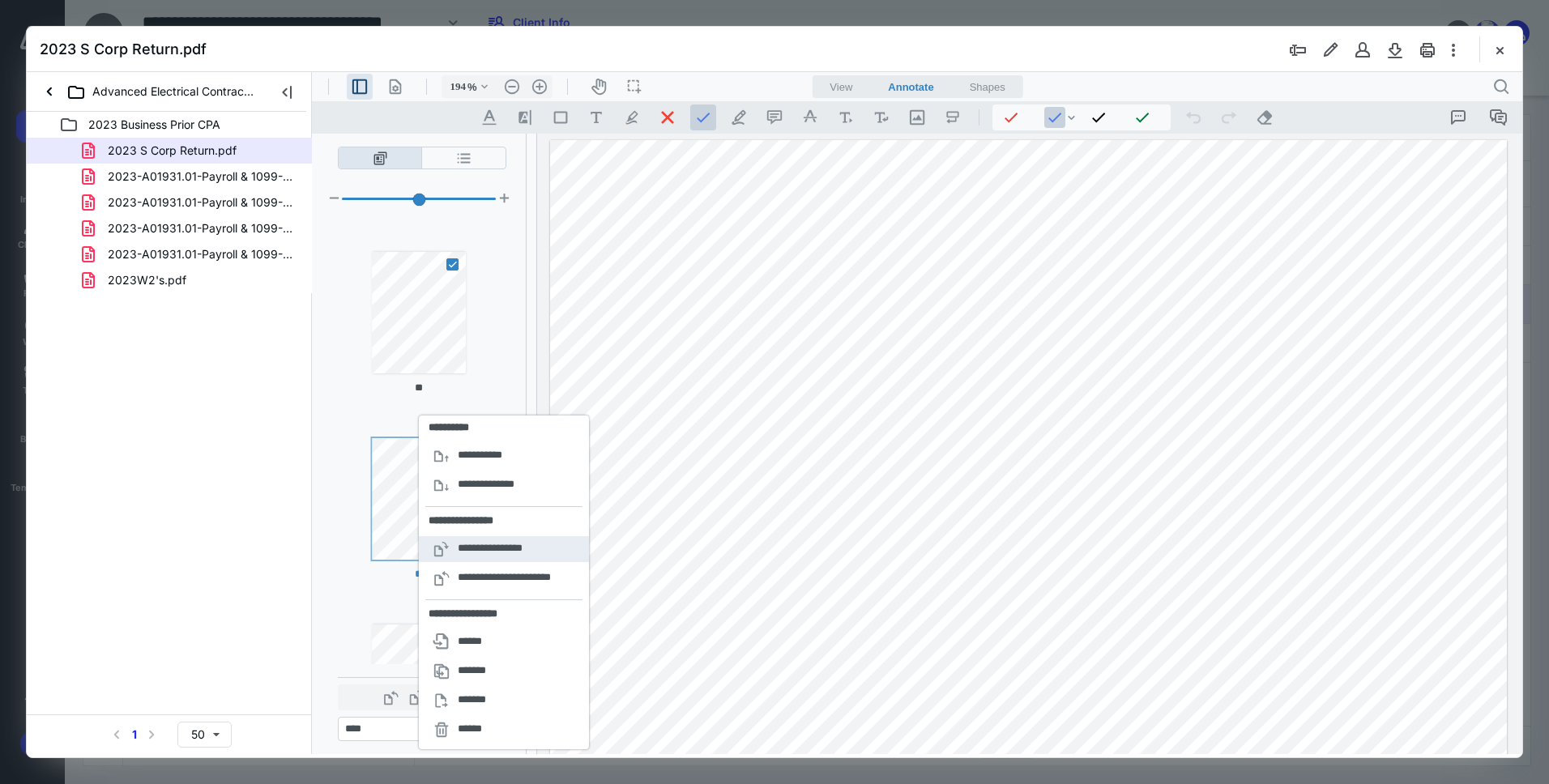 click on "**********" at bounding box center (497, 549) 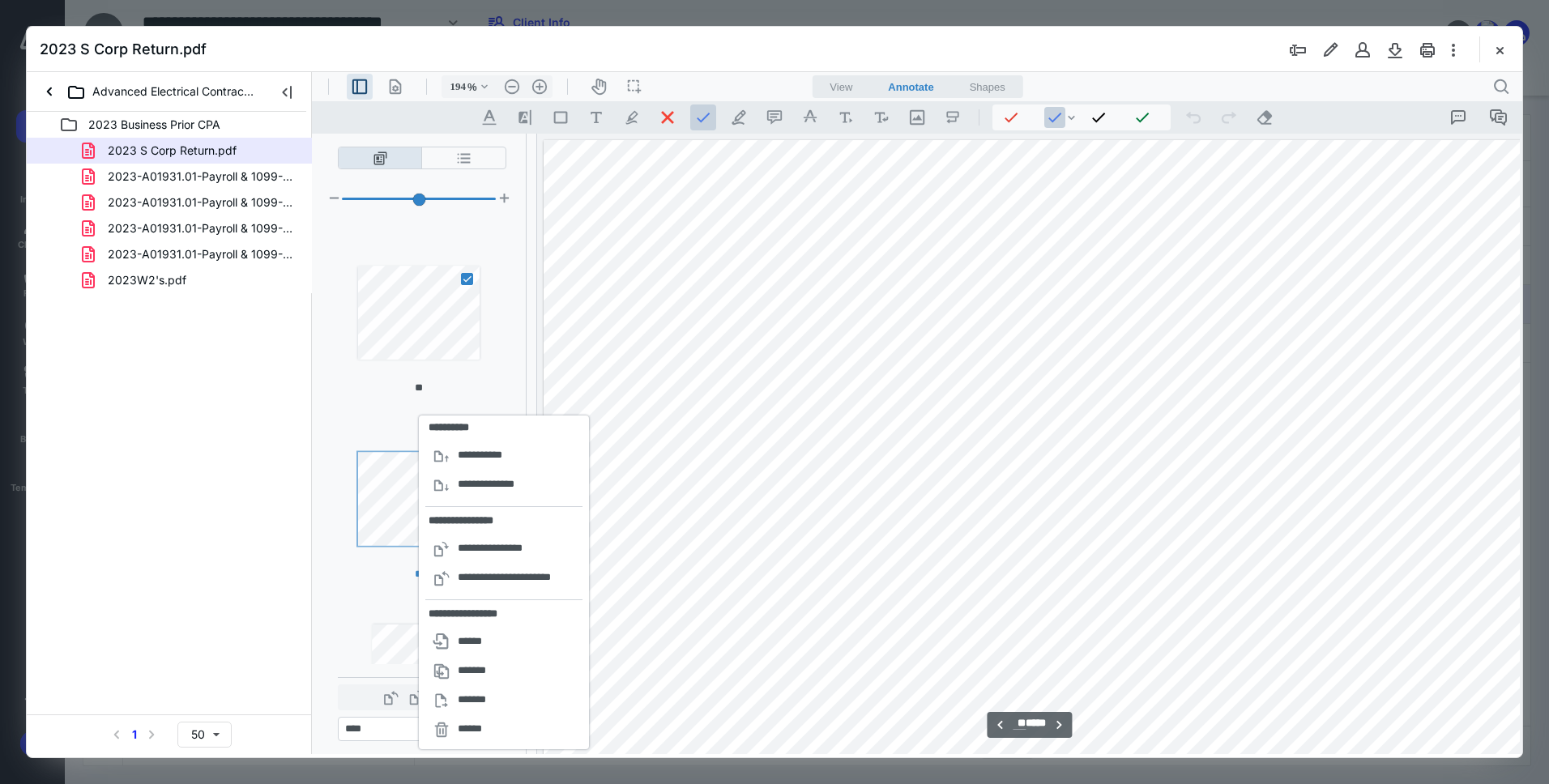 click at bounding box center (467, 279) 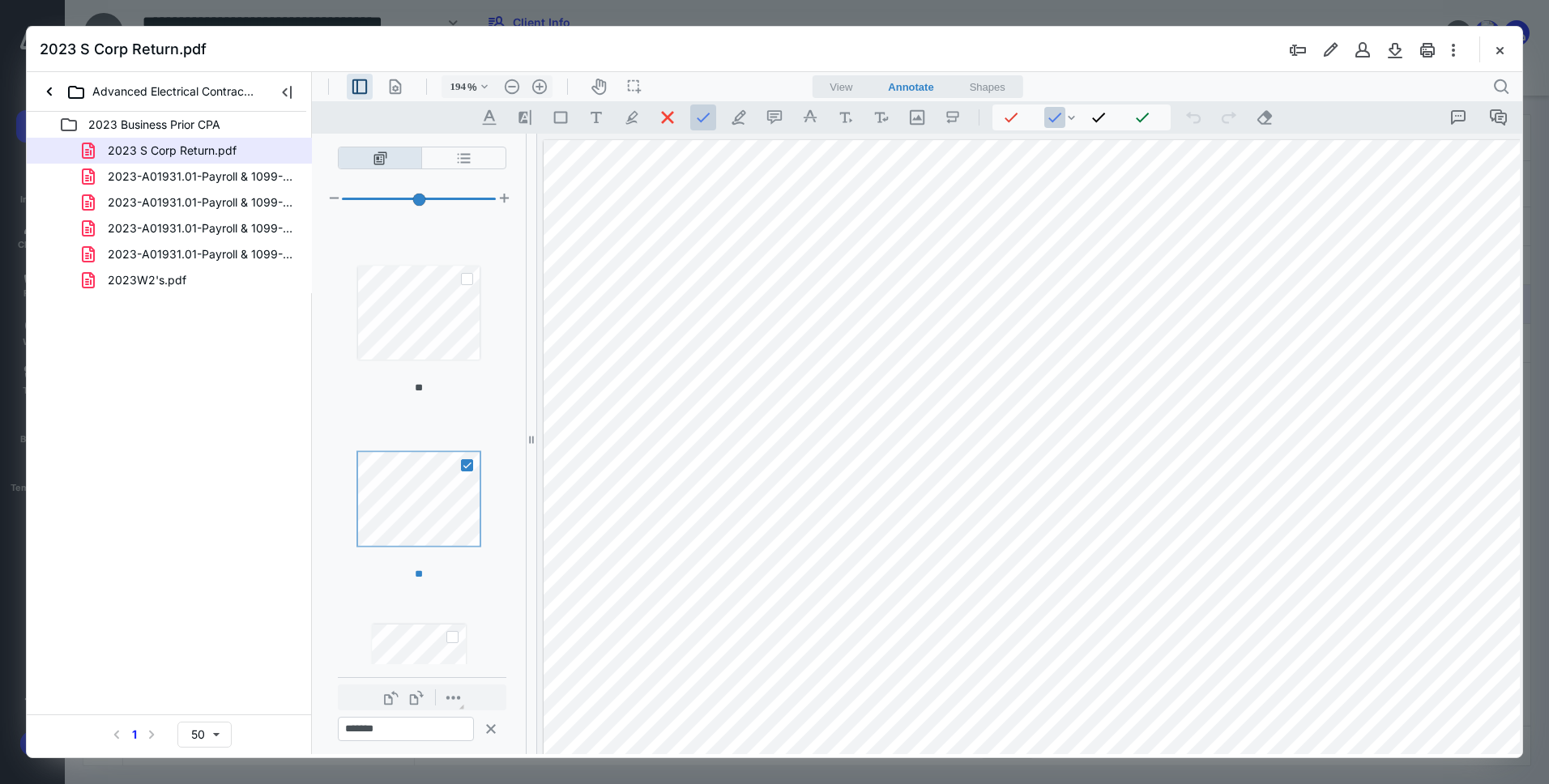 click at bounding box center (467, 465) 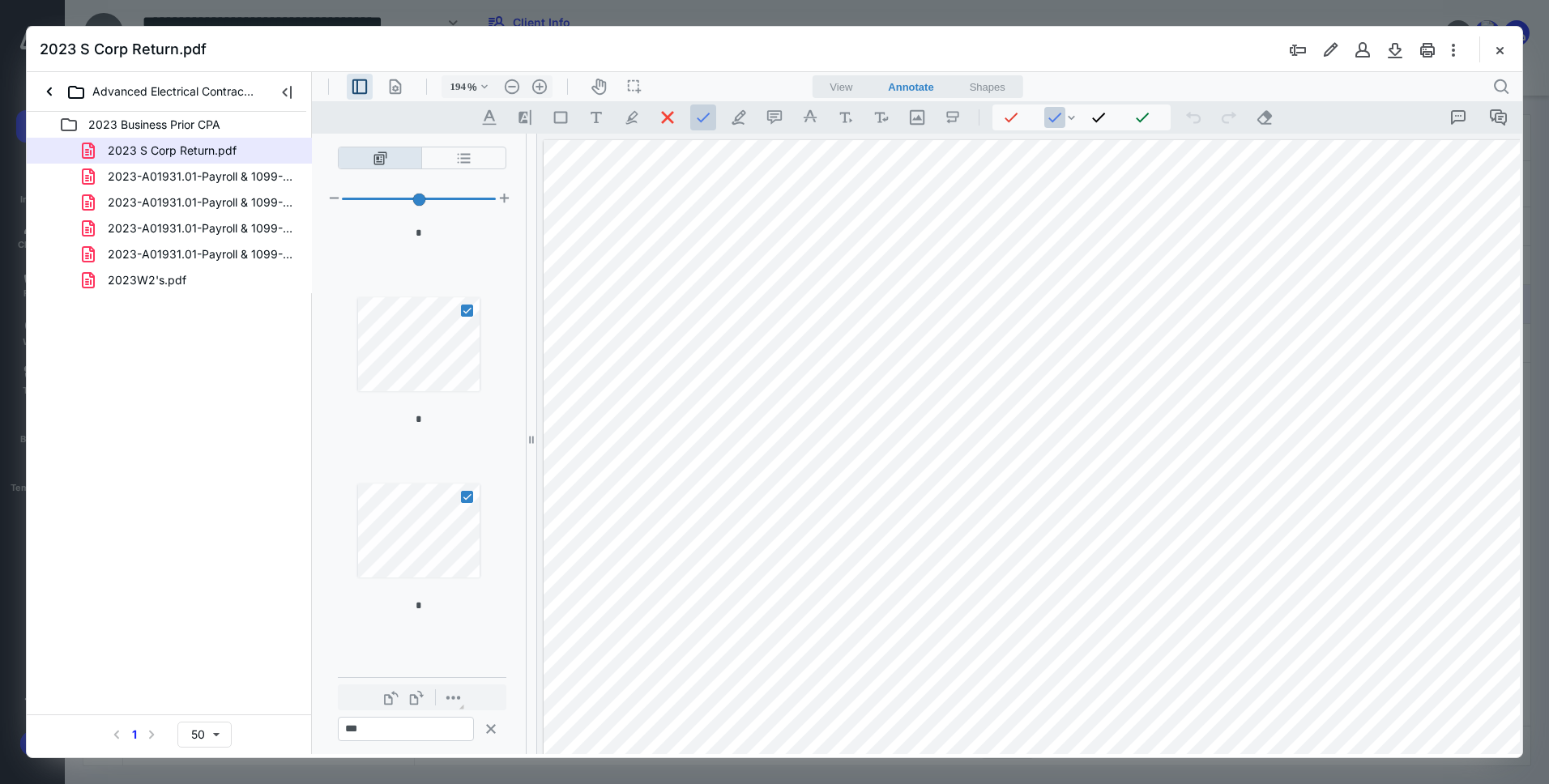 scroll, scrollTop: 1256, scrollLeft: 0, axis: vertical 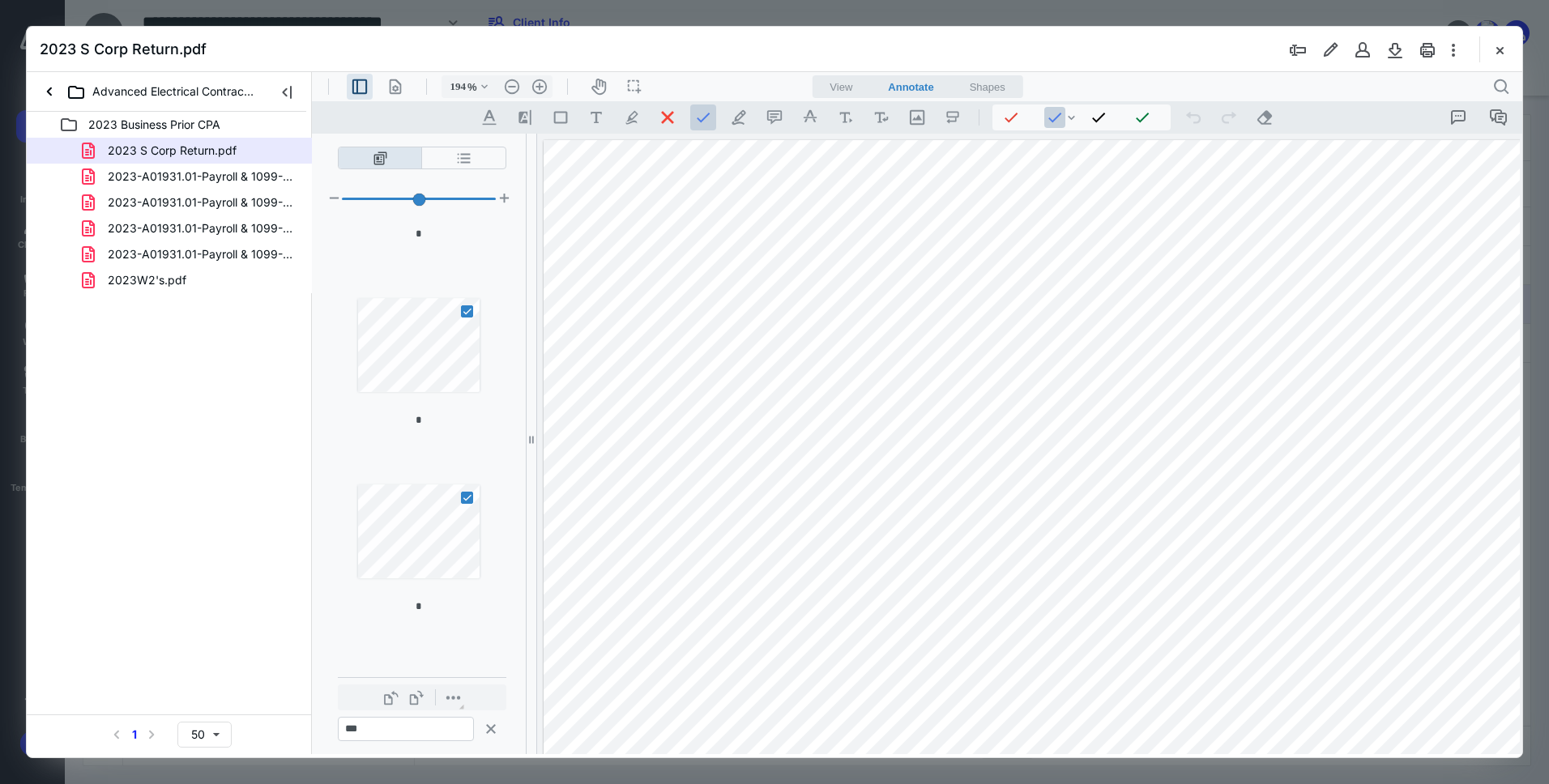 click on "* * * * * * ** **" 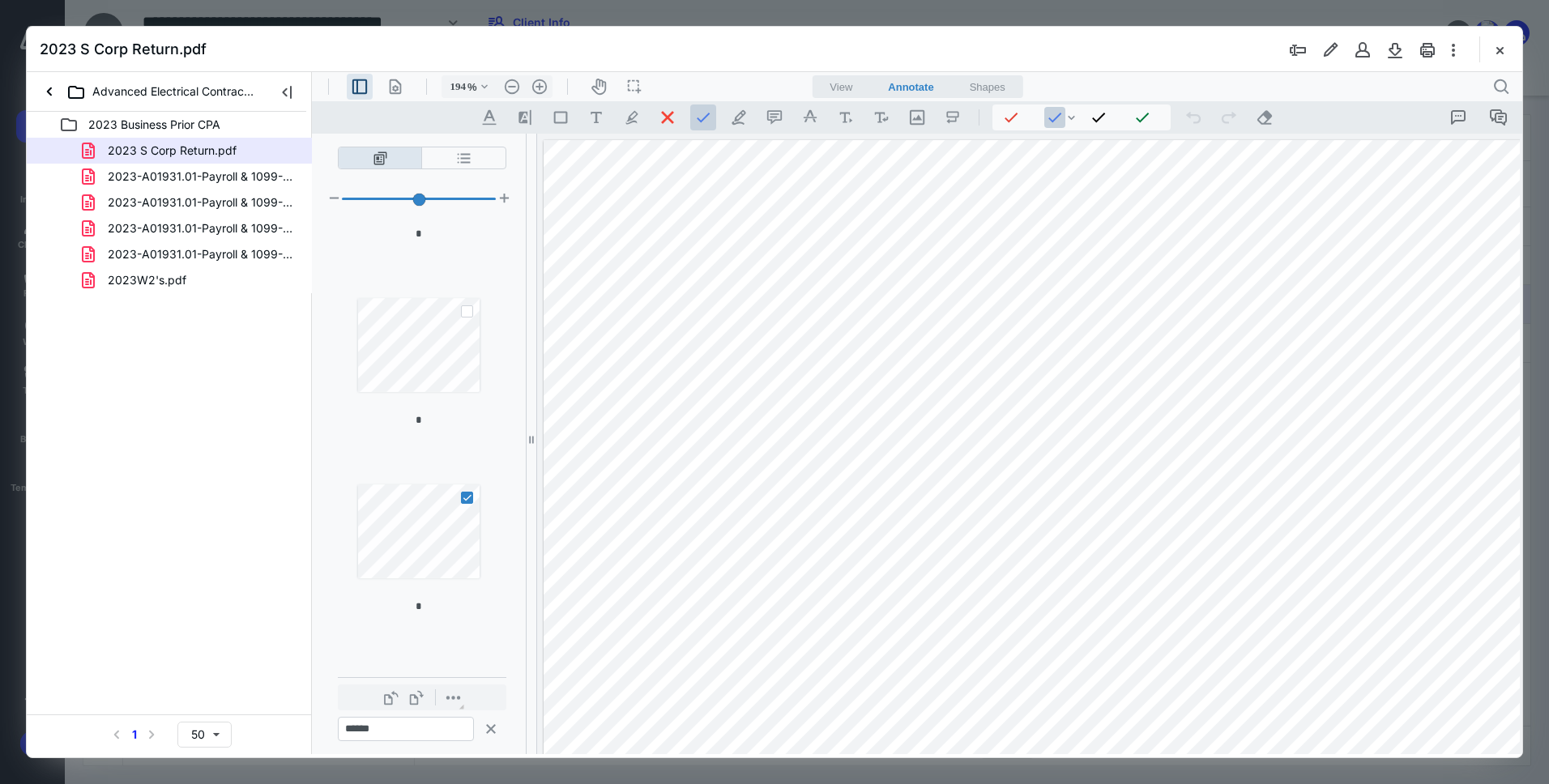 click at bounding box center (467, 497) 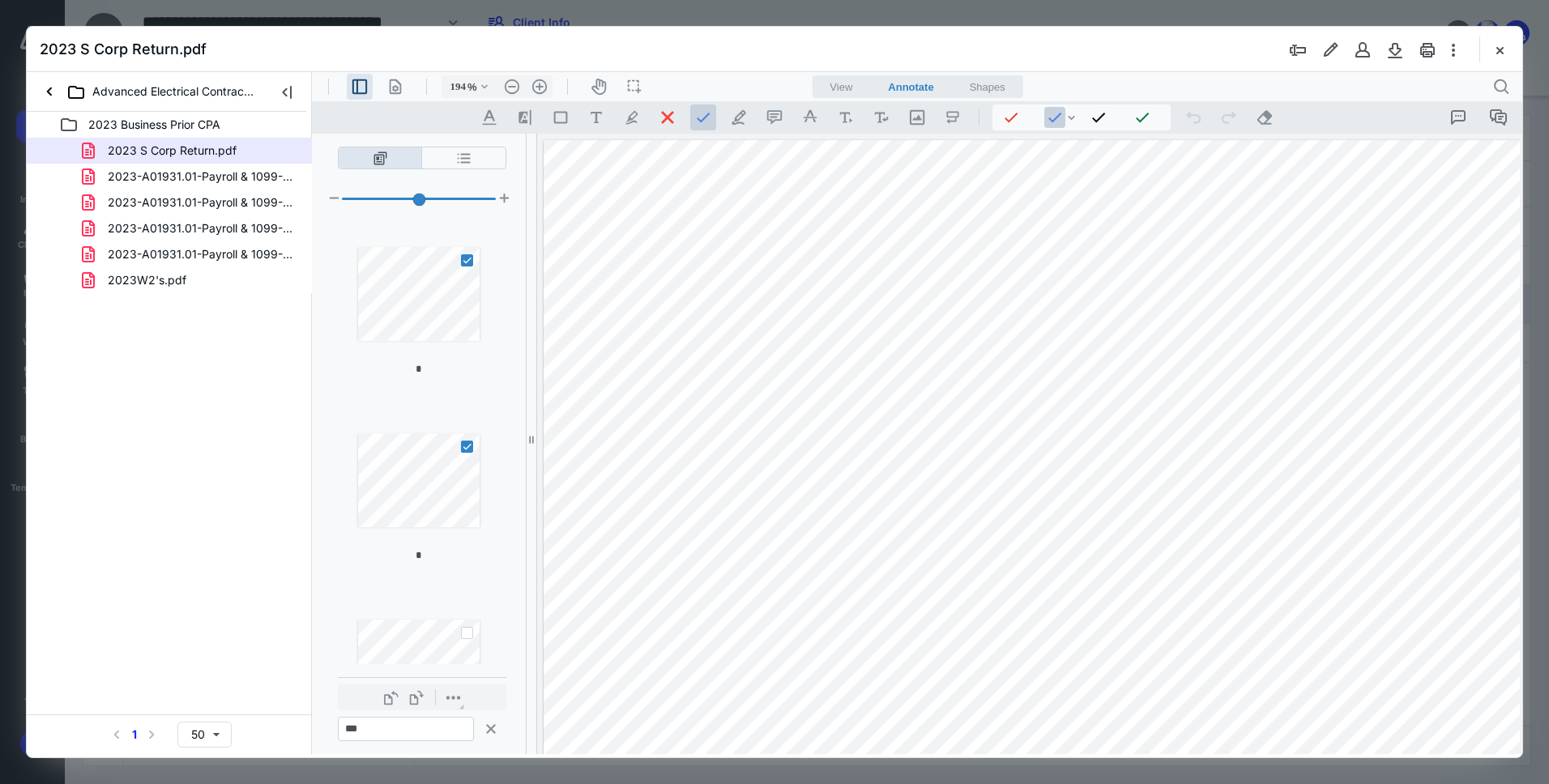 scroll, scrollTop: 933, scrollLeft: 0, axis: vertical 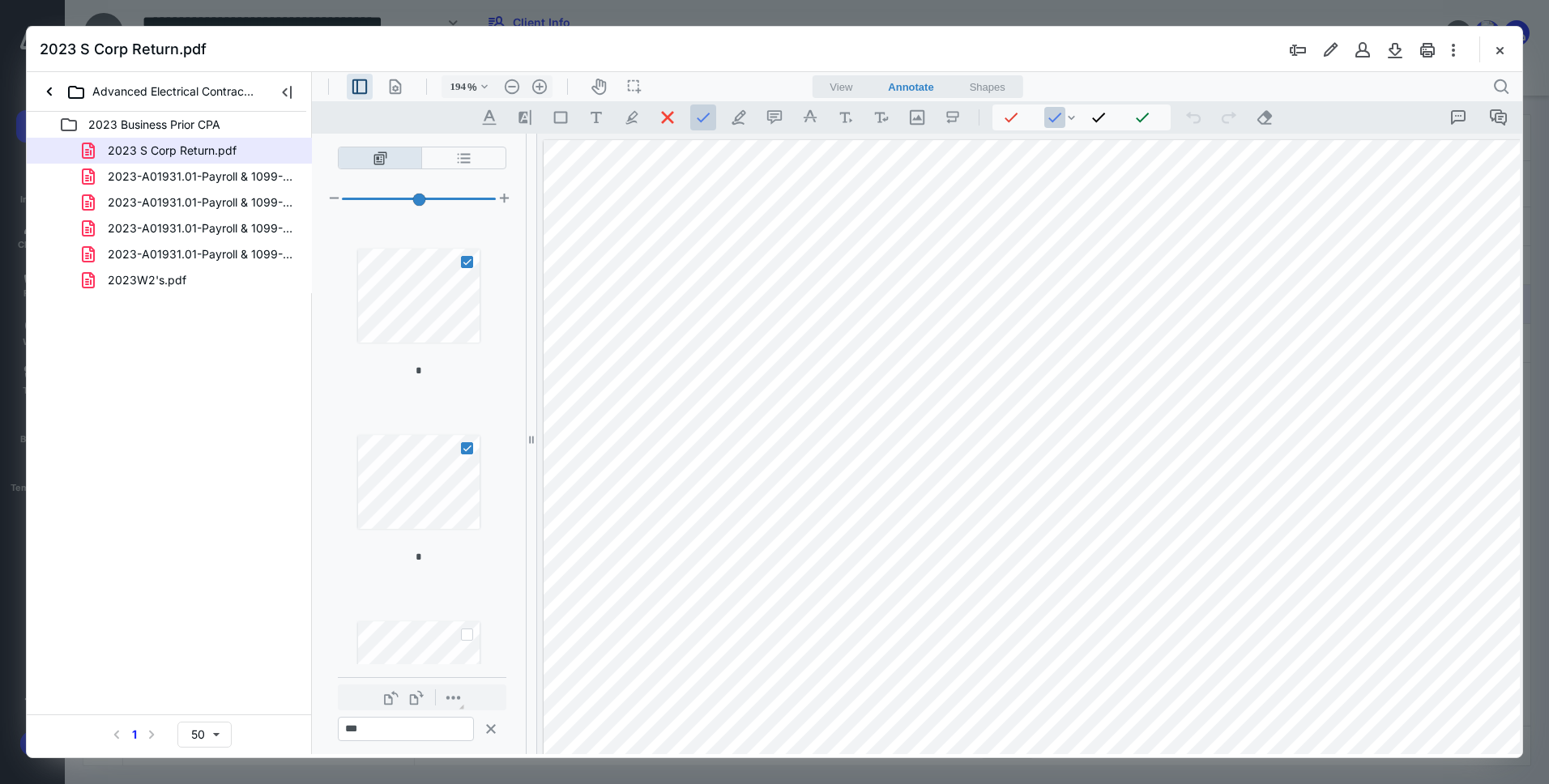 click at bounding box center [467, 448] 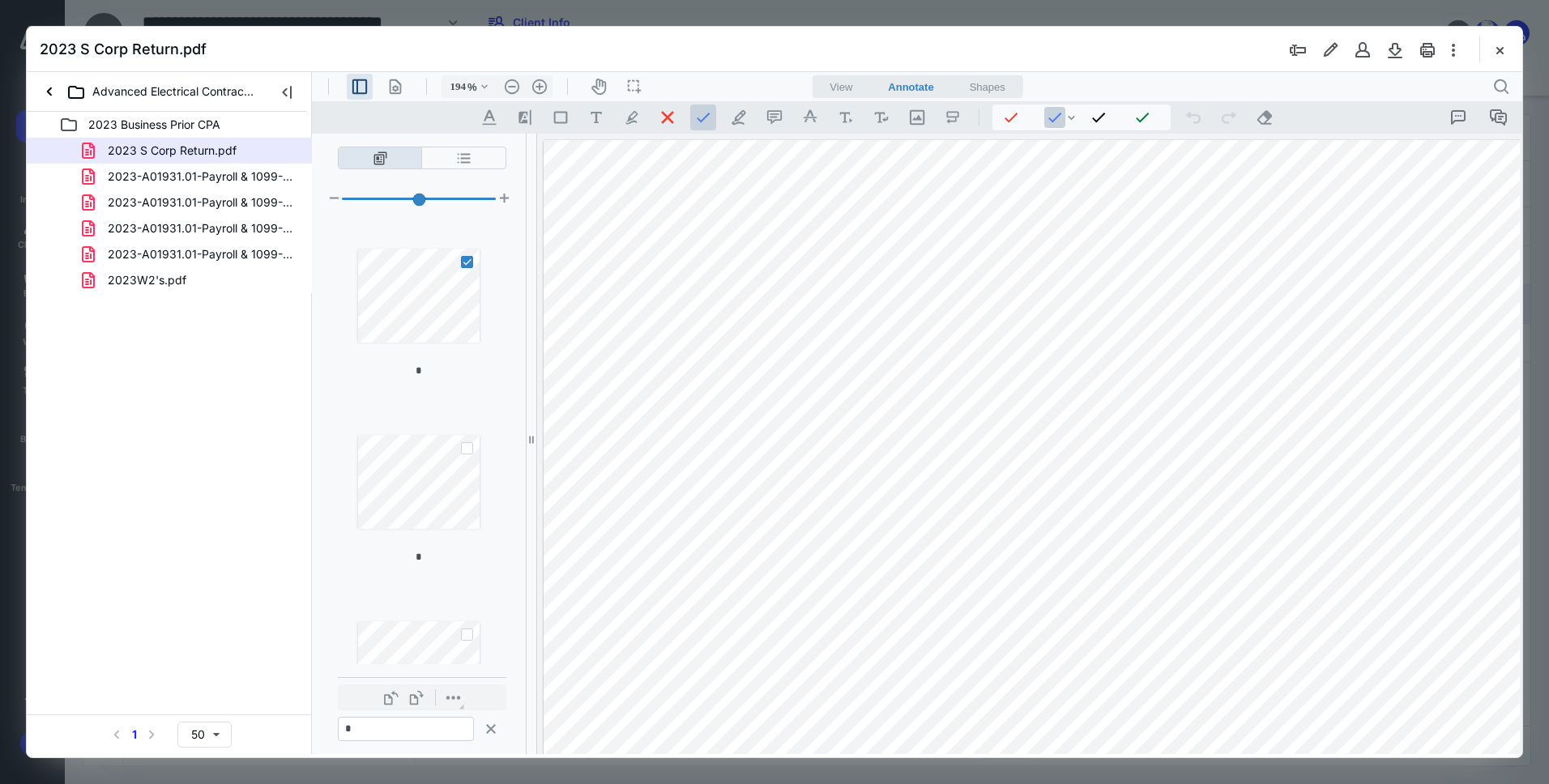 click at bounding box center [467, 262] 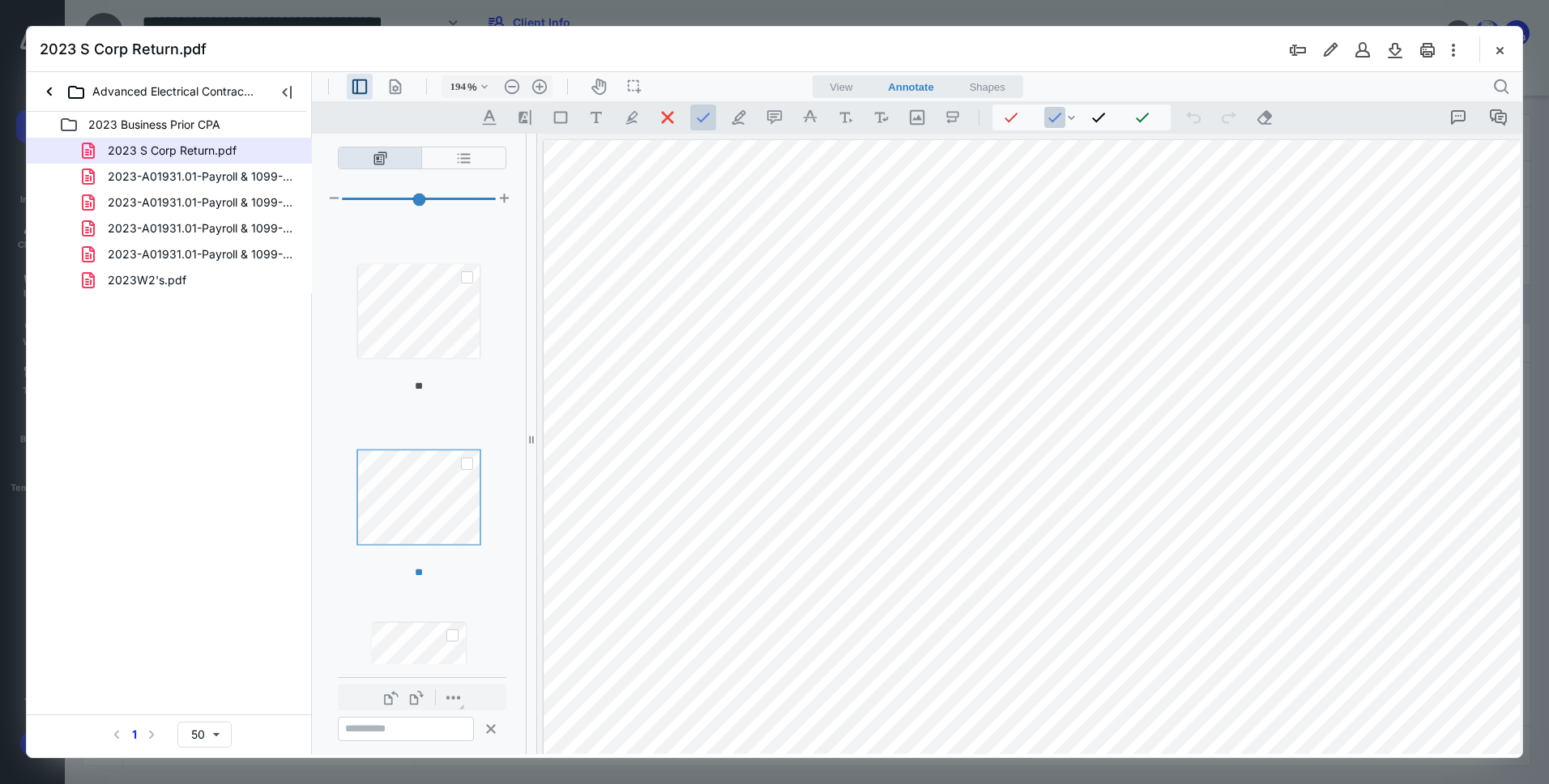 scroll, scrollTop: 1662, scrollLeft: 0, axis: vertical 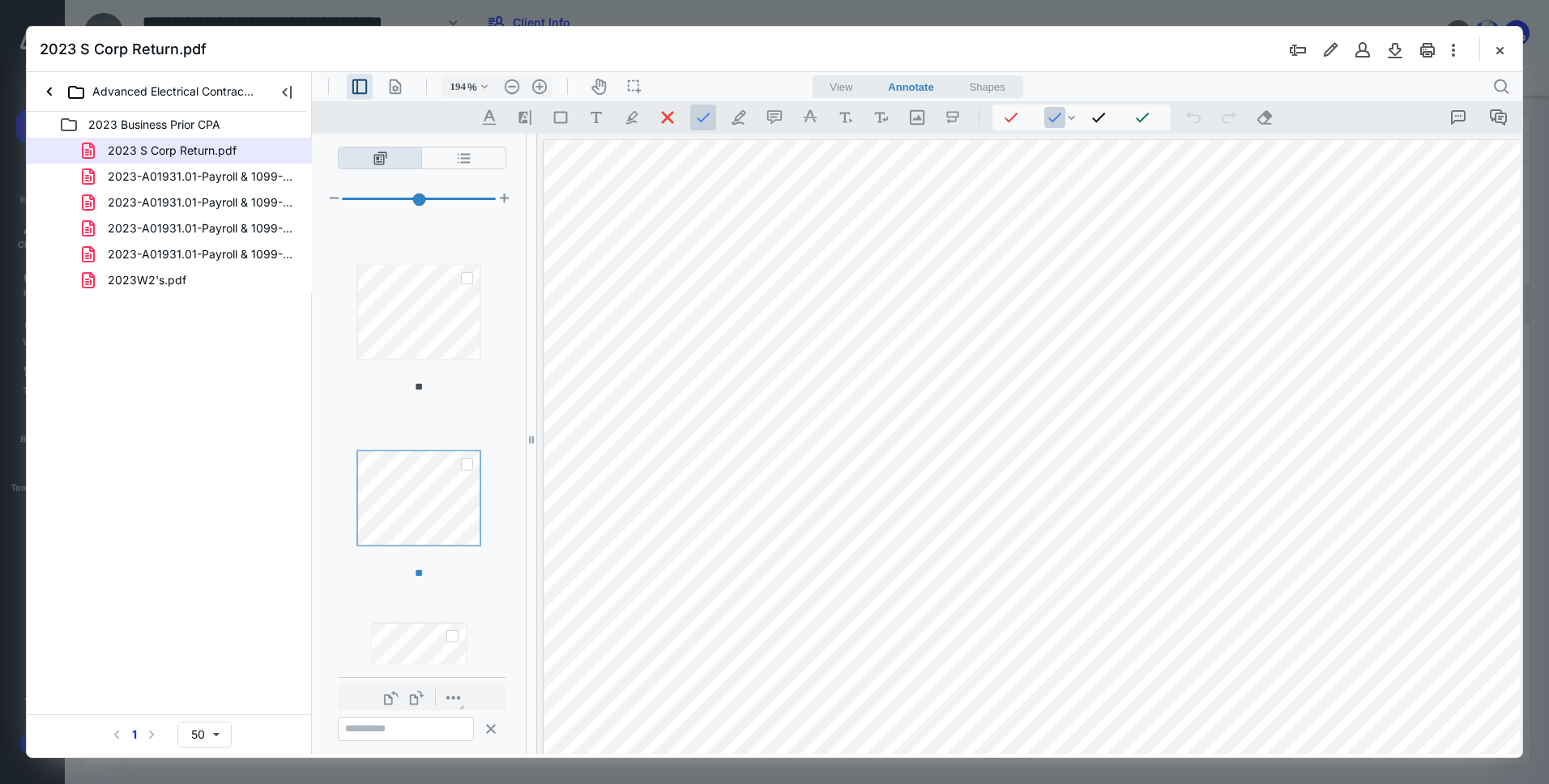 drag, startPoint x: 488, startPoint y: 550, endPoint x: 497, endPoint y: 559, distance: 12.72792 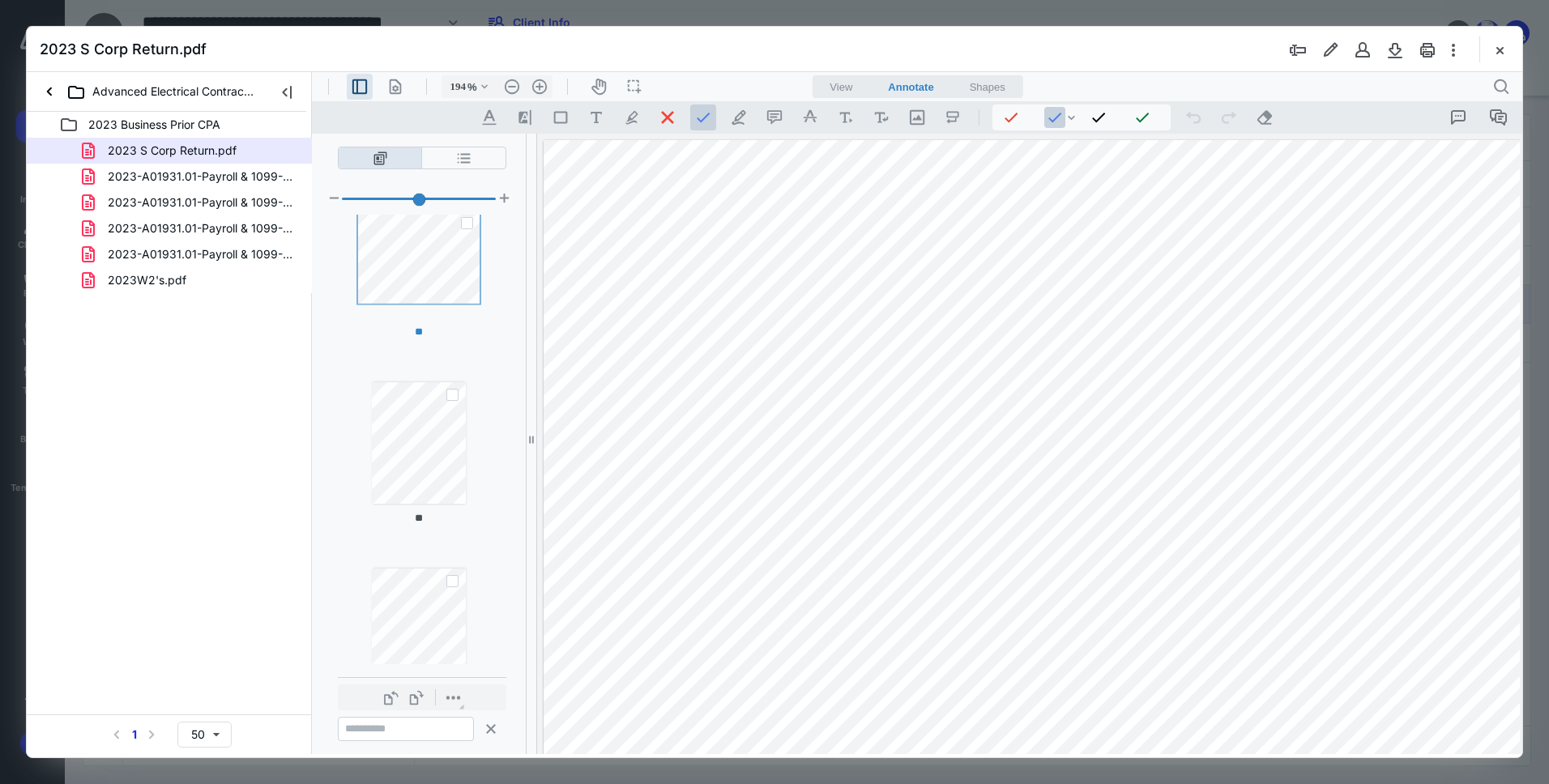 click on "** ** ** ** ** ** **" 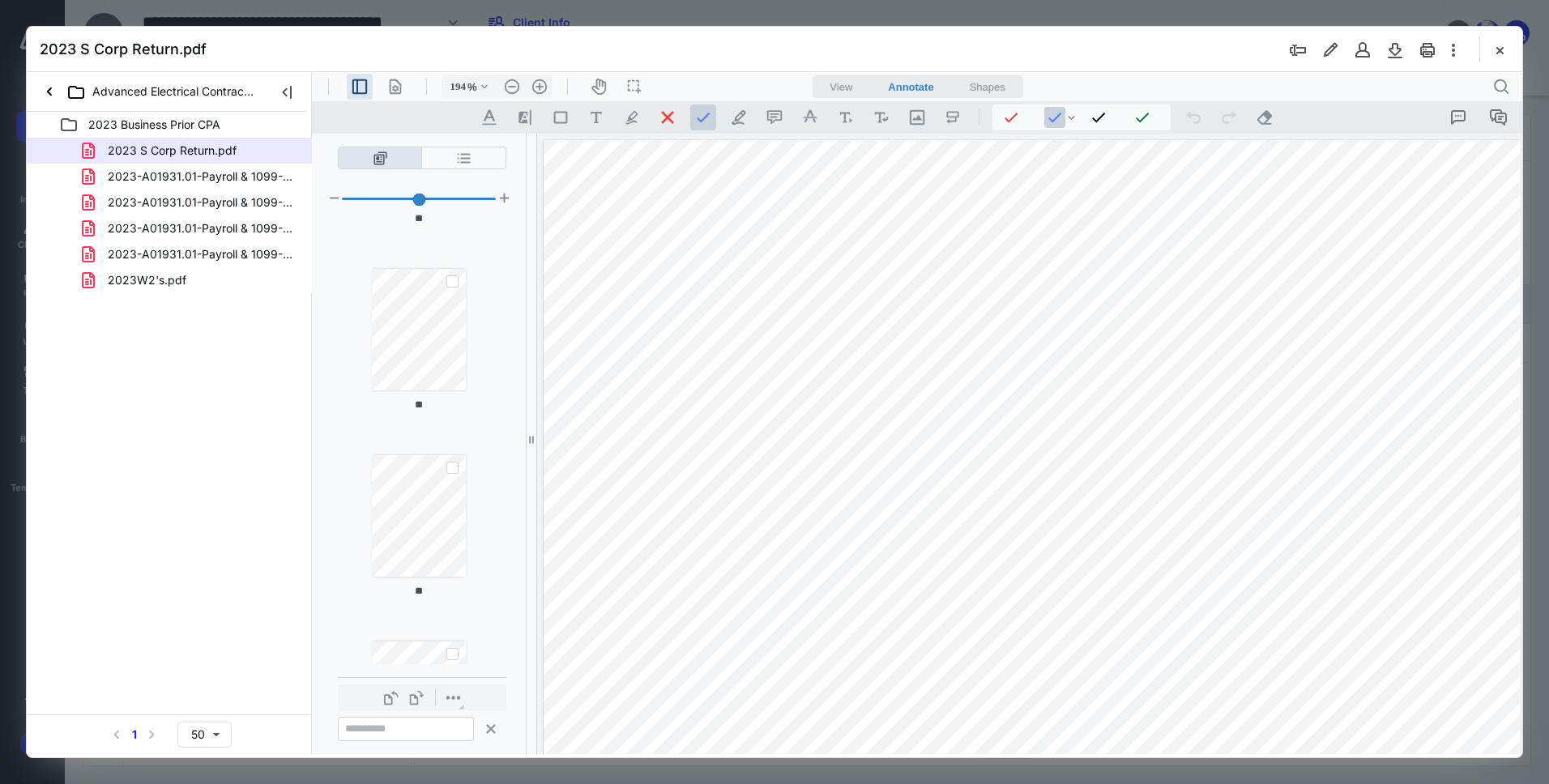 scroll, scrollTop: 2390, scrollLeft: 0, axis: vertical 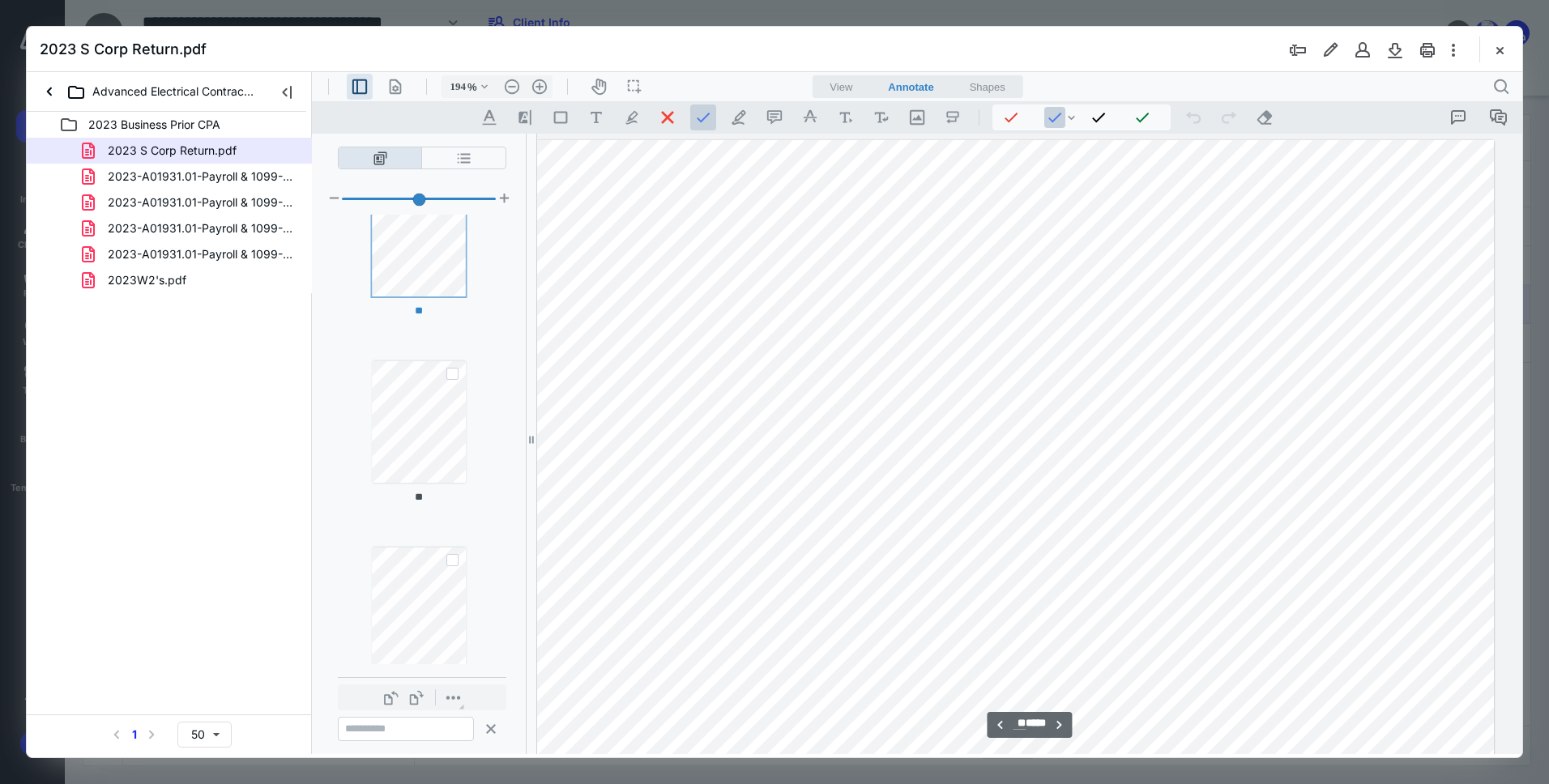 type on "**" 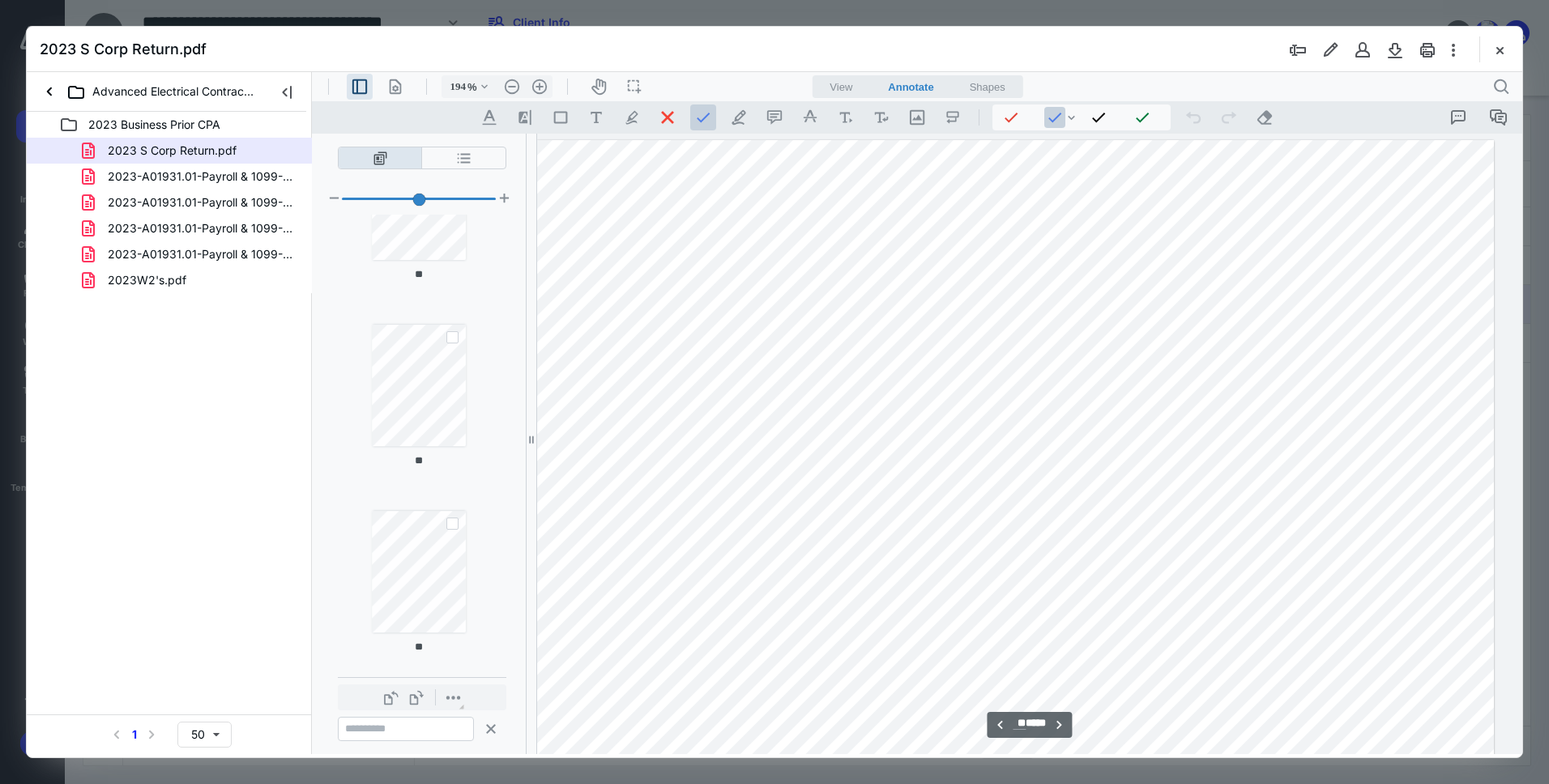 scroll, scrollTop: 5884, scrollLeft: 0, axis: vertical 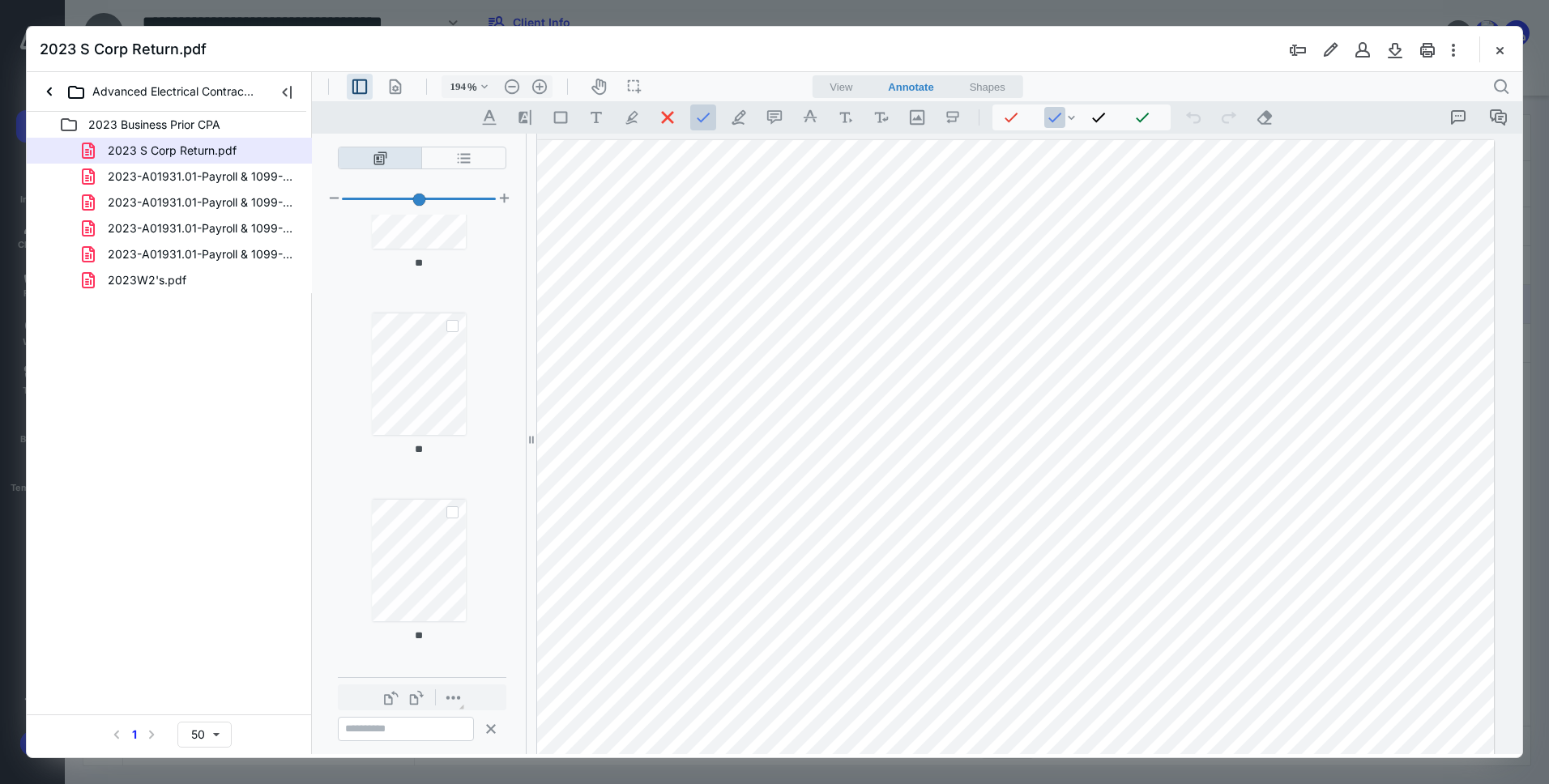 click at bounding box center [452, 512] 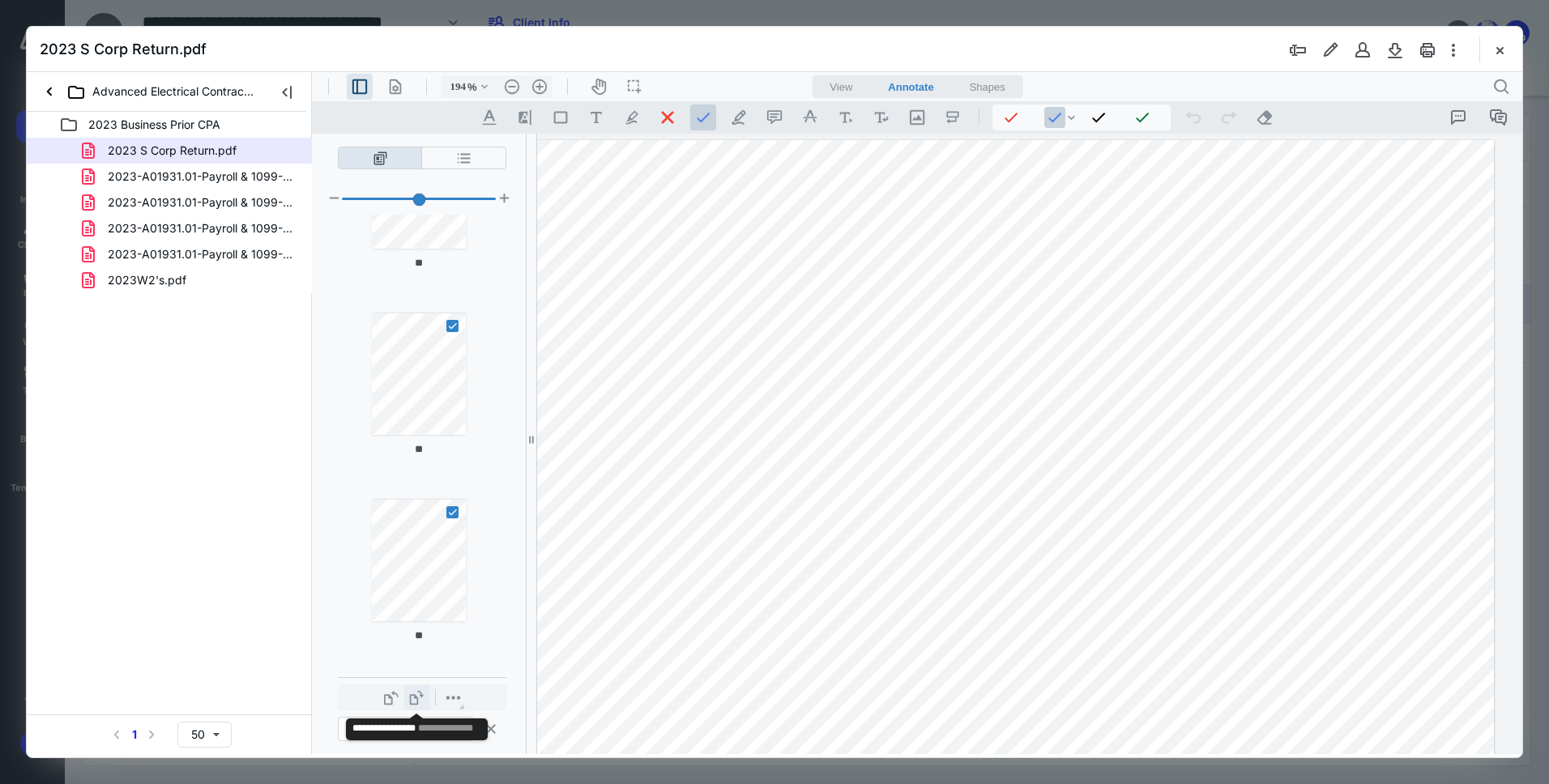 click on "**********" at bounding box center (417, 697) 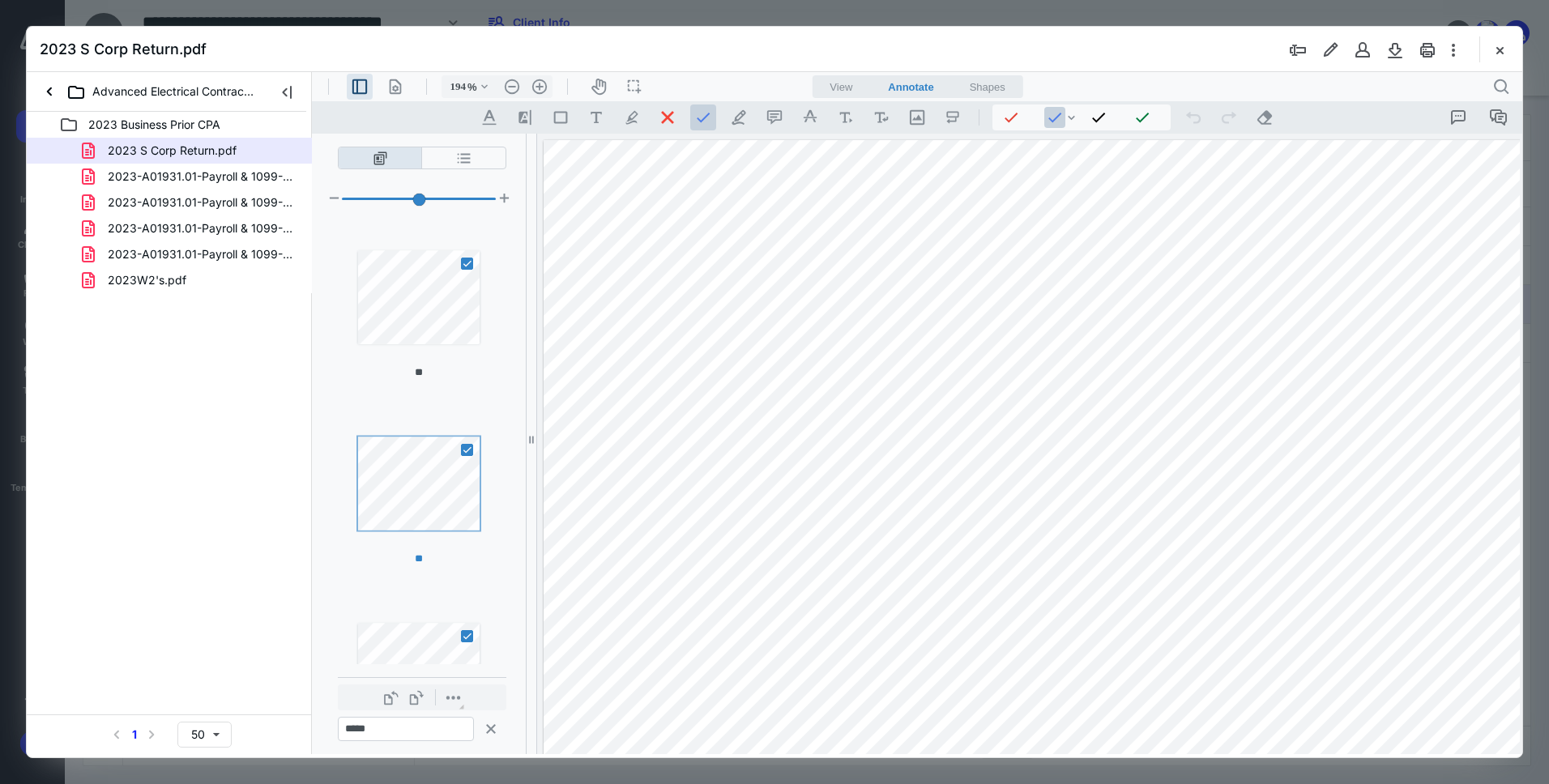 click at bounding box center (467, 450) 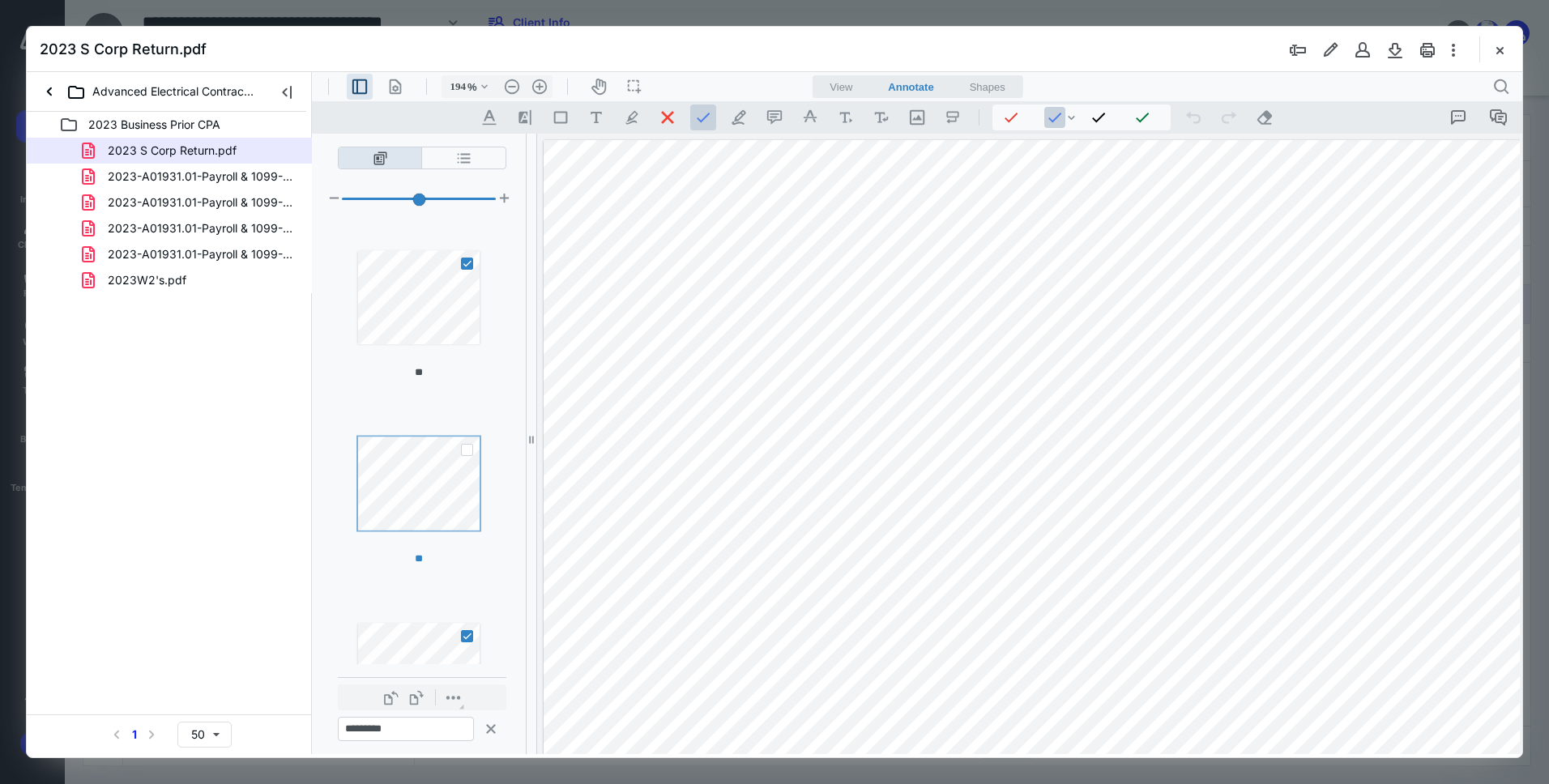 click 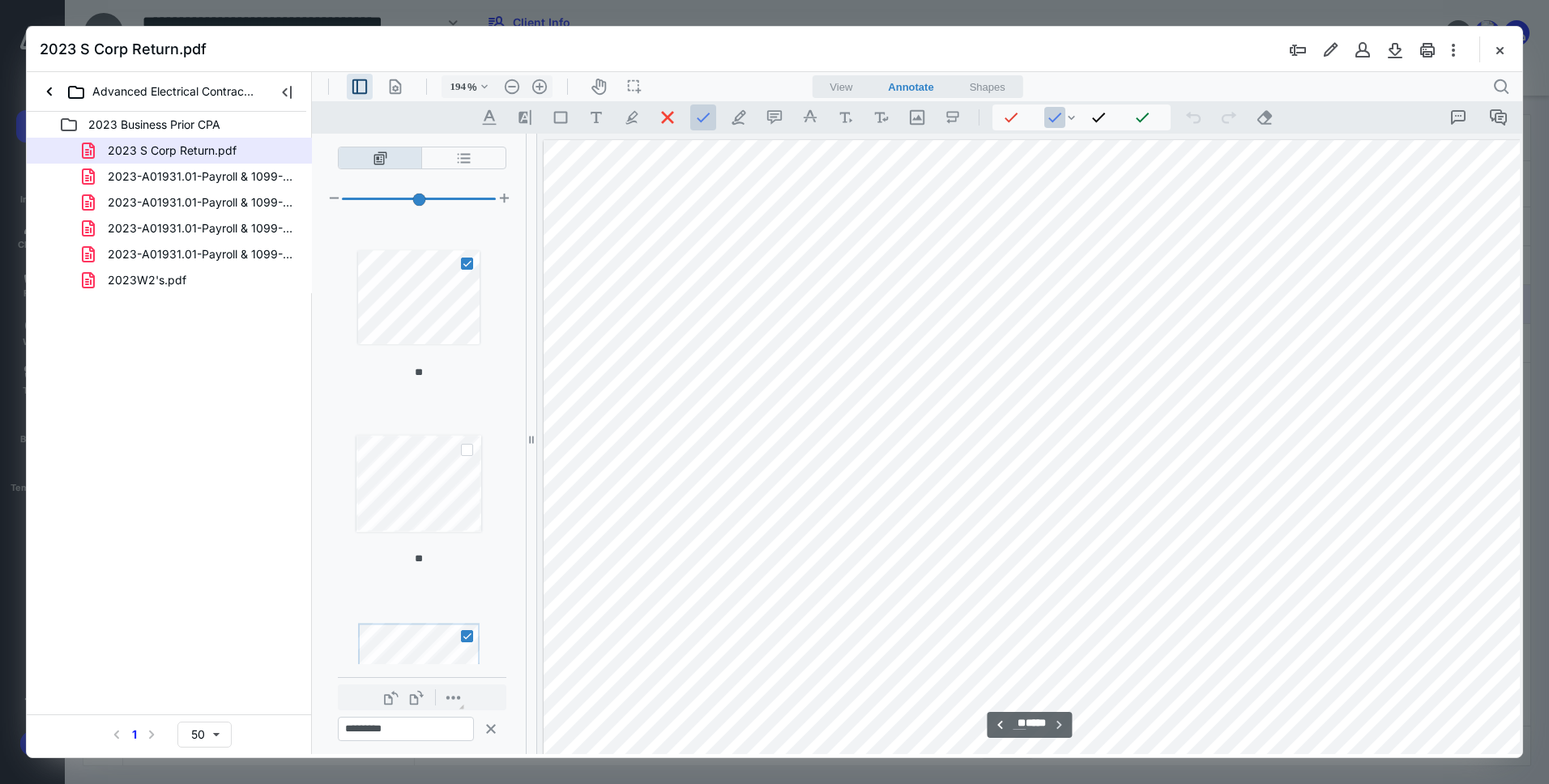scroll, scrollTop: 5884, scrollLeft: 0, axis: vertical 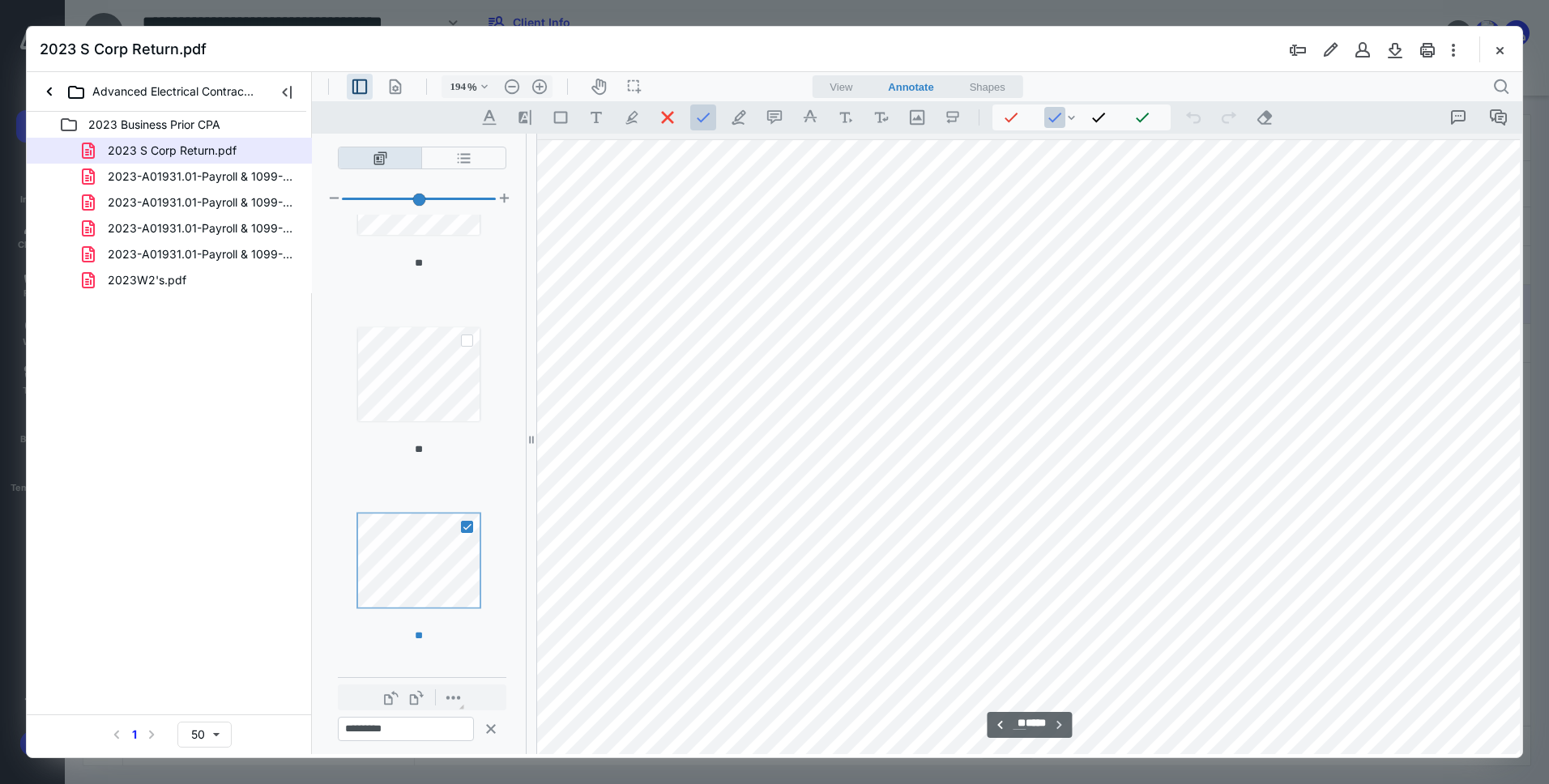 click at bounding box center [467, 526] 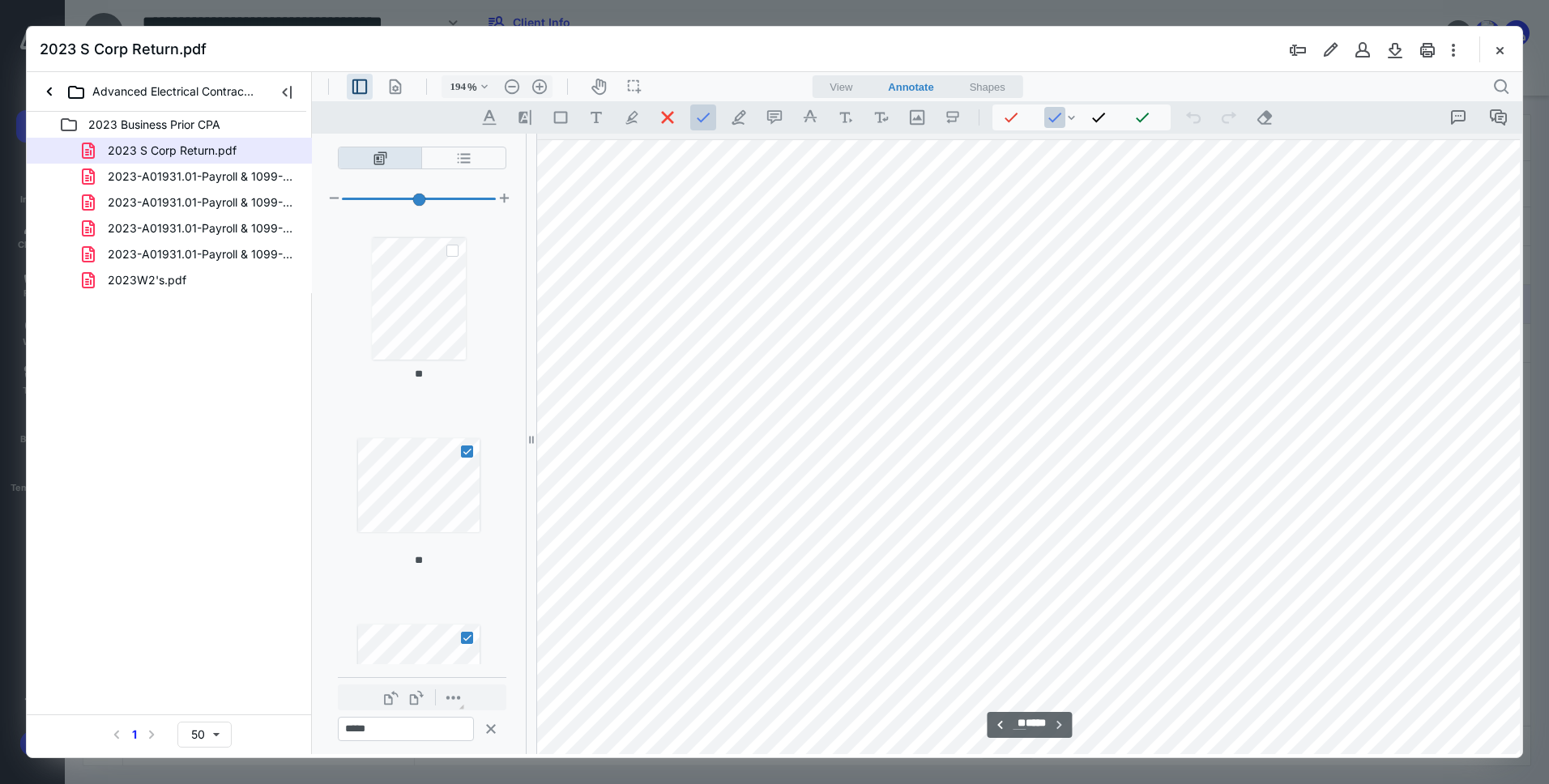 scroll, scrollTop: 5399, scrollLeft: 0, axis: vertical 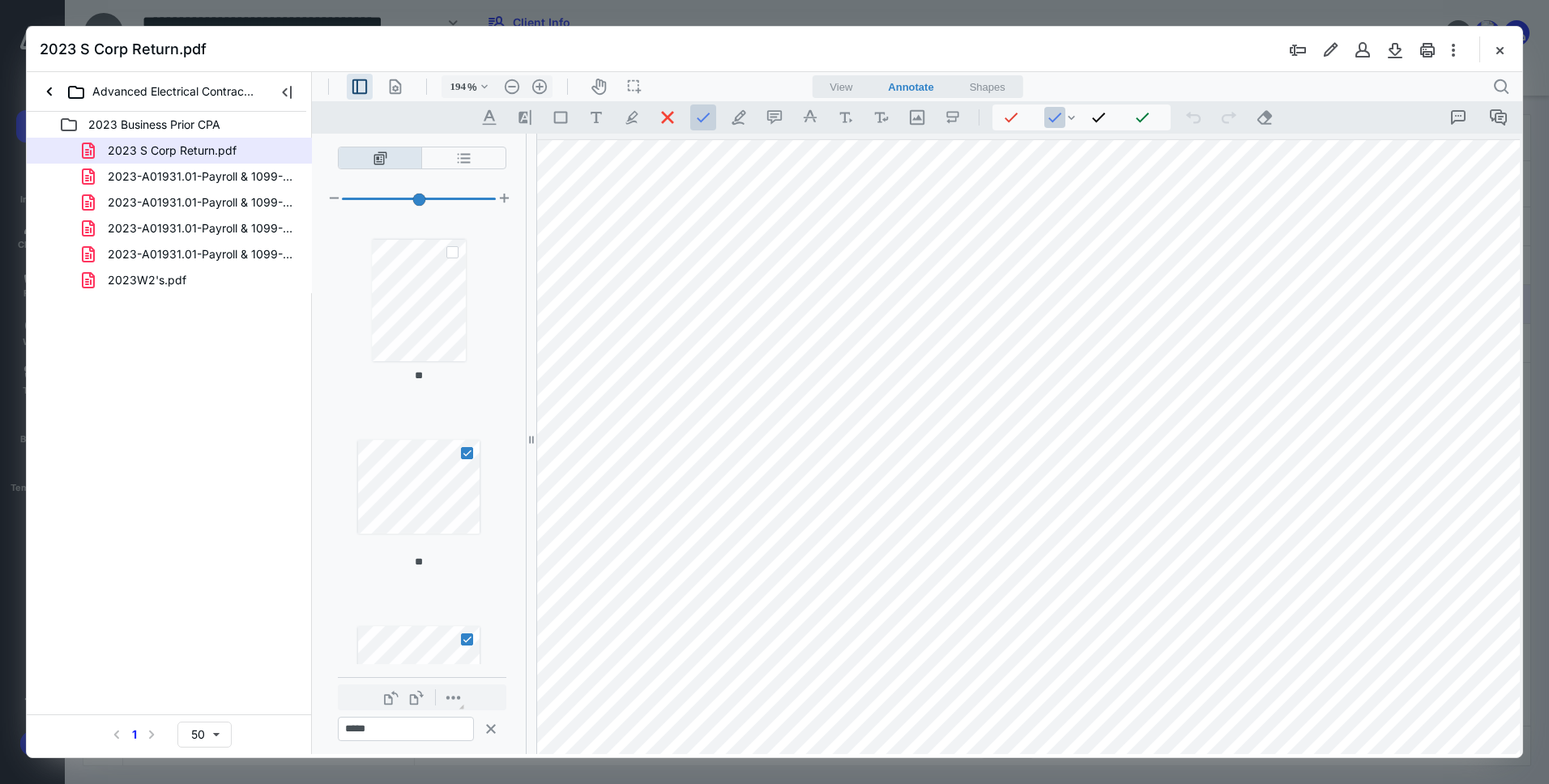 click at bounding box center [467, 453] 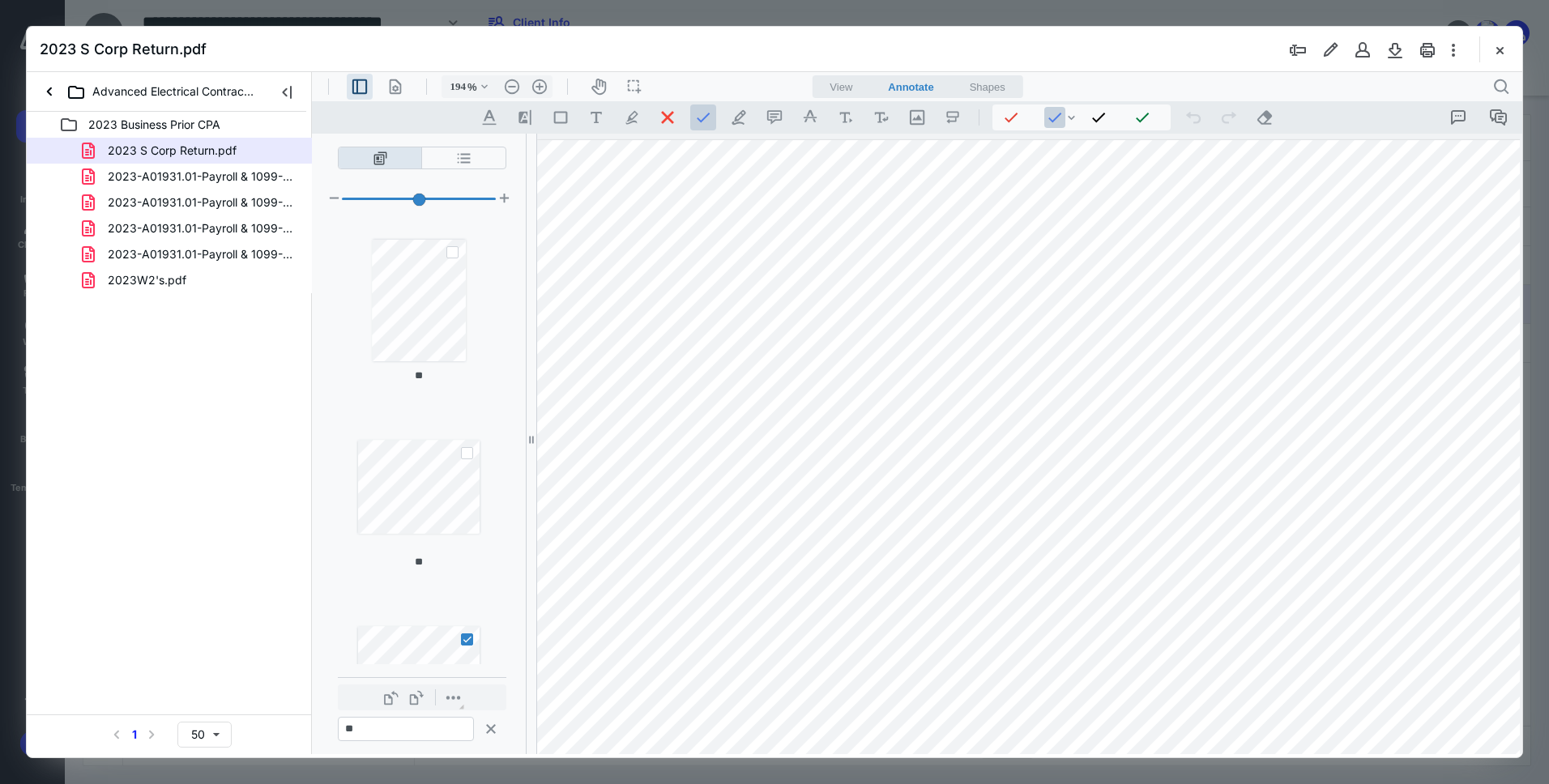 click at bounding box center [467, 639] 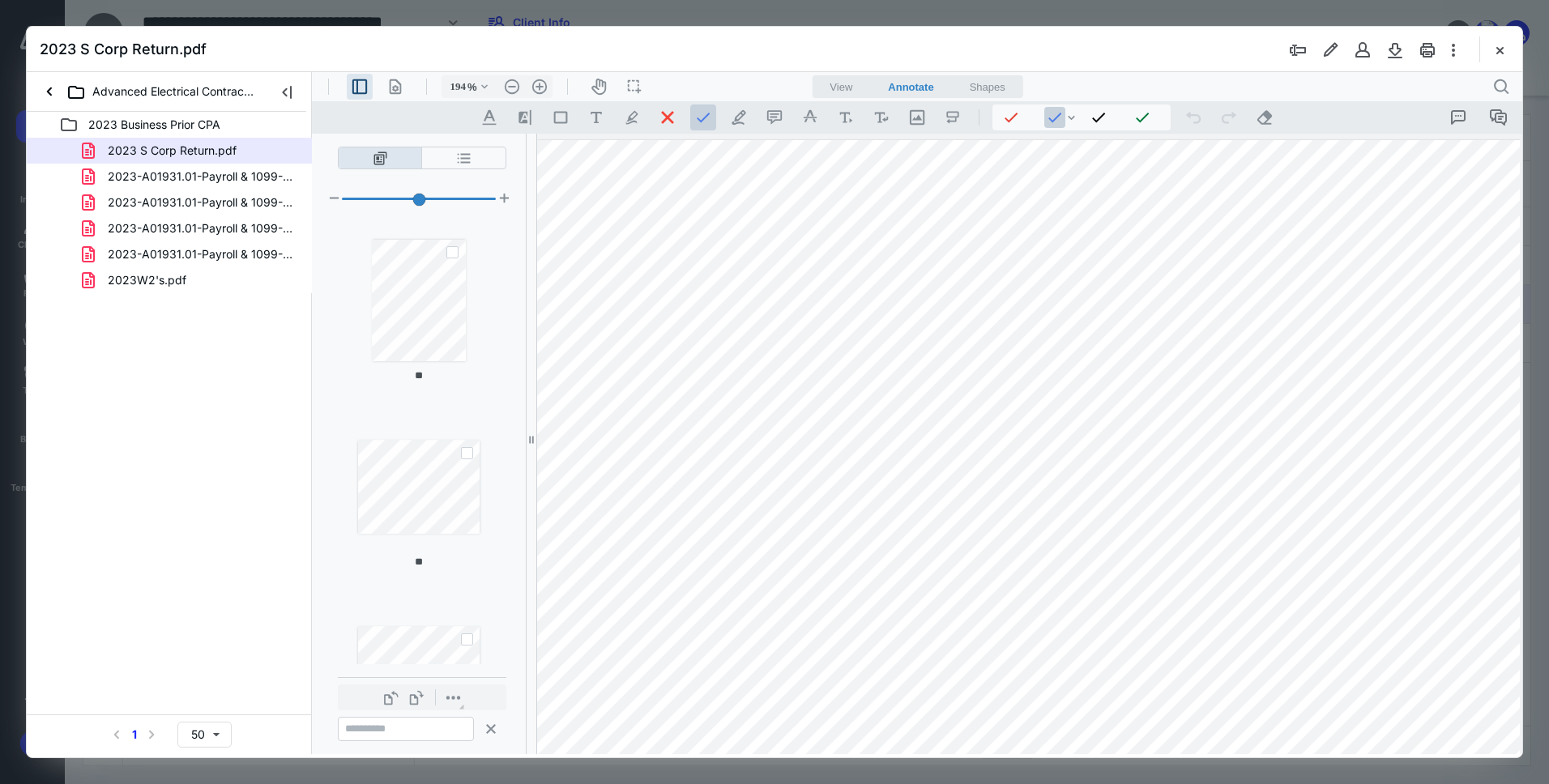 scroll, scrollTop: 35849, scrollLeft: 6, axis: both 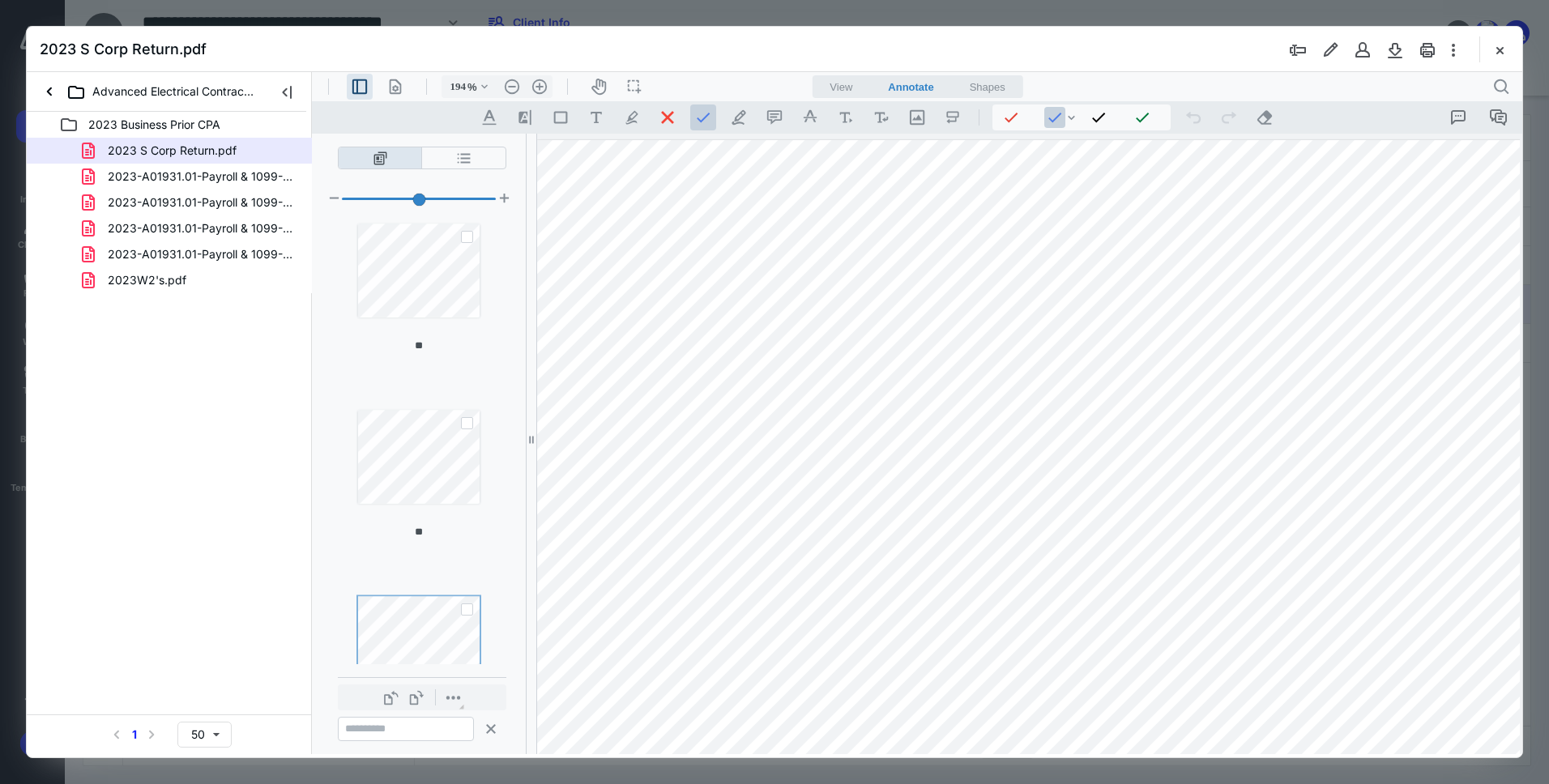 click on "** ** ** **" 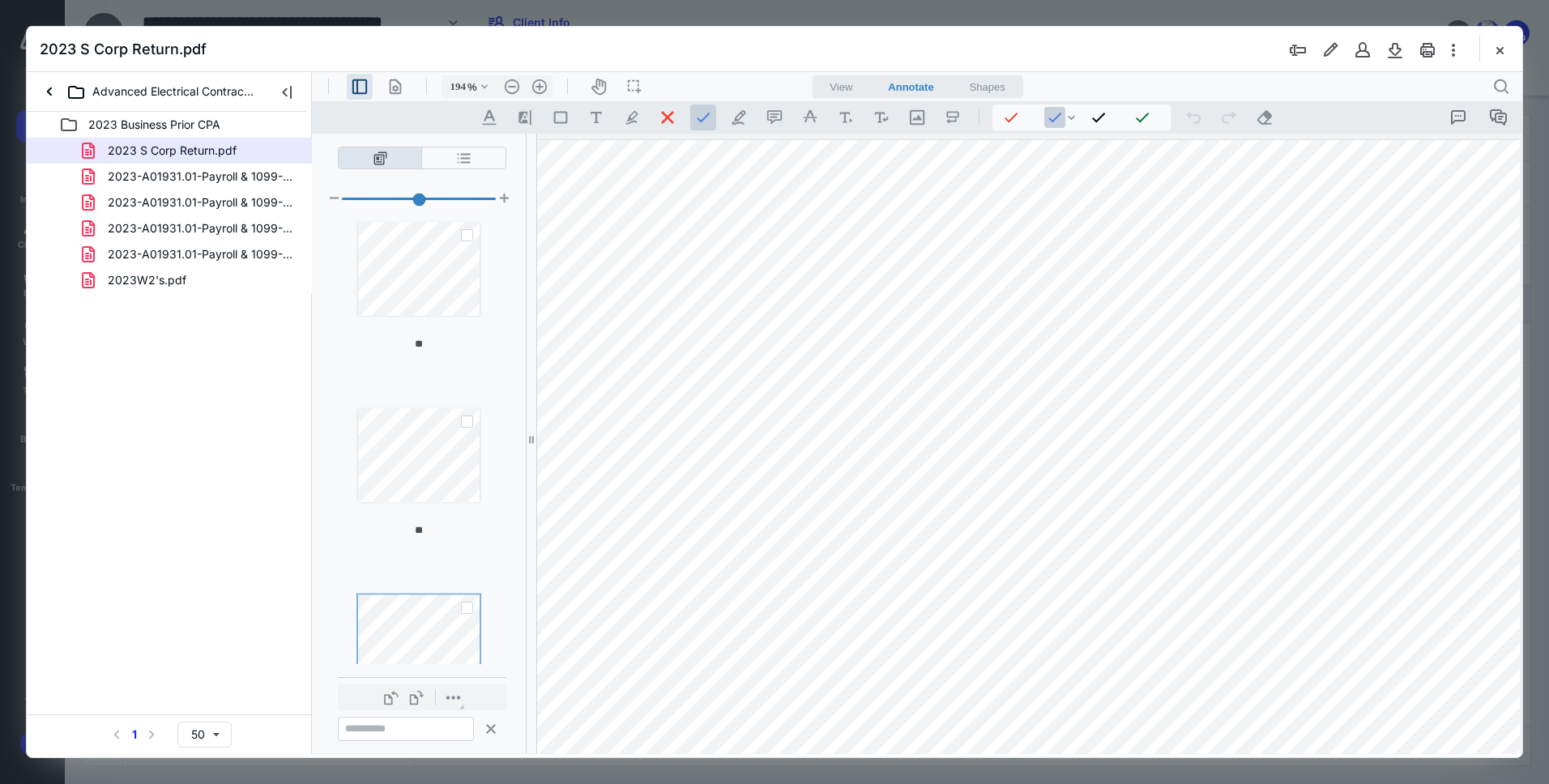 scroll, scrollTop: 5775, scrollLeft: 0, axis: vertical 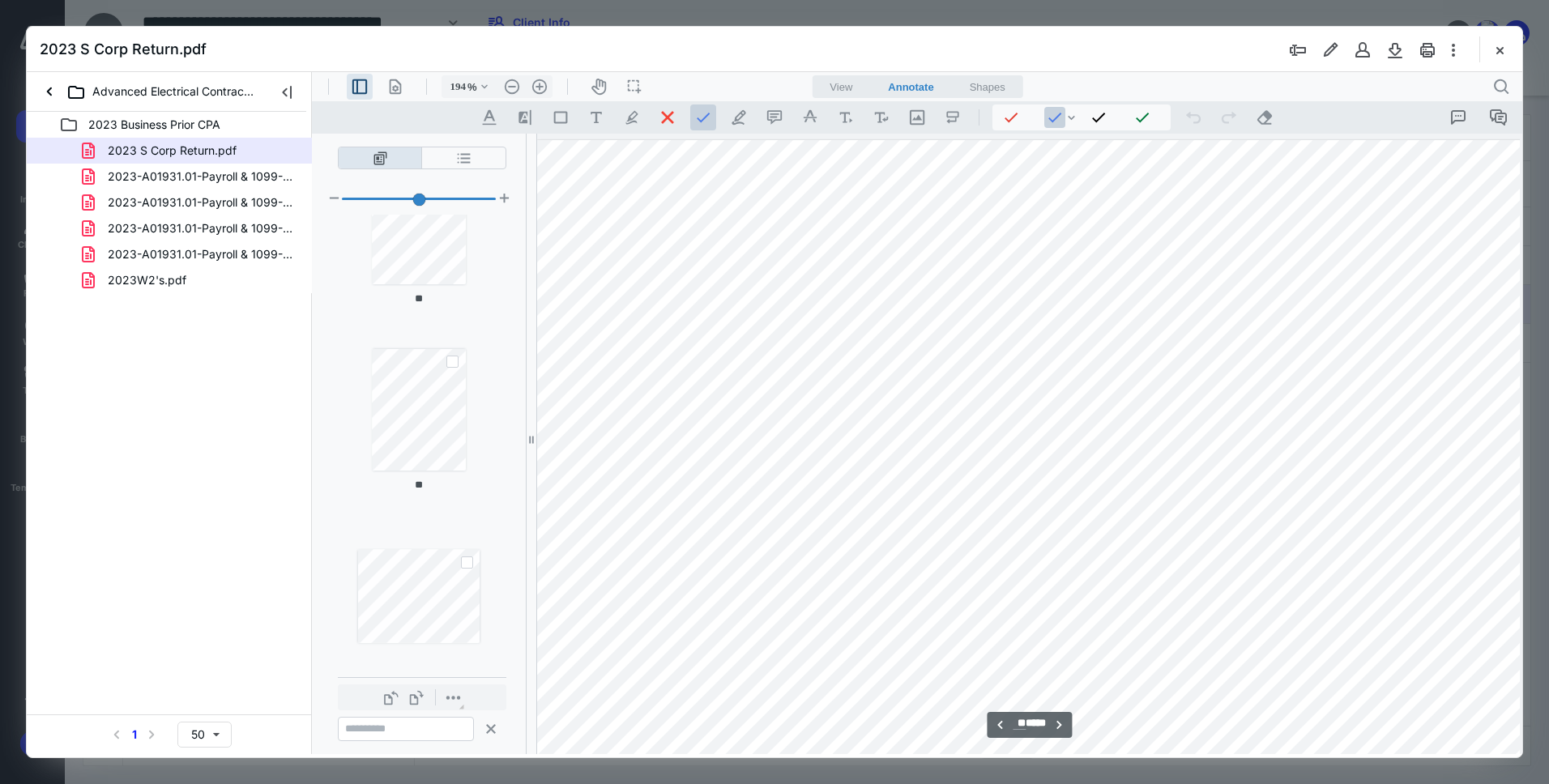 click on "** ** ** ** ** ** **" 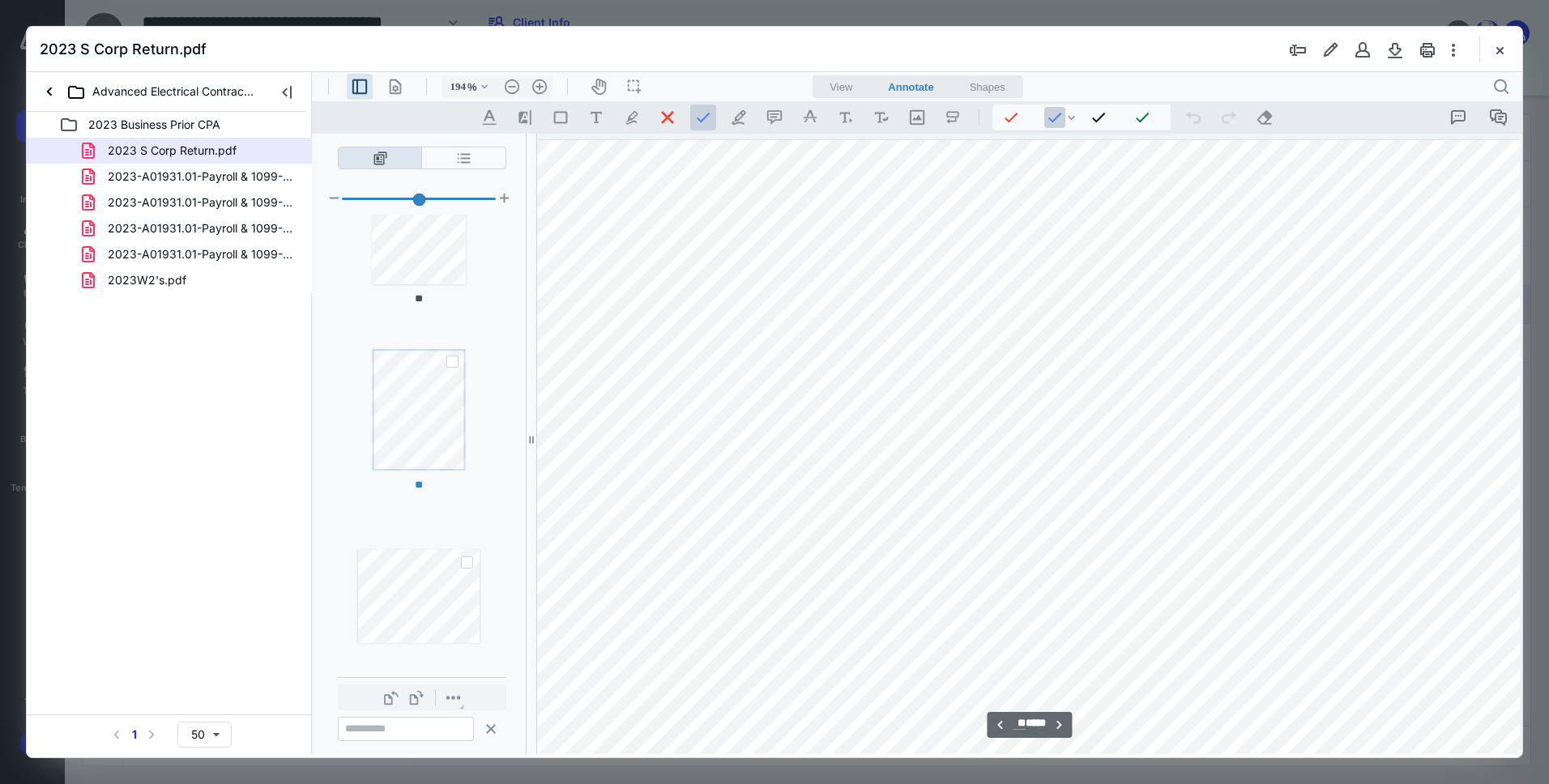scroll, scrollTop: 34597, scrollLeft: 147, axis: both 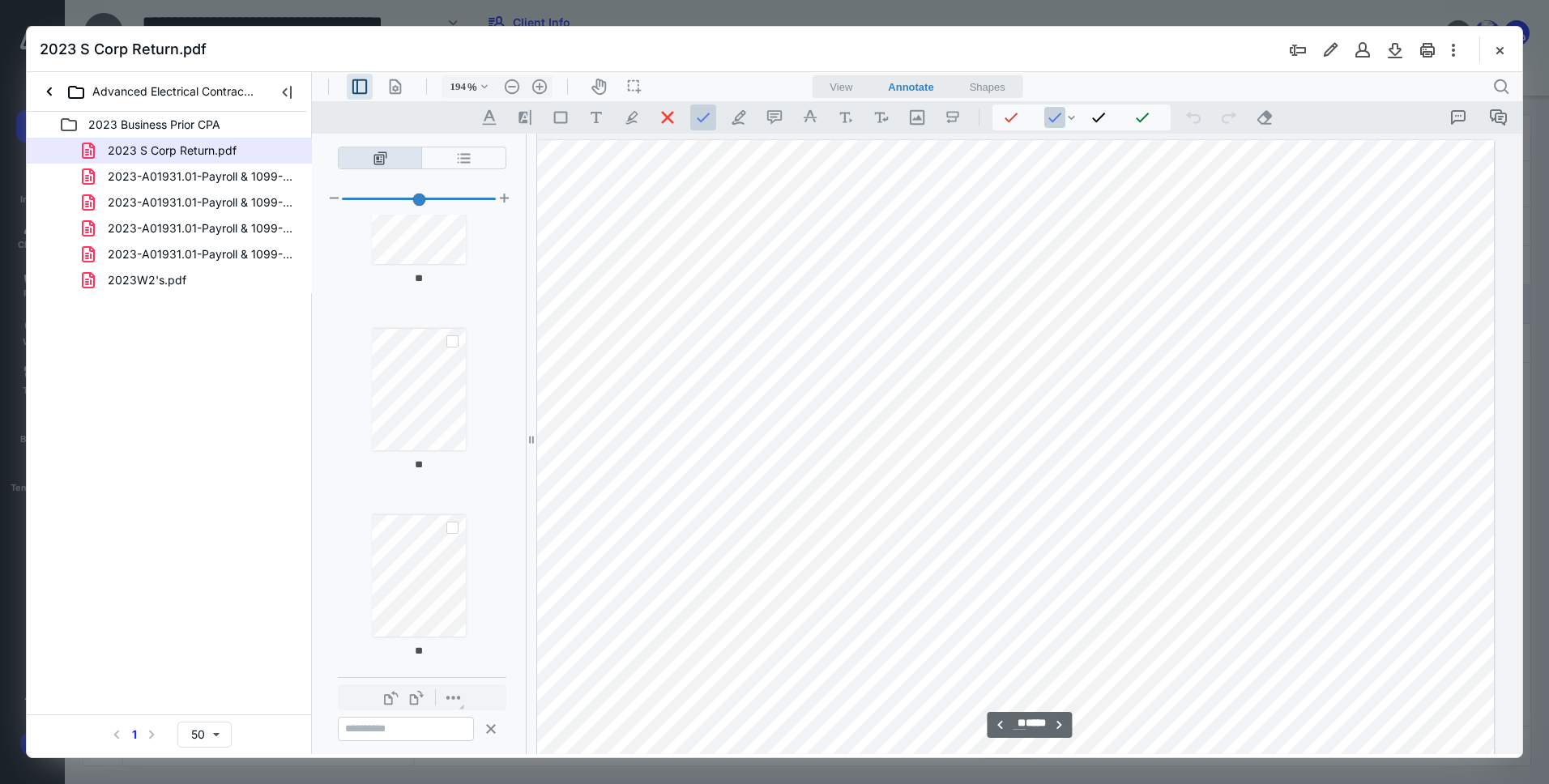 type on "**" 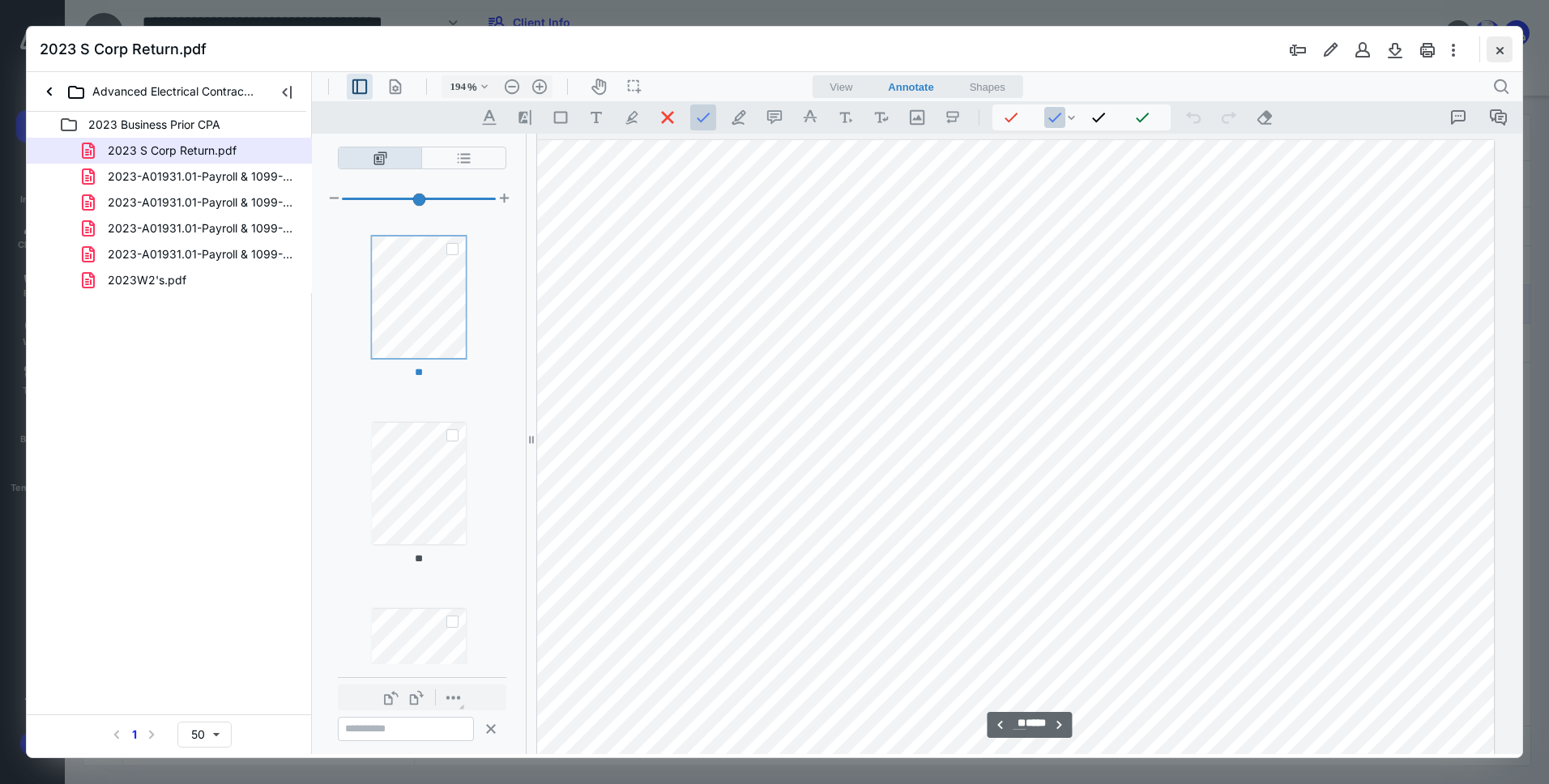 click at bounding box center [1500, 49] 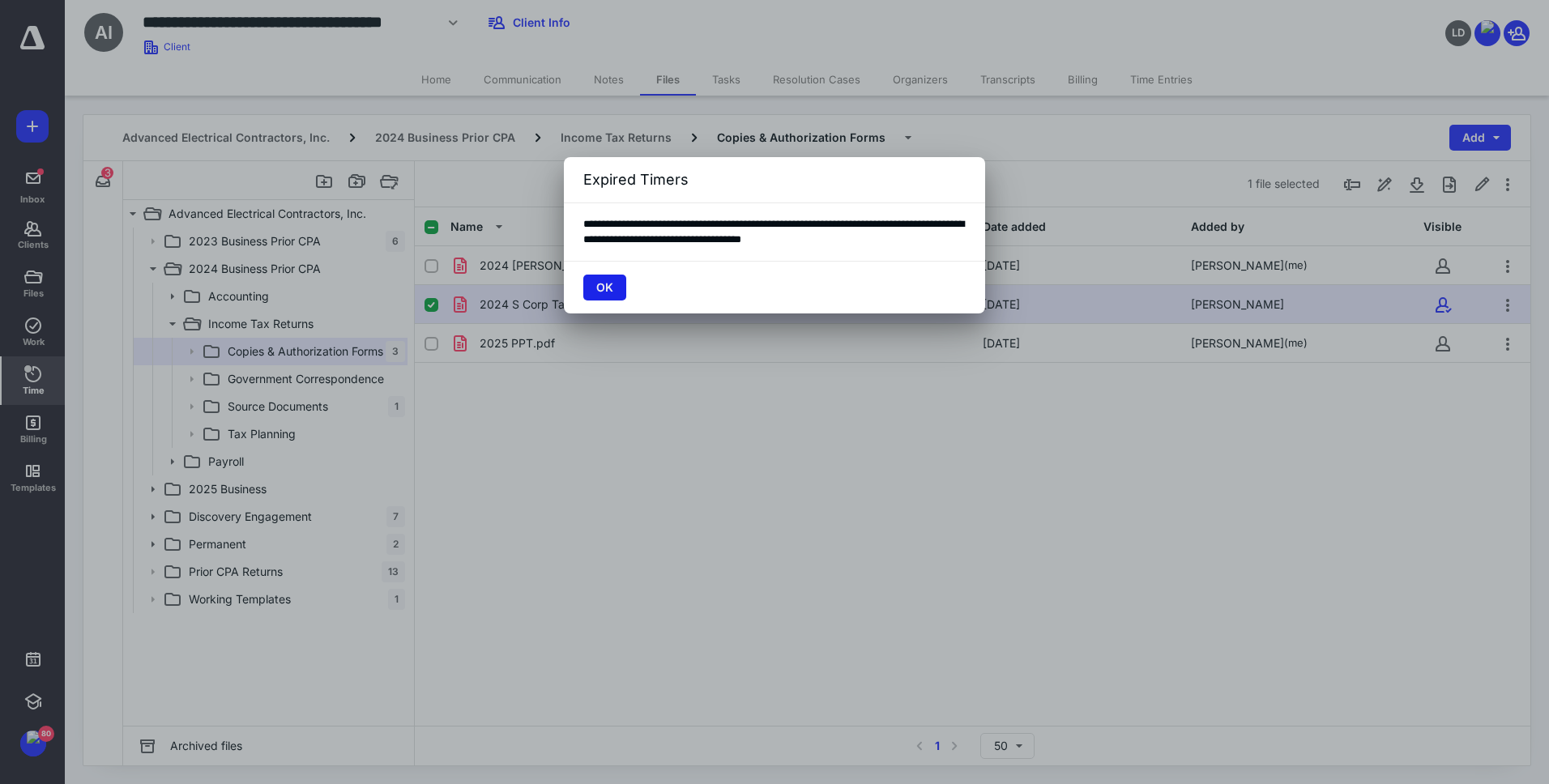 click on "OK" at bounding box center [604, 288] 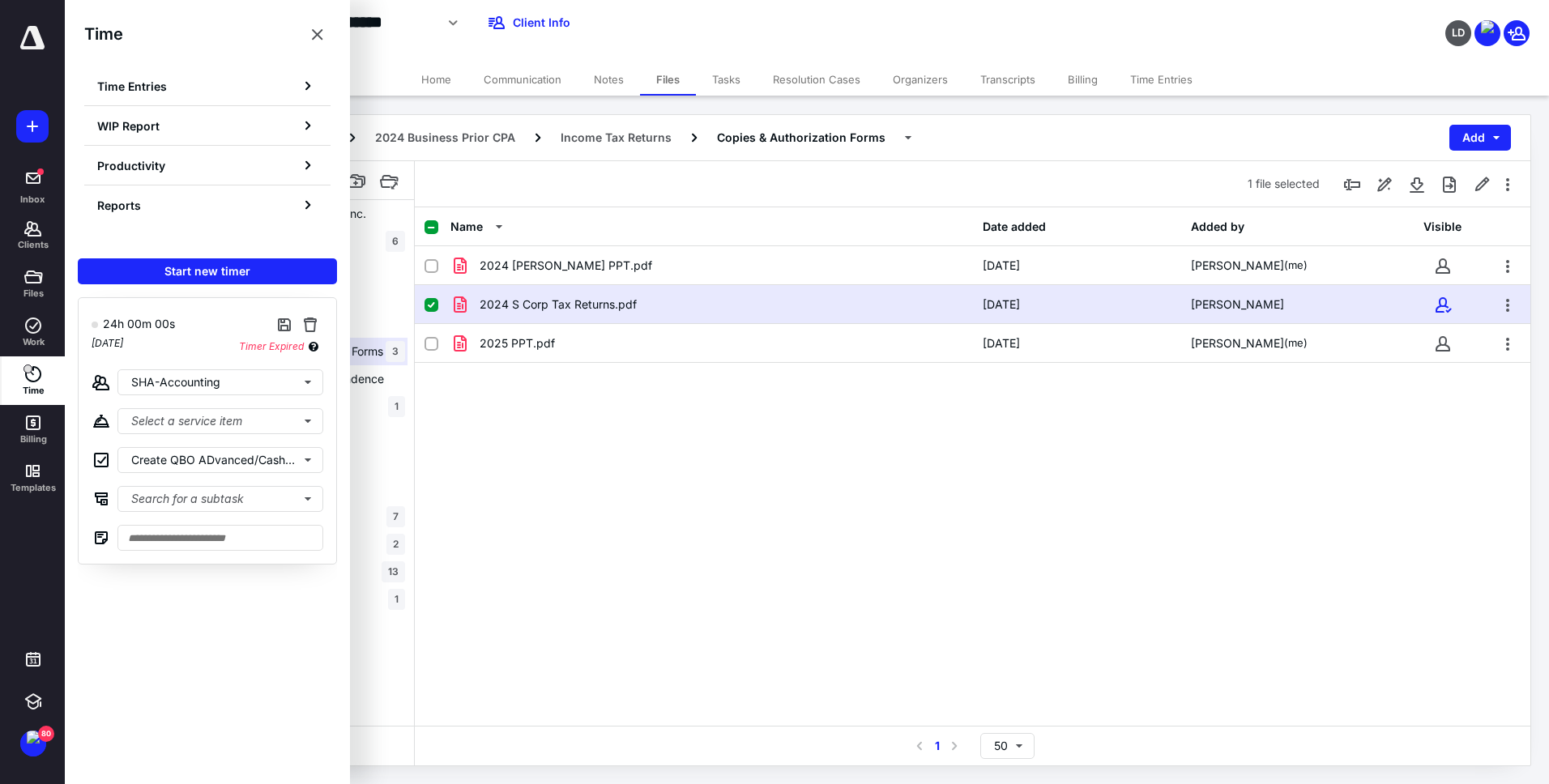 click on "2024 [PERSON_NAME] PPT.pdf [DATE] [PERSON_NAME]  (me) 2024 S Corp Tax Returns.pdf [DATE] [PERSON_NAME] 2025 PPT.pdf [DATE] [PERSON_NAME]  (me)" at bounding box center [972, 368] 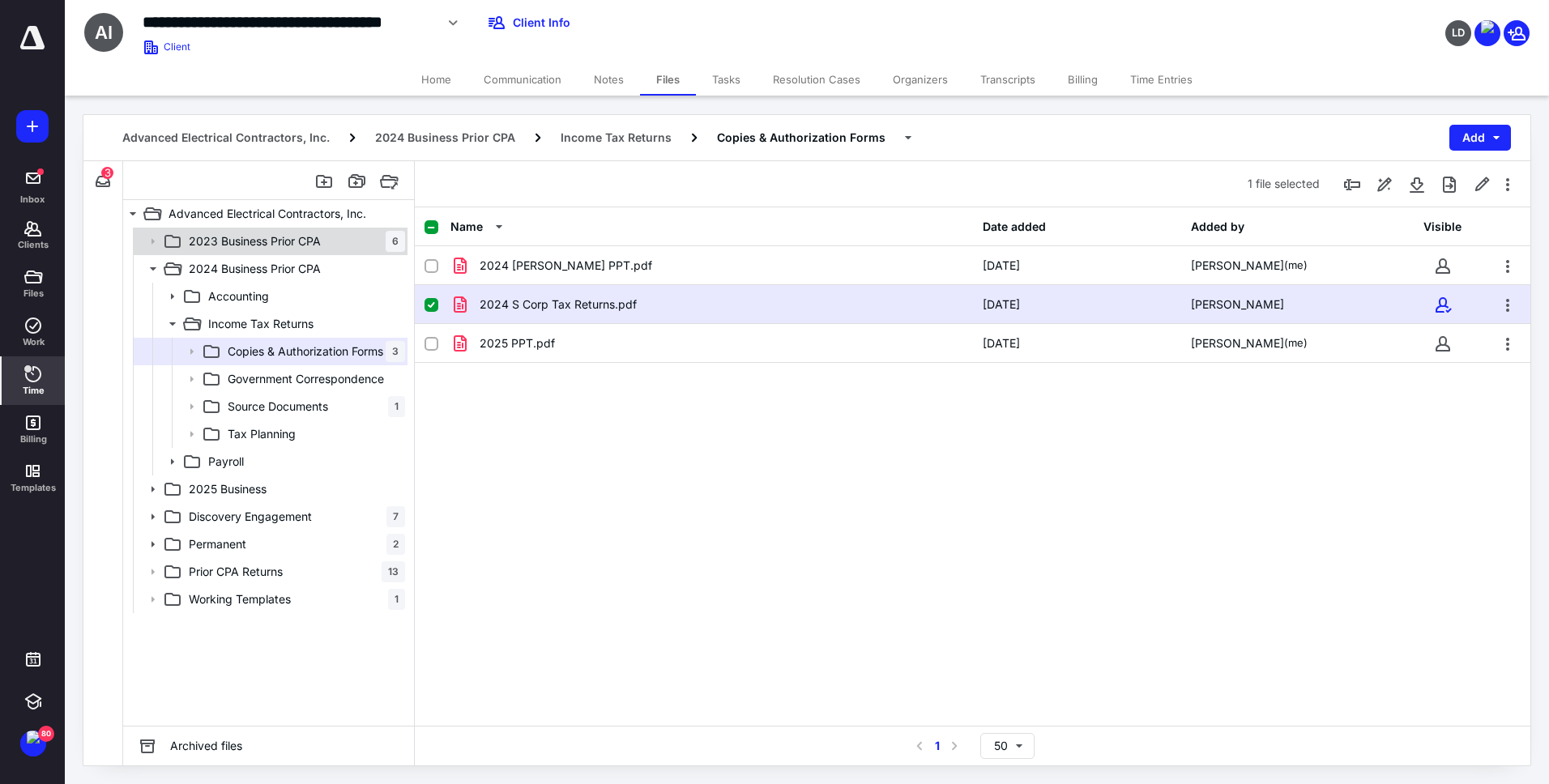 click at bounding box center [147, 241] 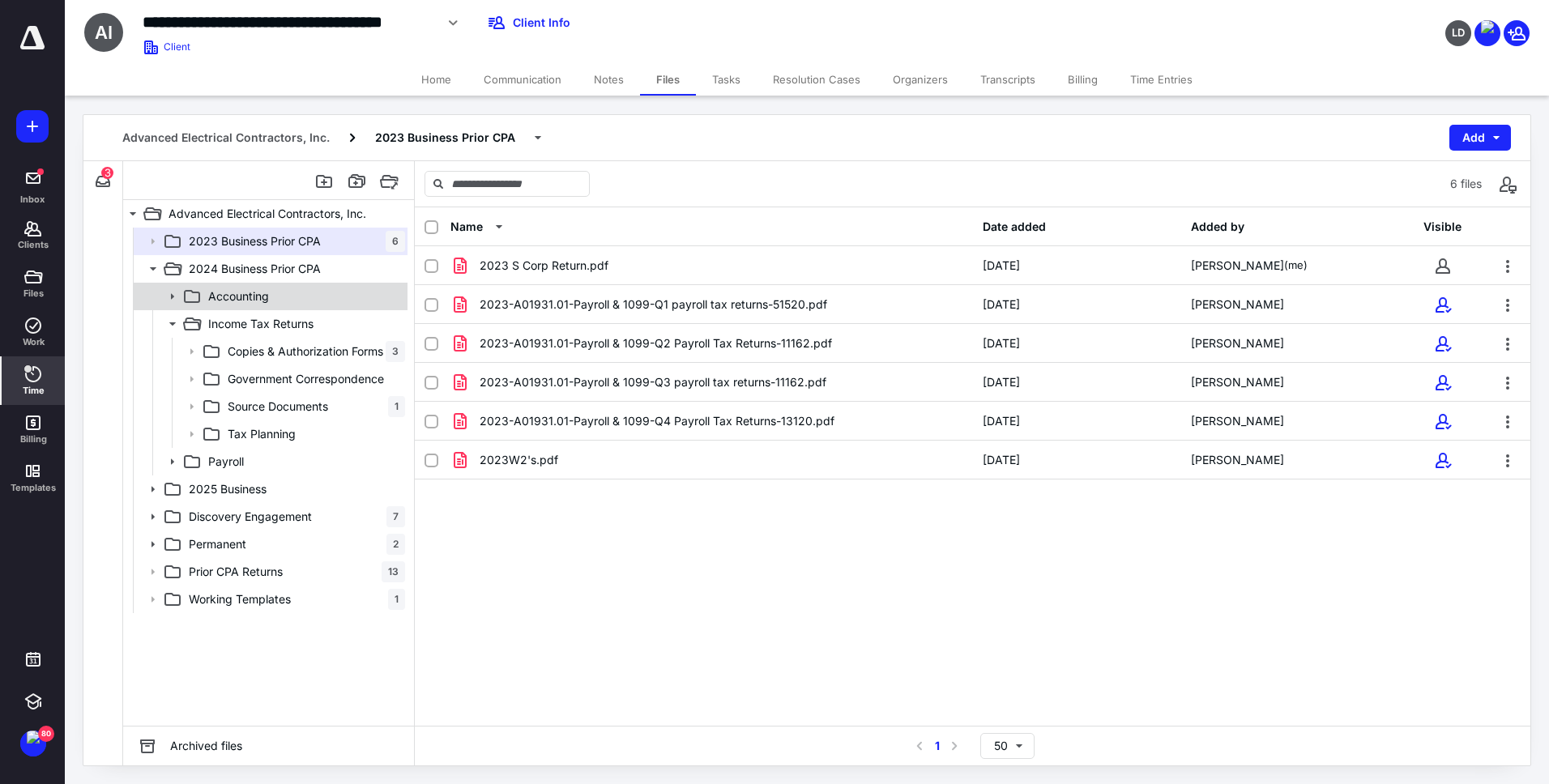 click 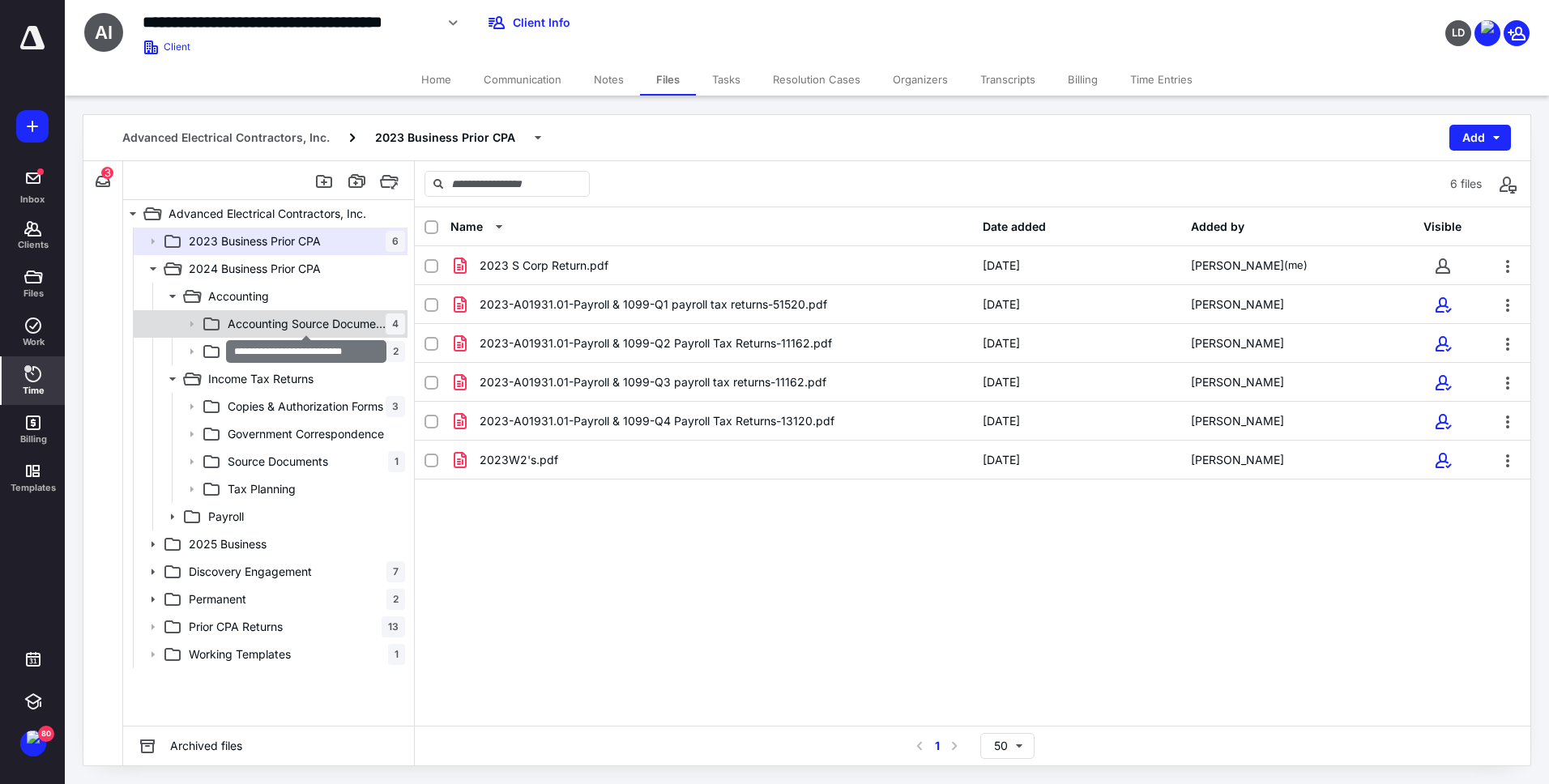 click on "Accounting Source Documents" at bounding box center [306, 324] 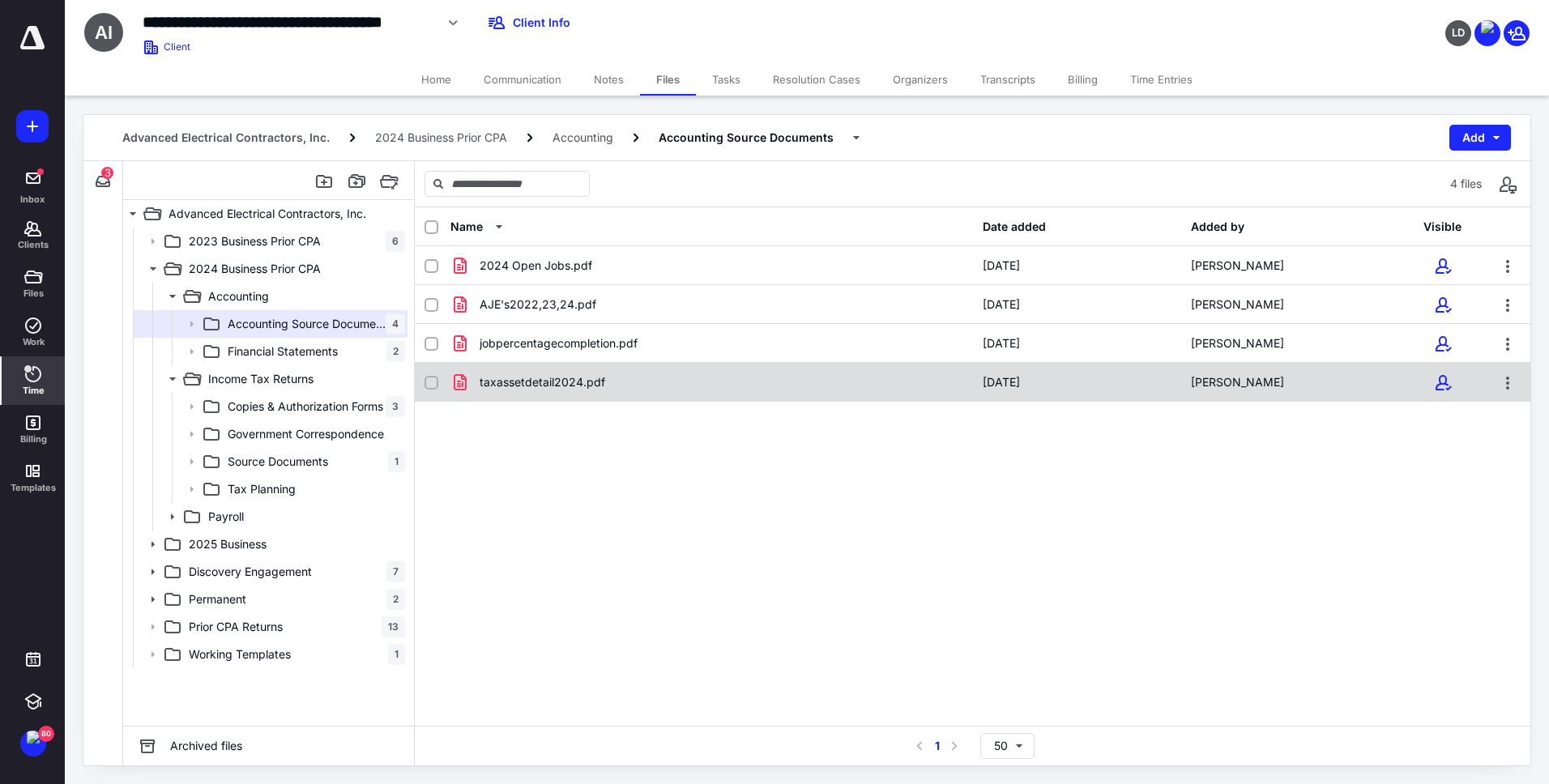 click on "taxassetdetail2024.pdf" at bounding box center (542, 382) 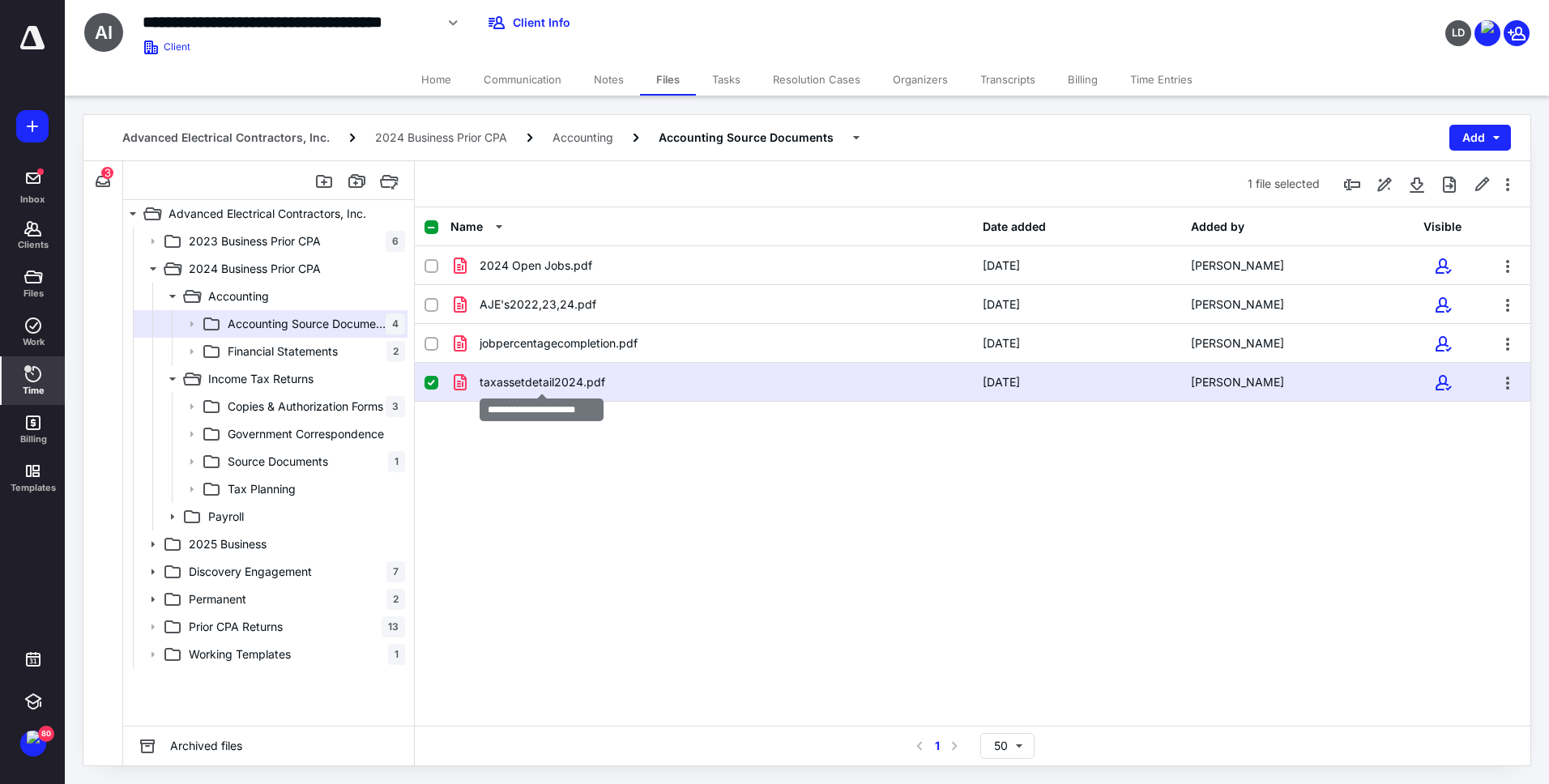 click on "taxassetdetail2024.pdf" at bounding box center [542, 382] 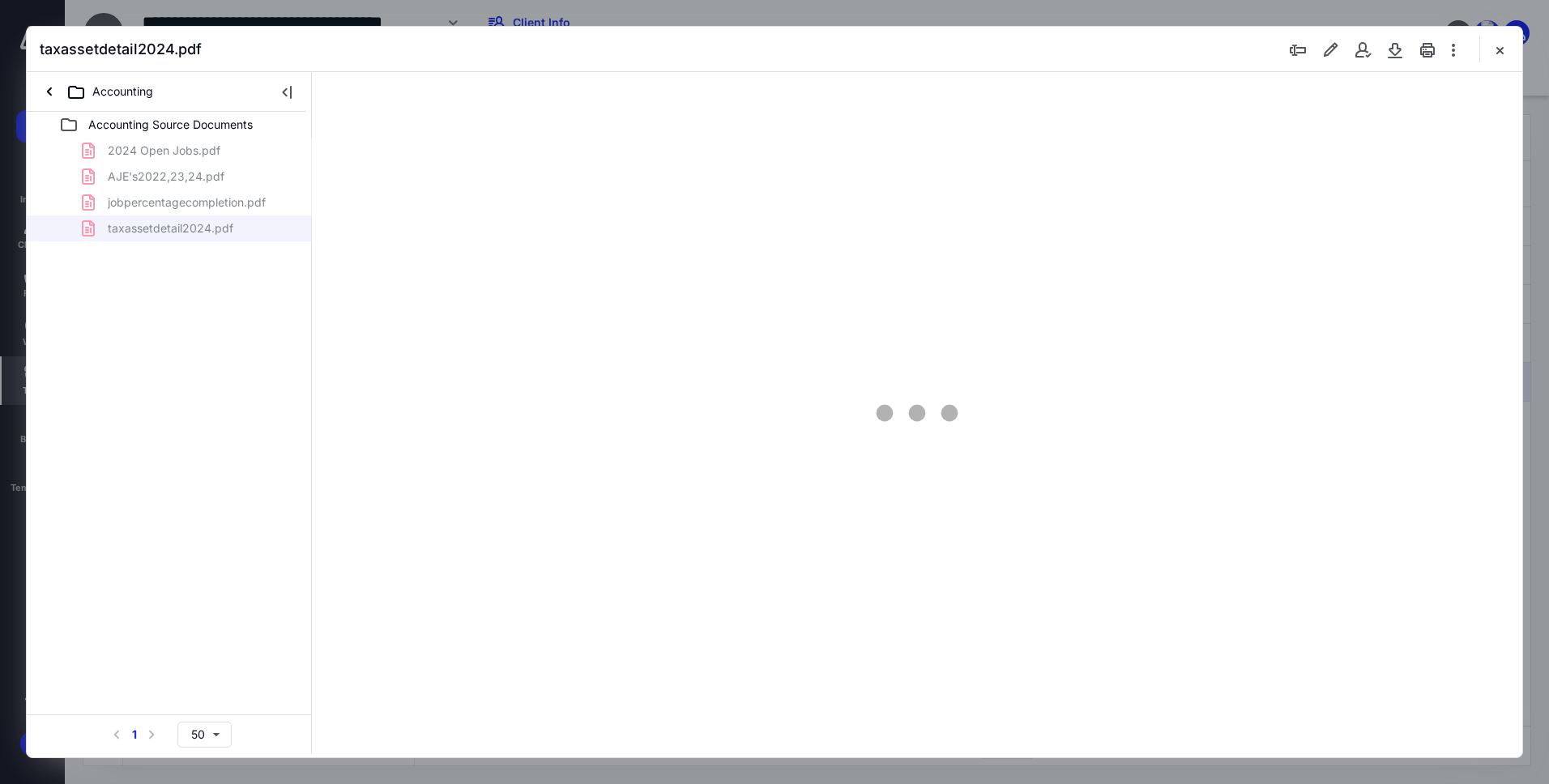 scroll, scrollTop: 0, scrollLeft: 0, axis: both 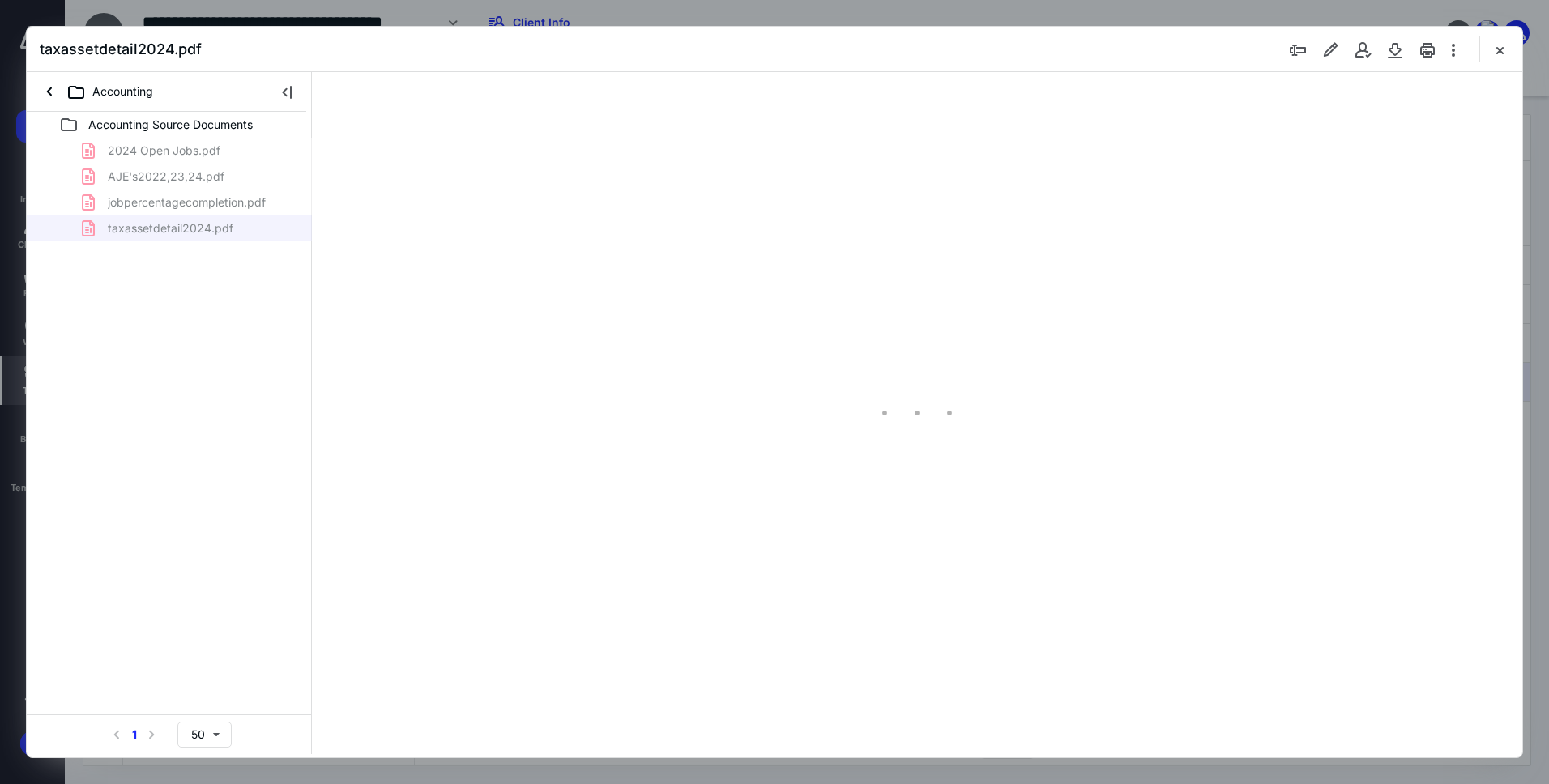 type on "185" 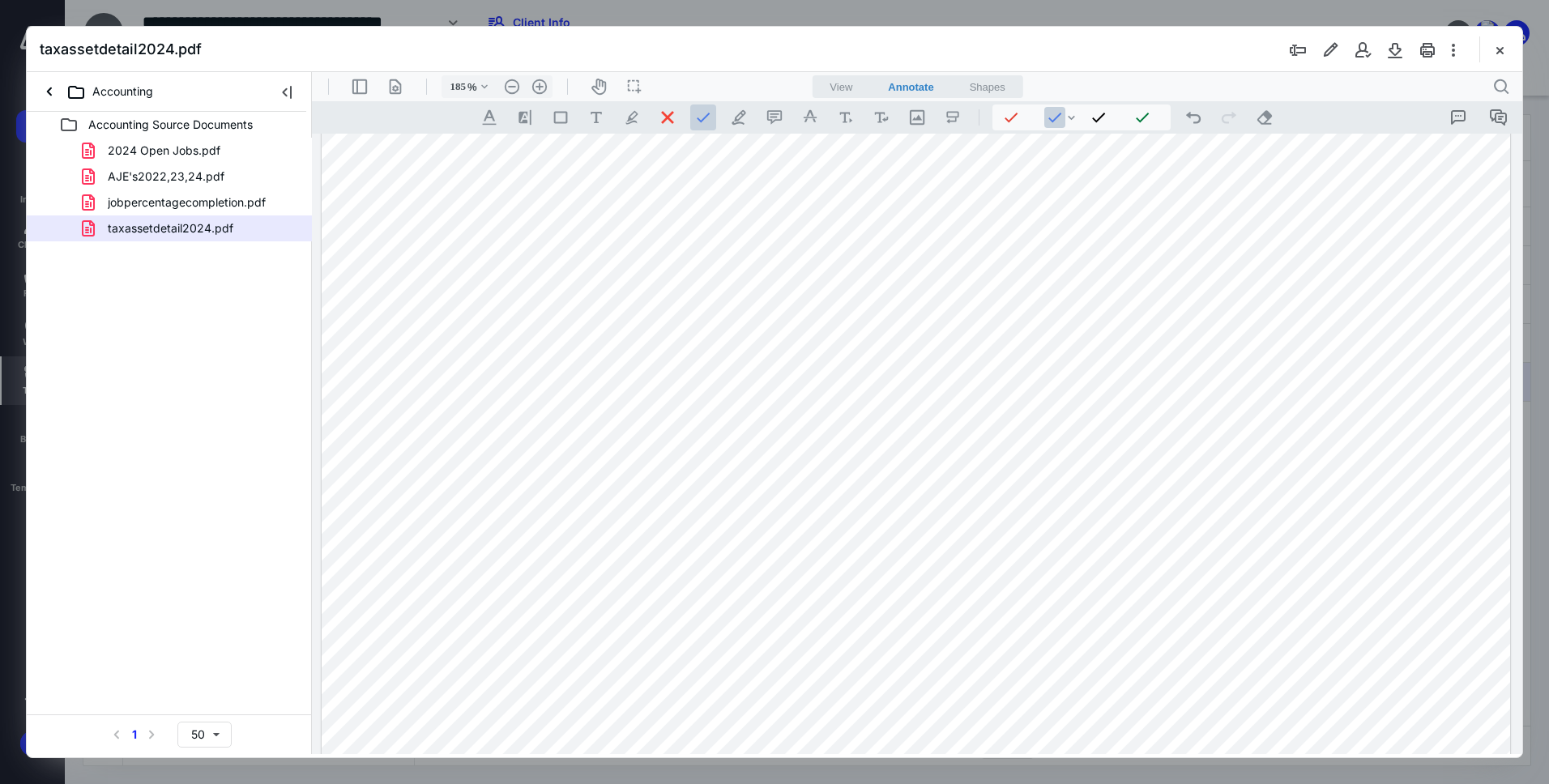 scroll, scrollTop: 304, scrollLeft: 0, axis: vertical 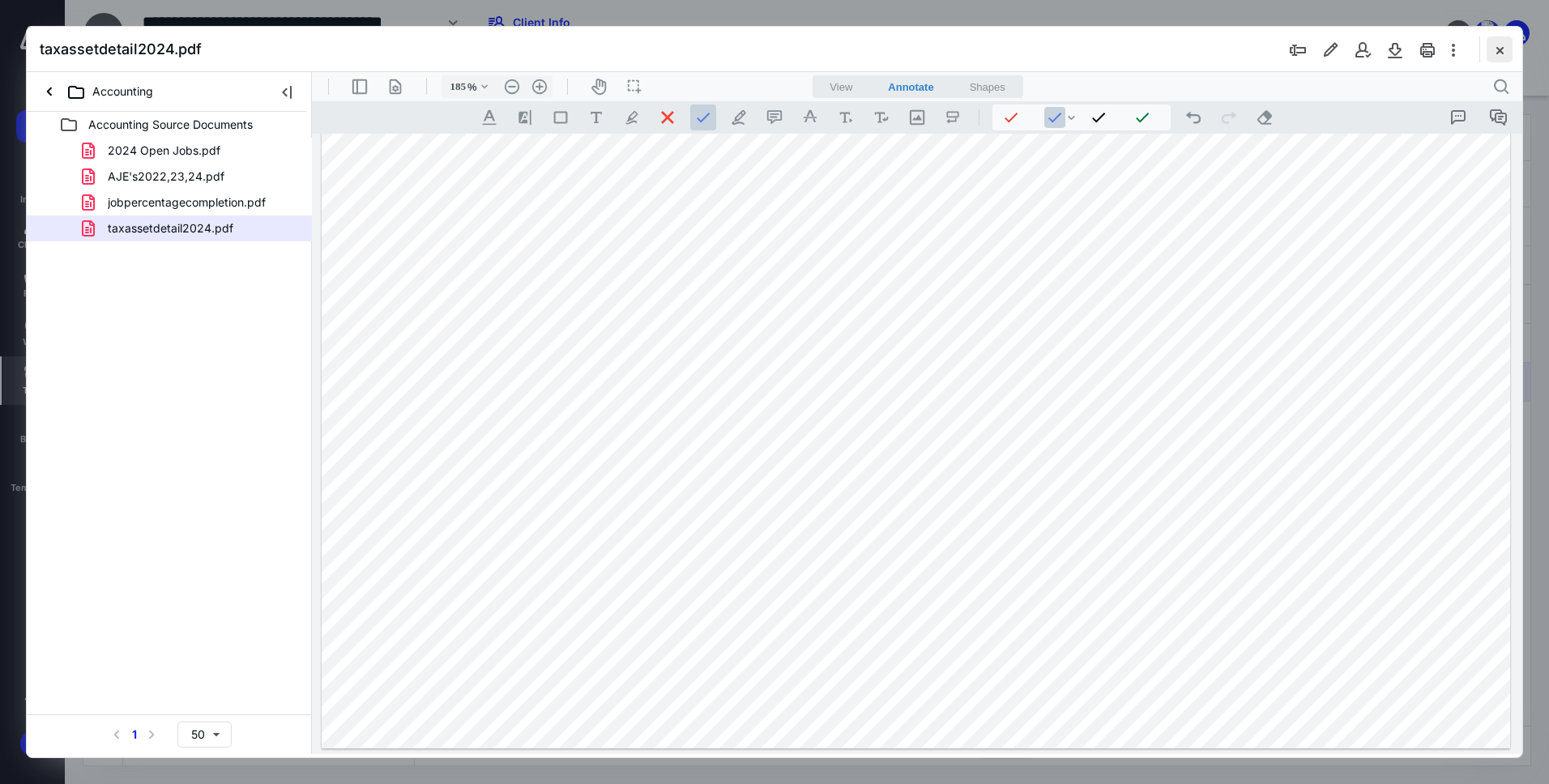 click at bounding box center [1500, 49] 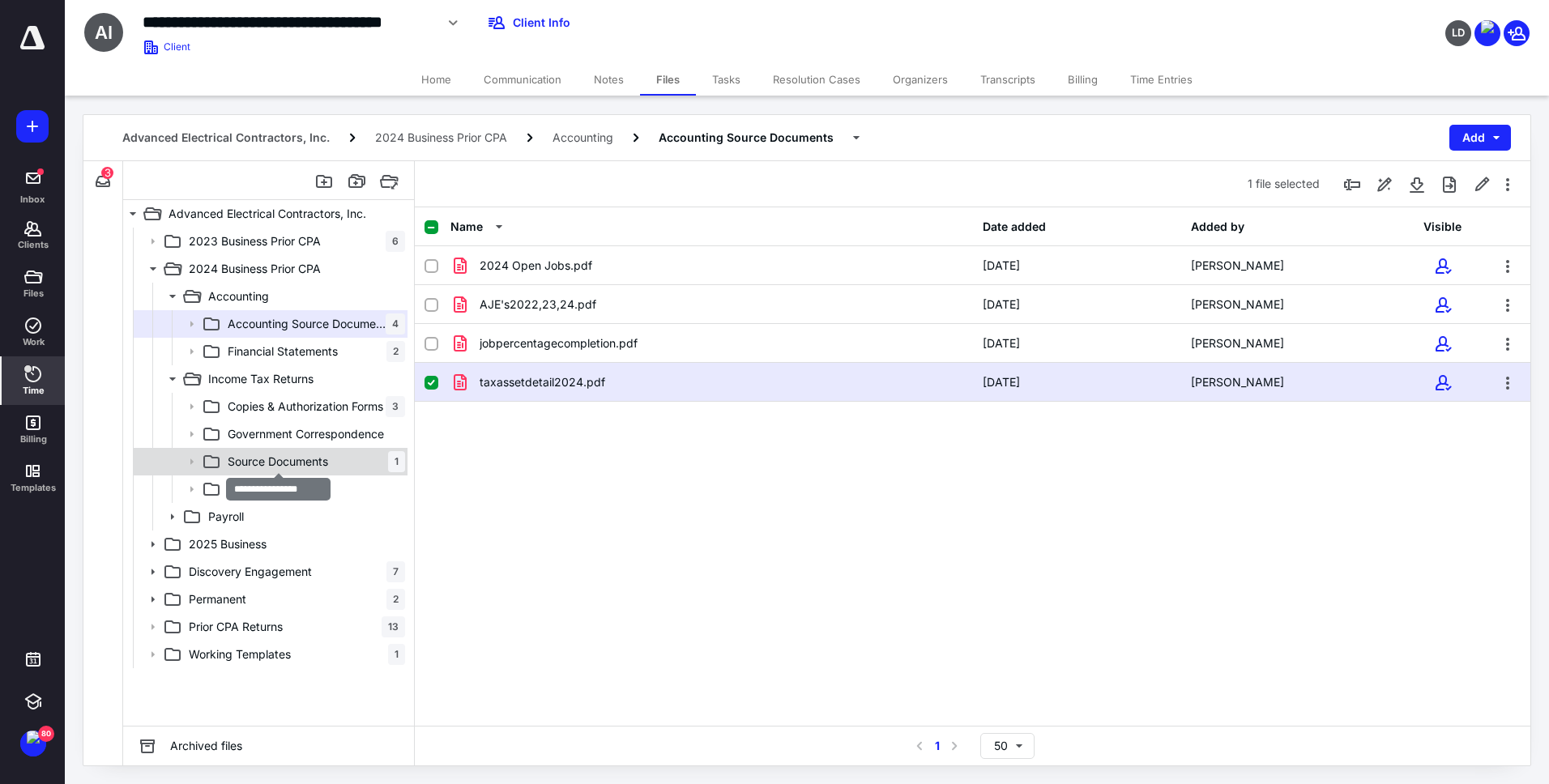 click on "Source Documents" at bounding box center [278, 462] 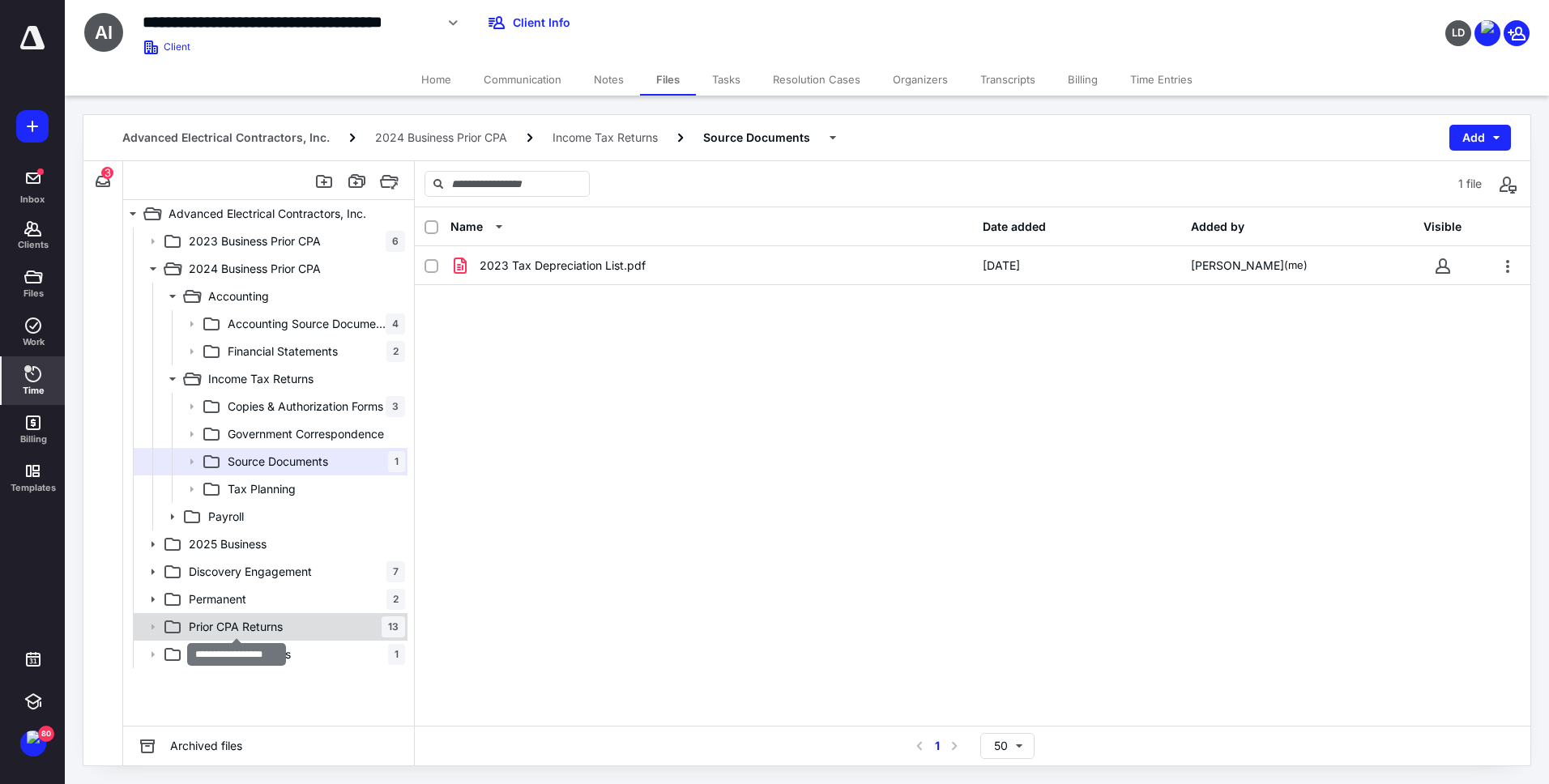click on "Prior CPA Returns" at bounding box center [236, 627] 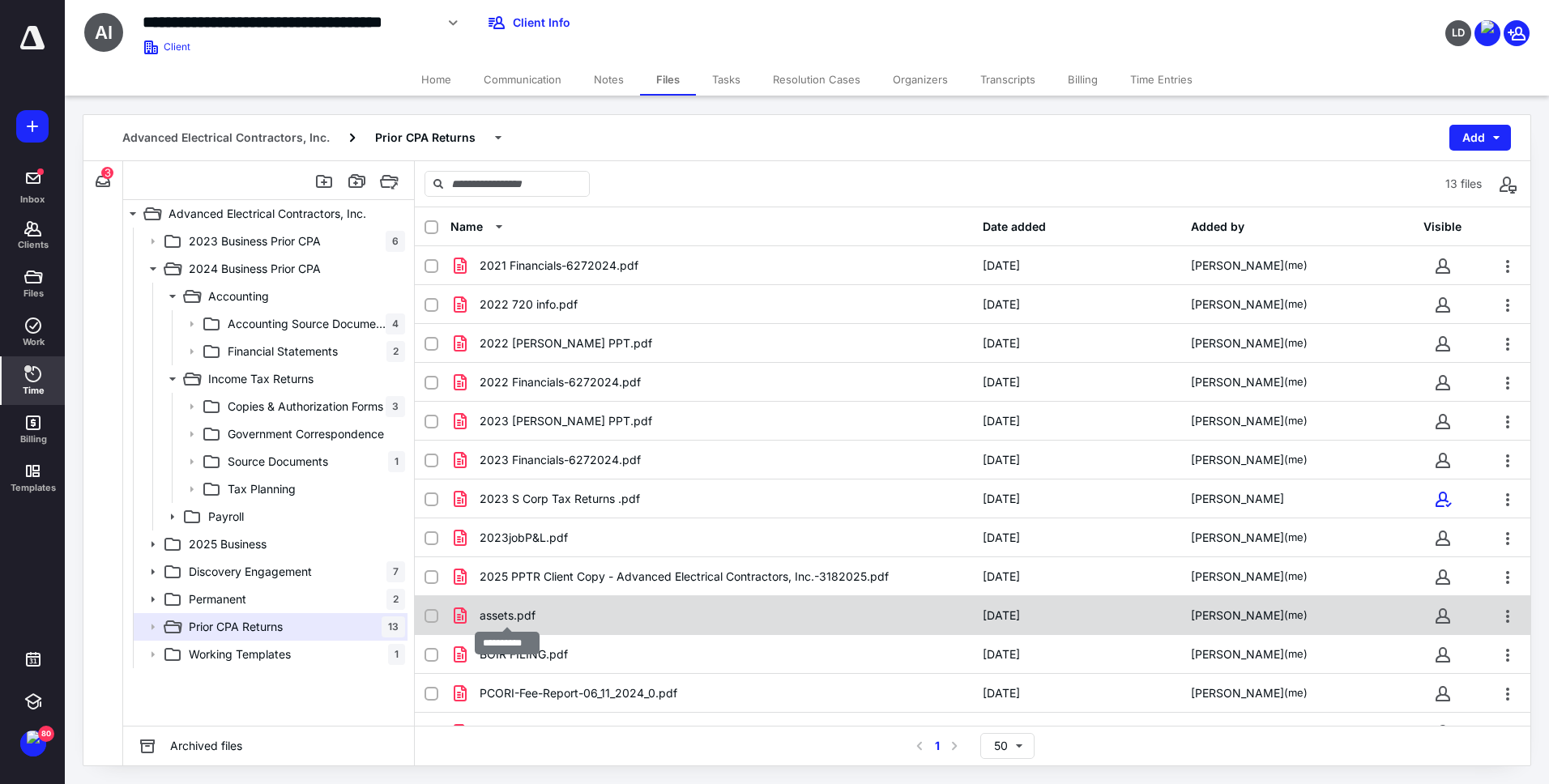 click on "assets.pdf" at bounding box center (507, 616) 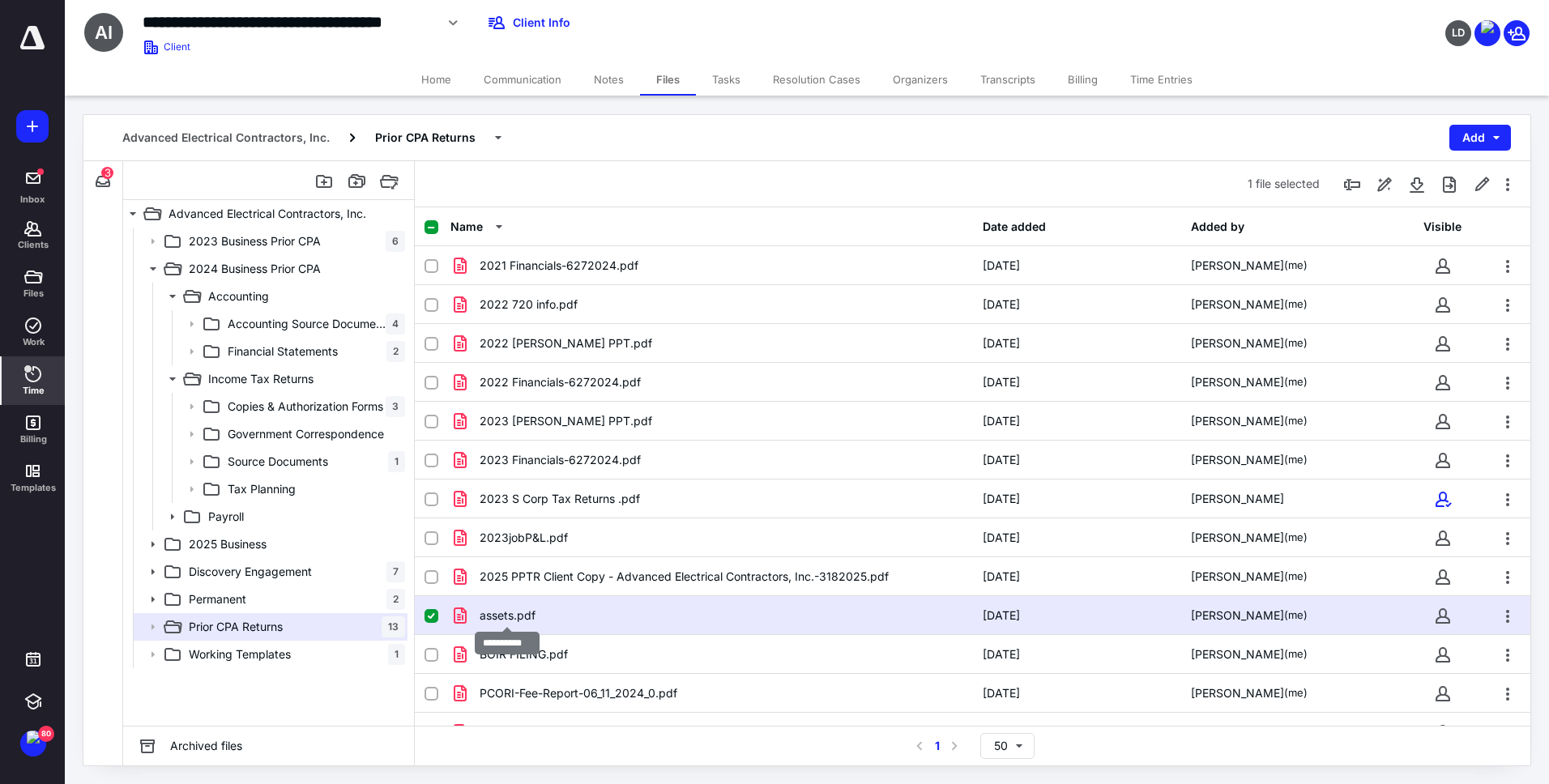 click on "assets.pdf" at bounding box center [507, 616] 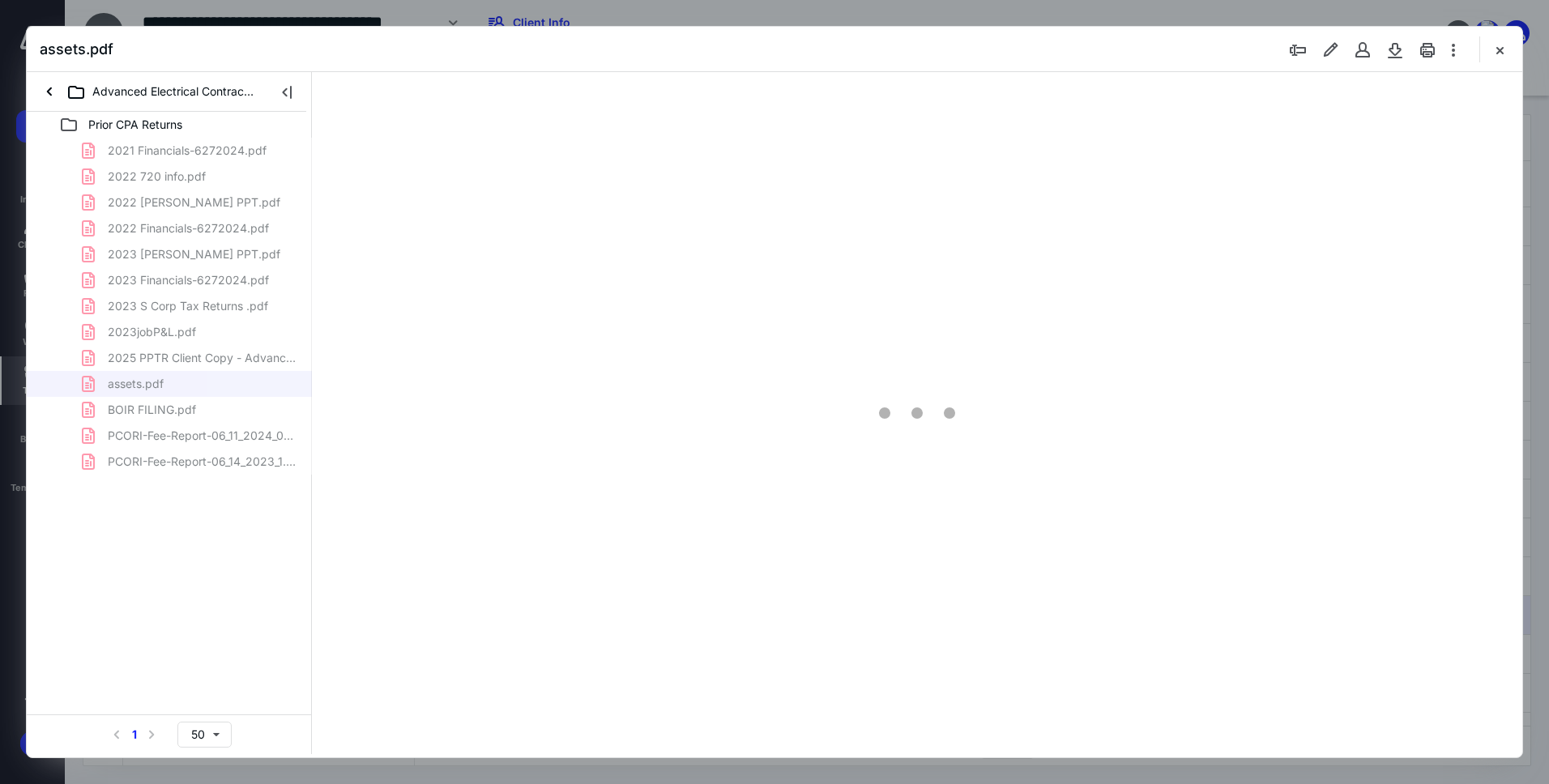 scroll, scrollTop: 0, scrollLeft: 0, axis: both 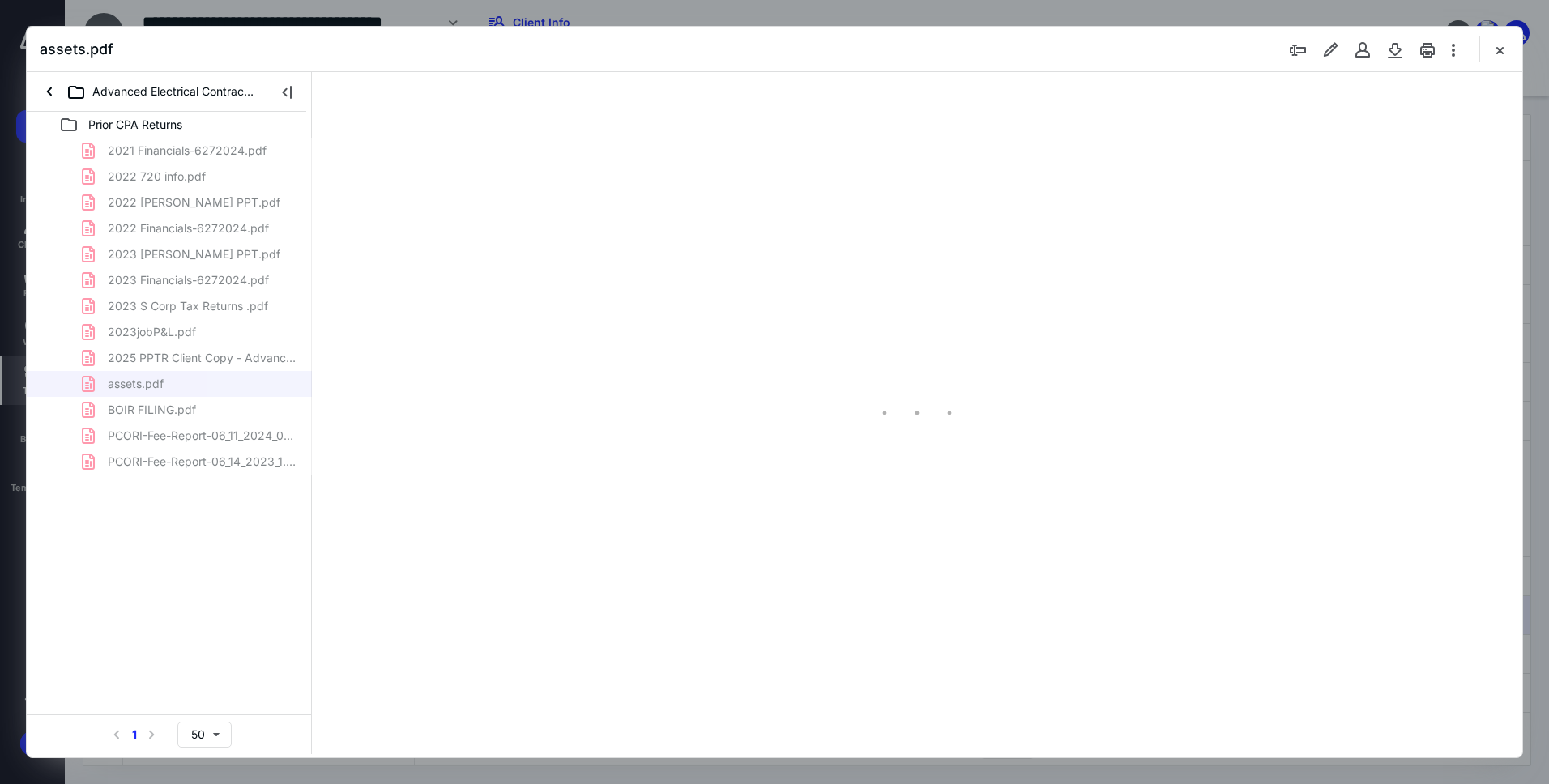 type on "184" 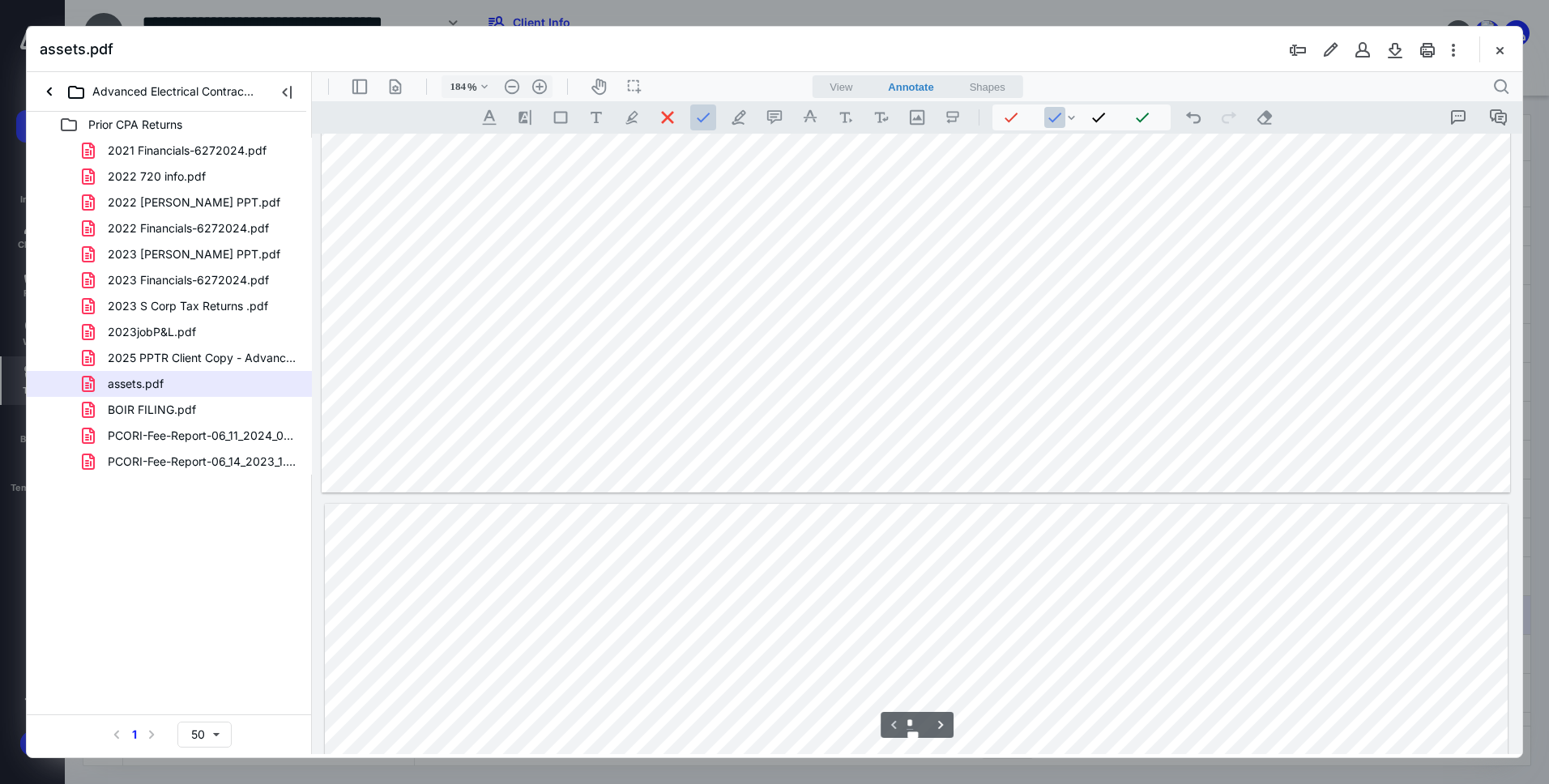 scroll, scrollTop: 553, scrollLeft: 0, axis: vertical 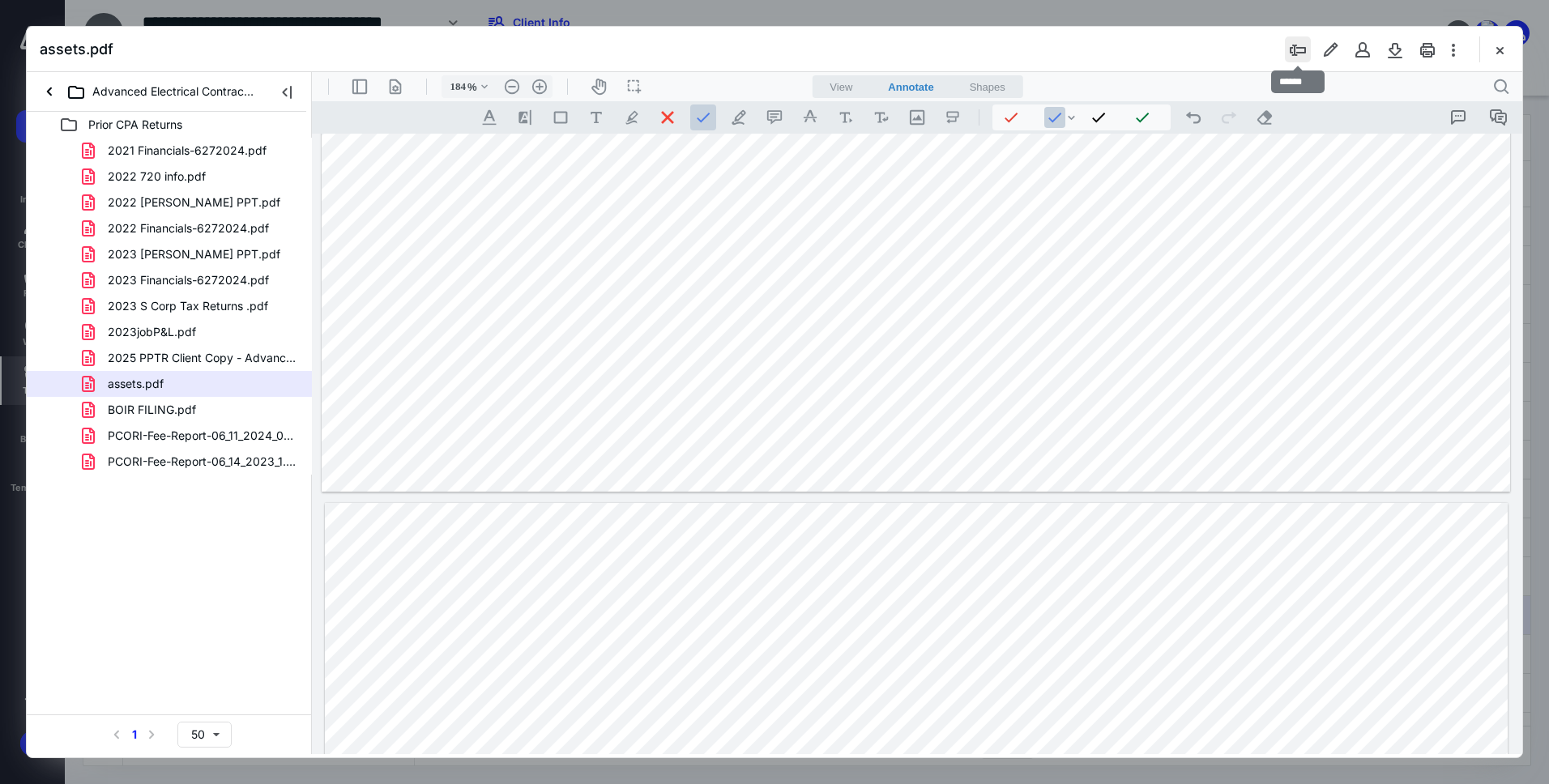 click at bounding box center [1298, 49] 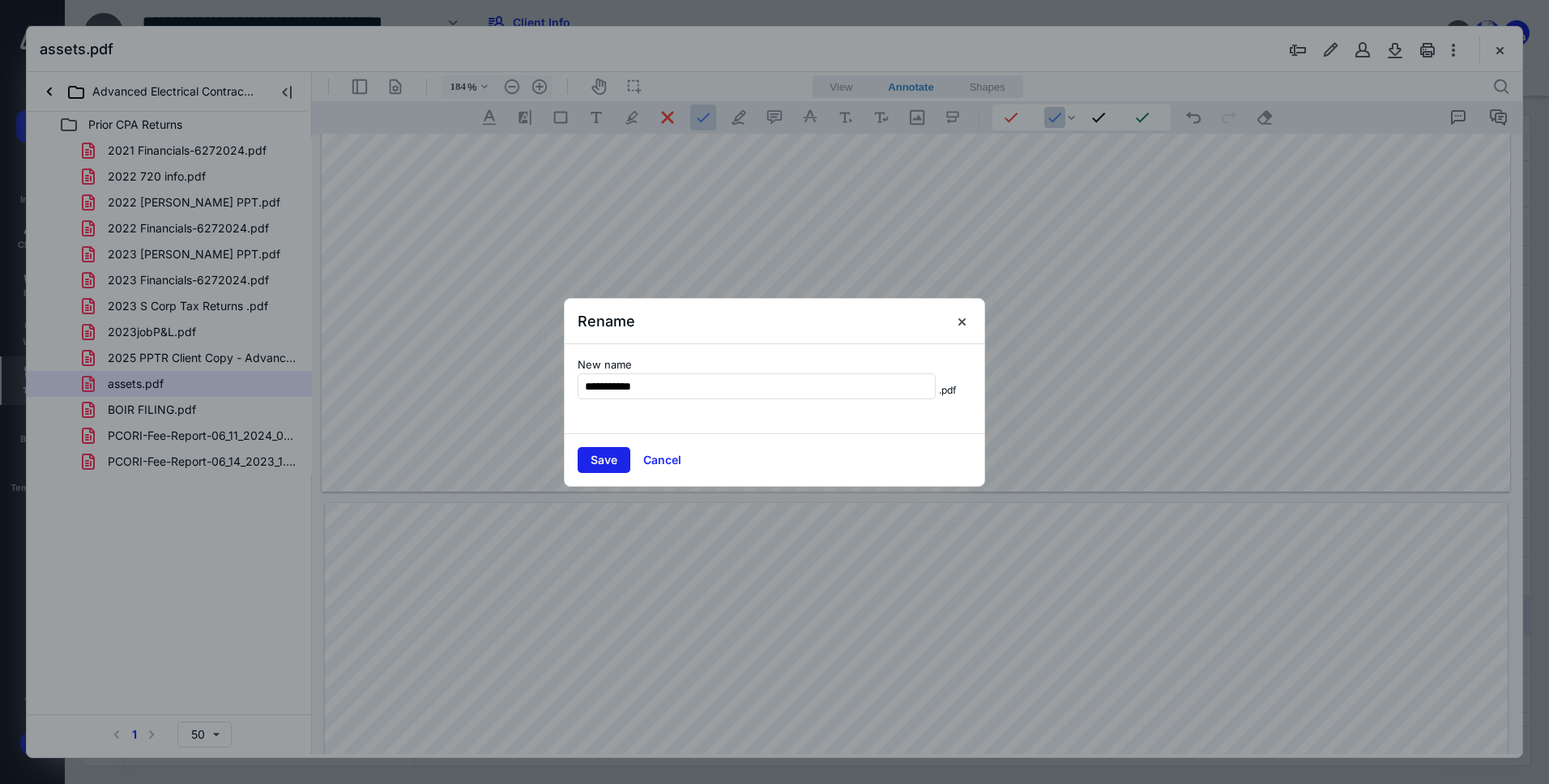 type on "**********" 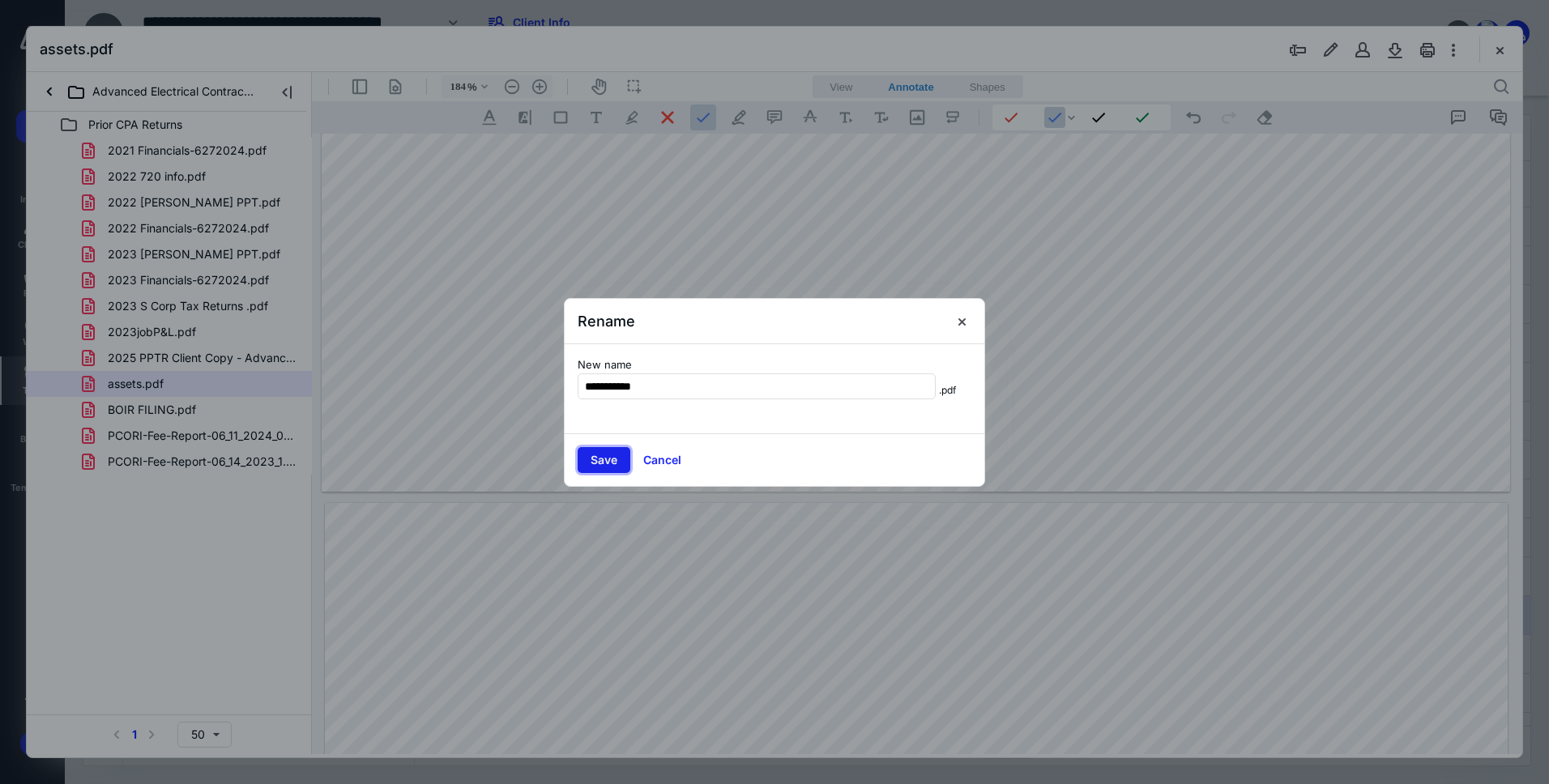 click on "Save" at bounding box center (604, 460) 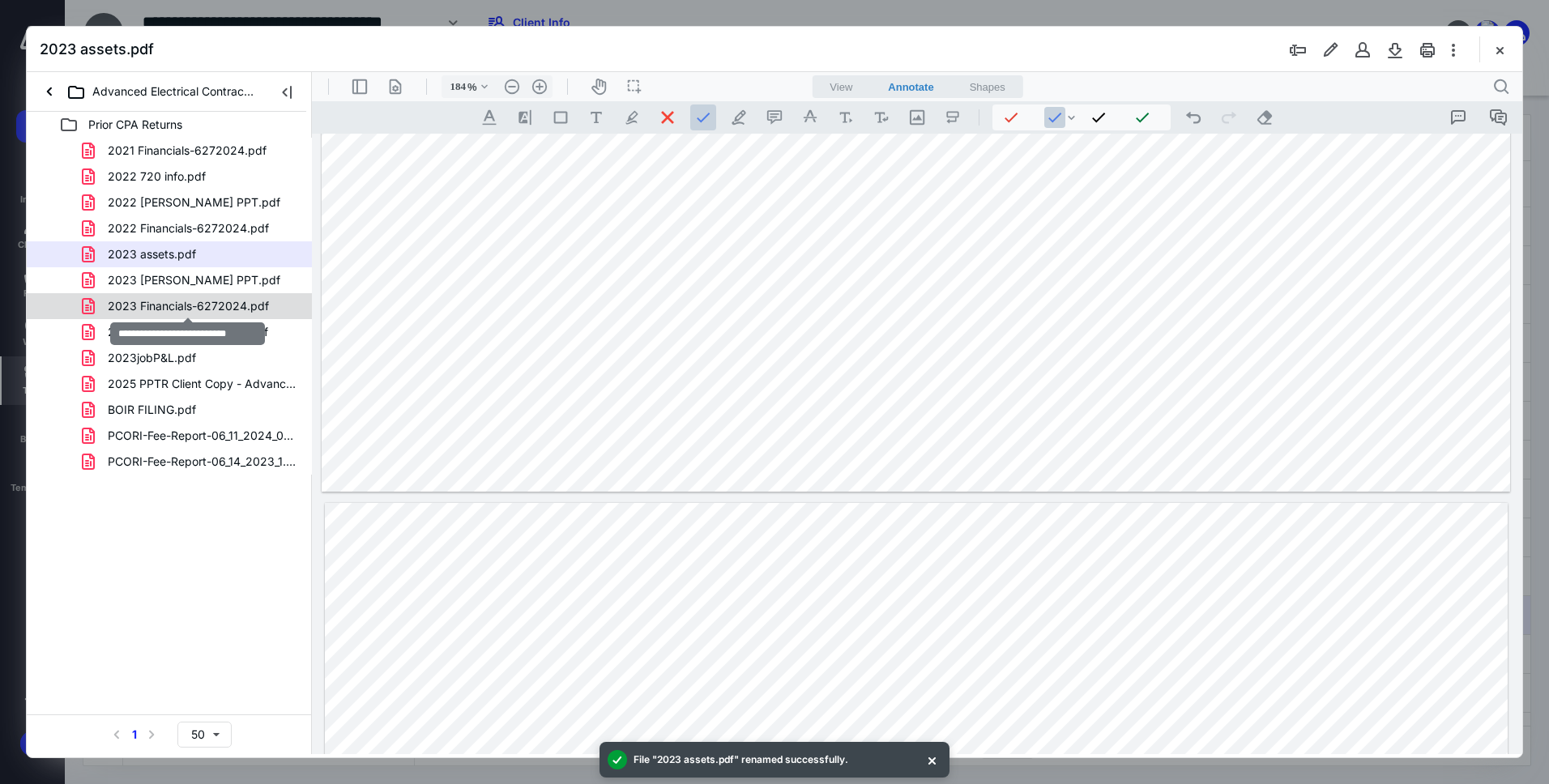 click on "2023 Financials-6272024.pdf" at bounding box center (188, 306) 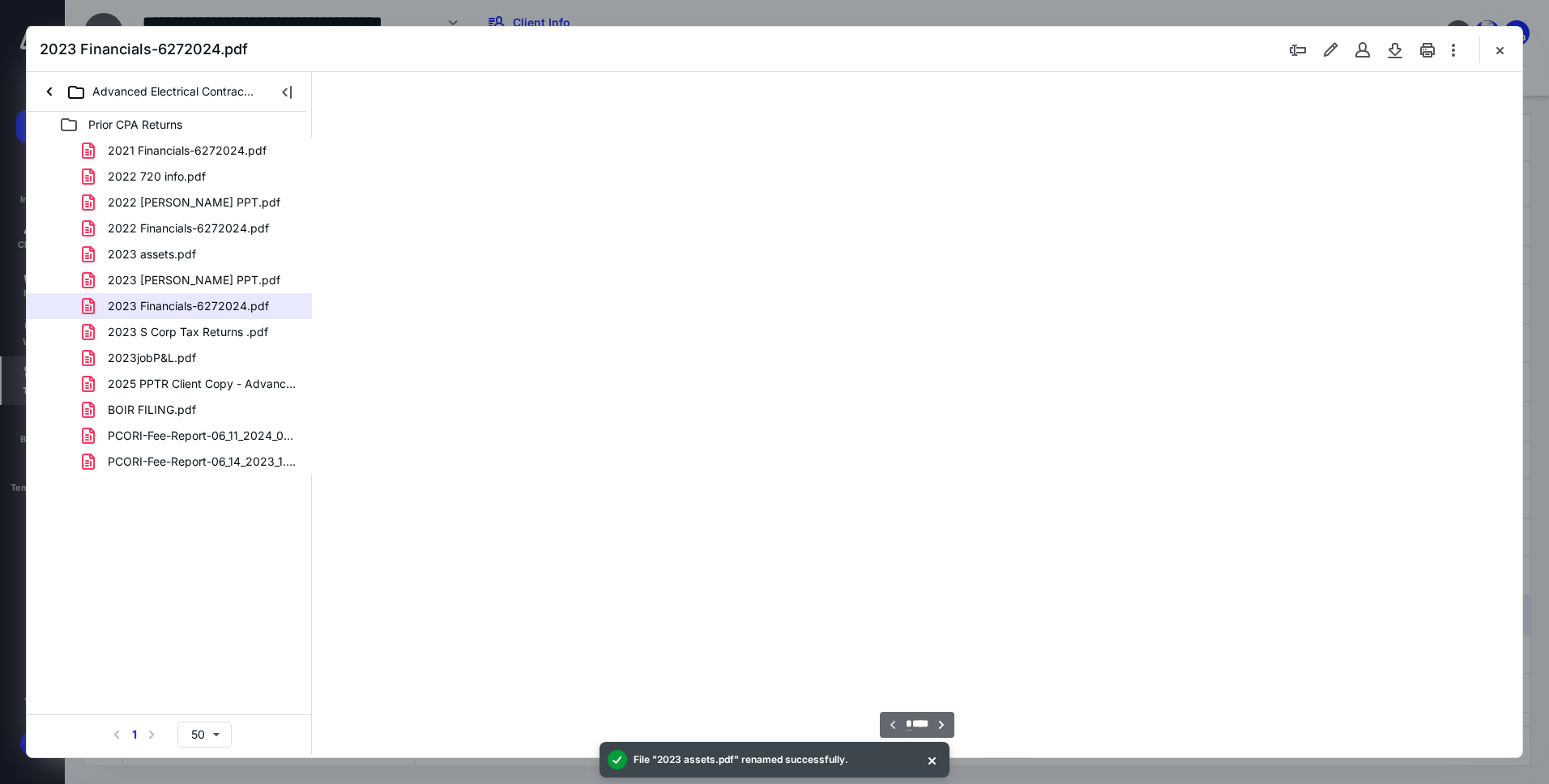 scroll, scrollTop: 70, scrollLeft: 0, axis: vertical 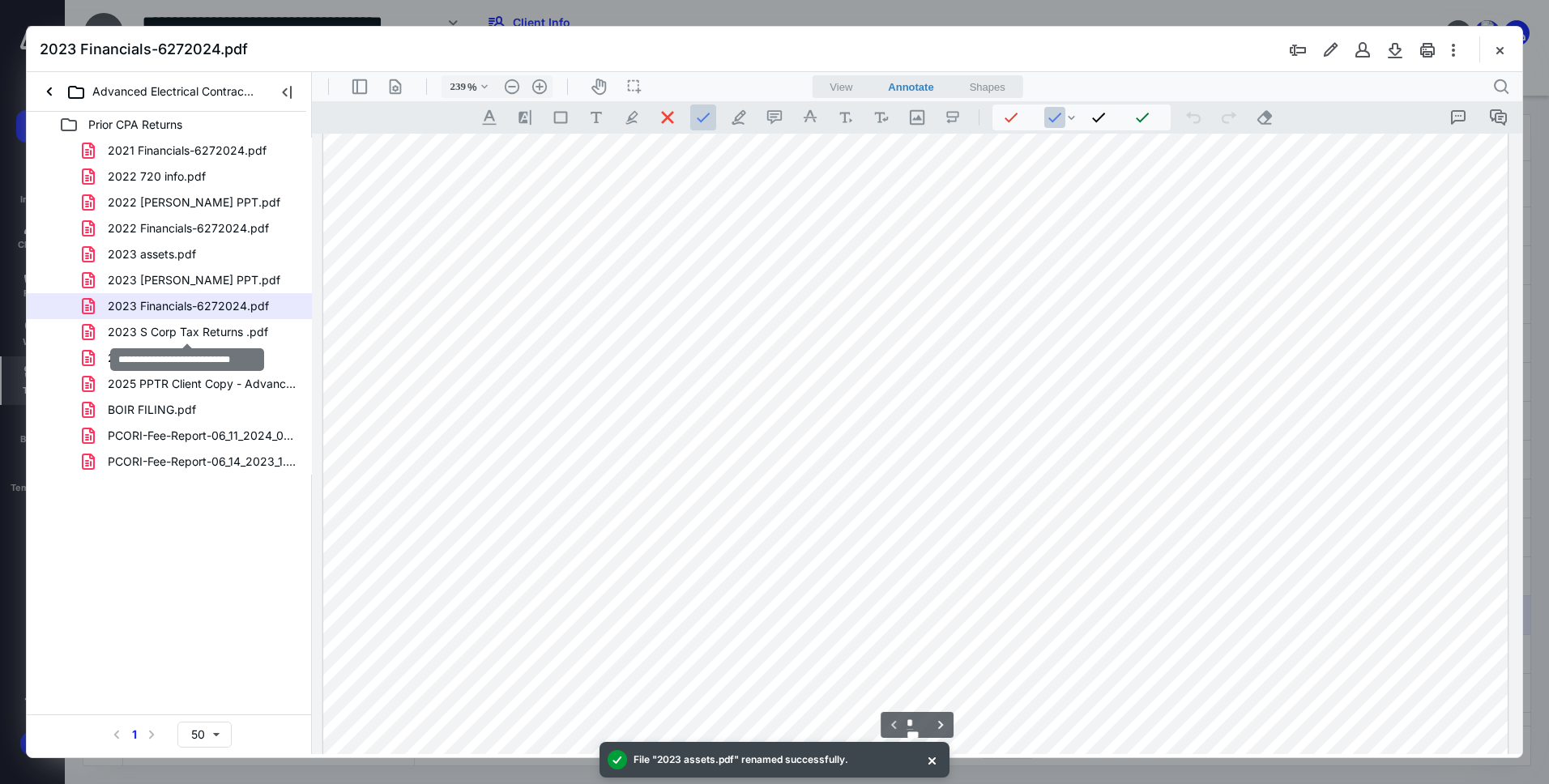 click on "2023 S Corp Tax Returns .pdf" at bounding box center (188, 332) 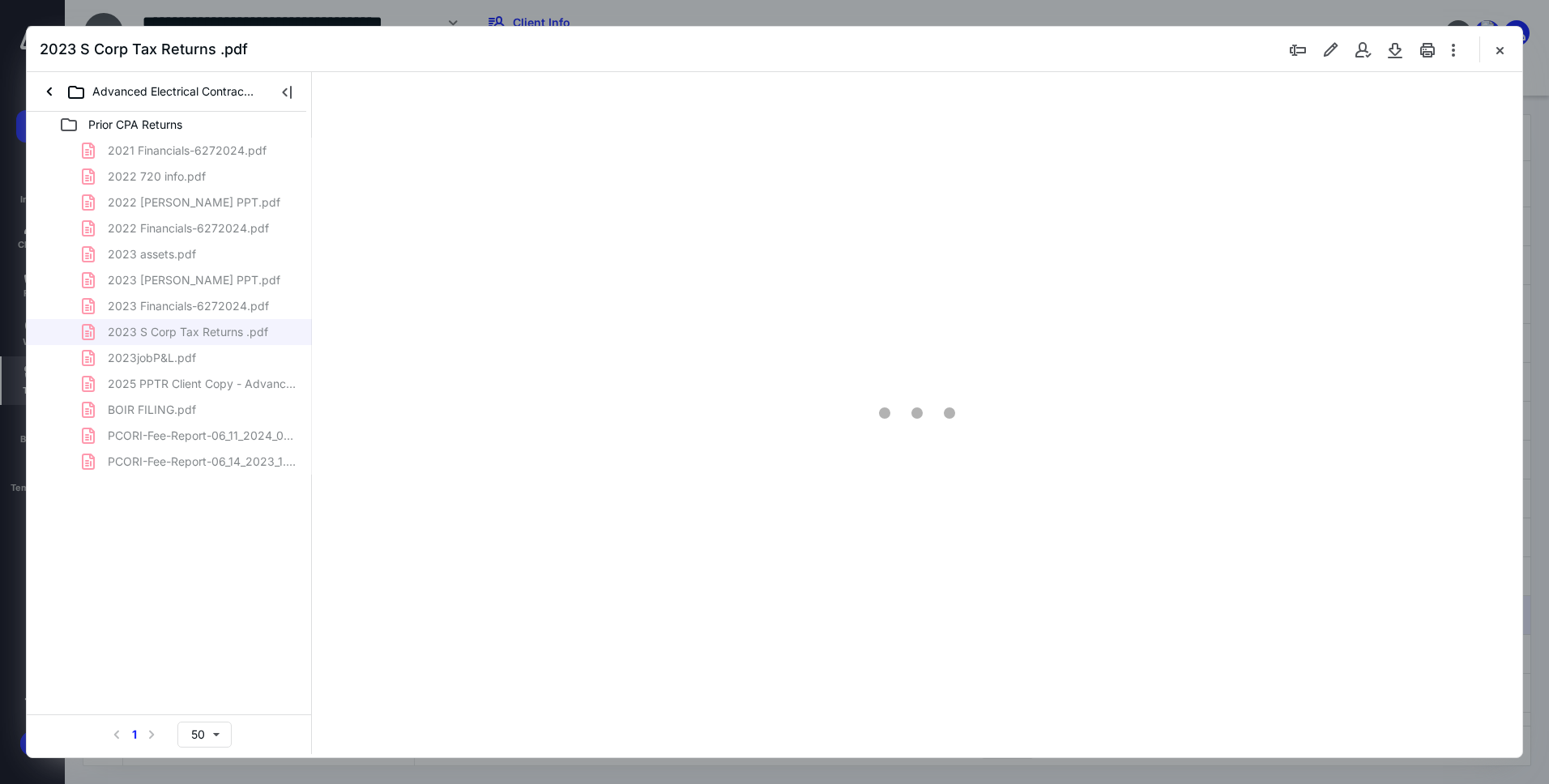 type on "239" 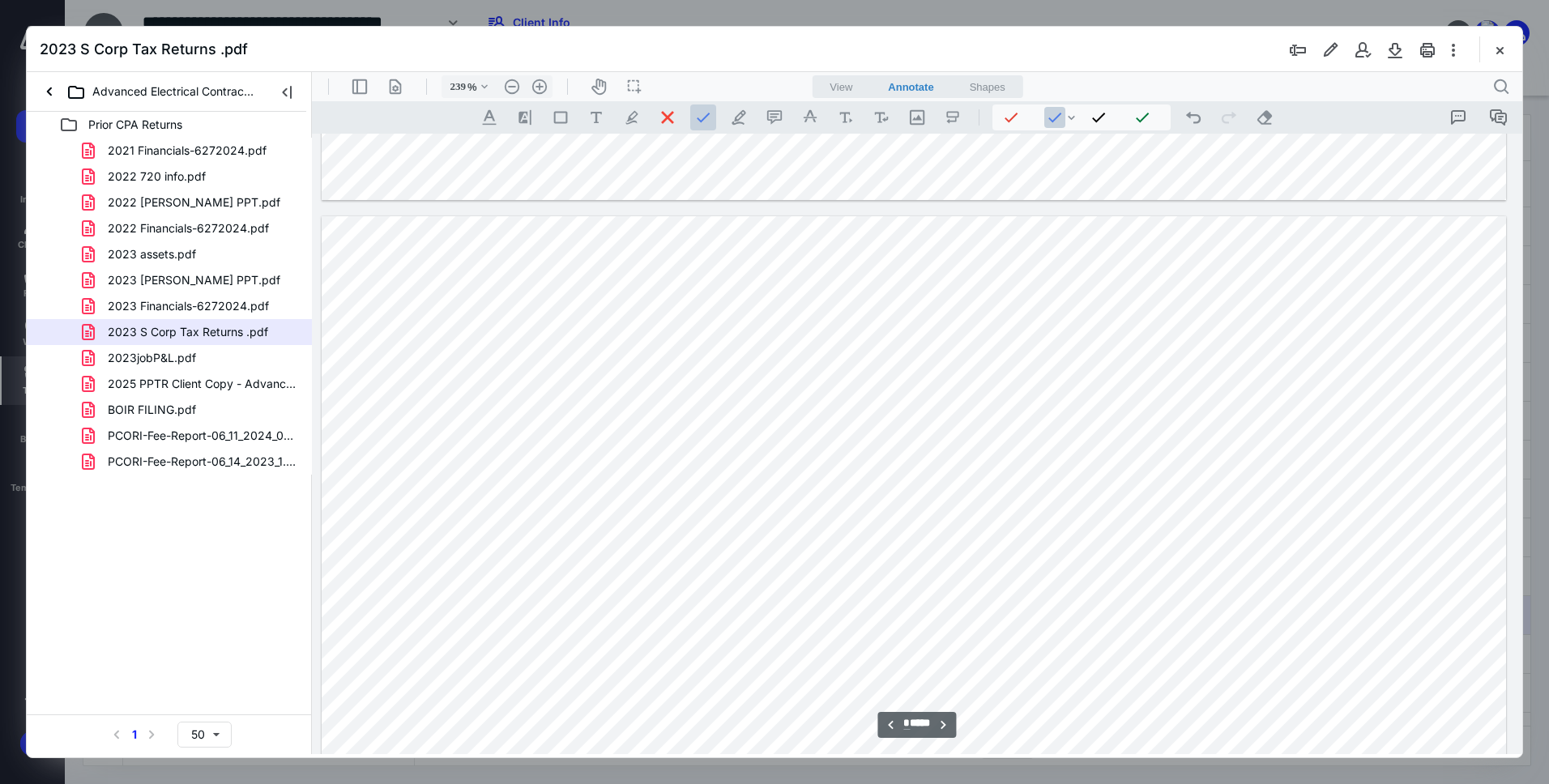 scroll, scrollTop: 6121, scrollLeft: 173, axis: both 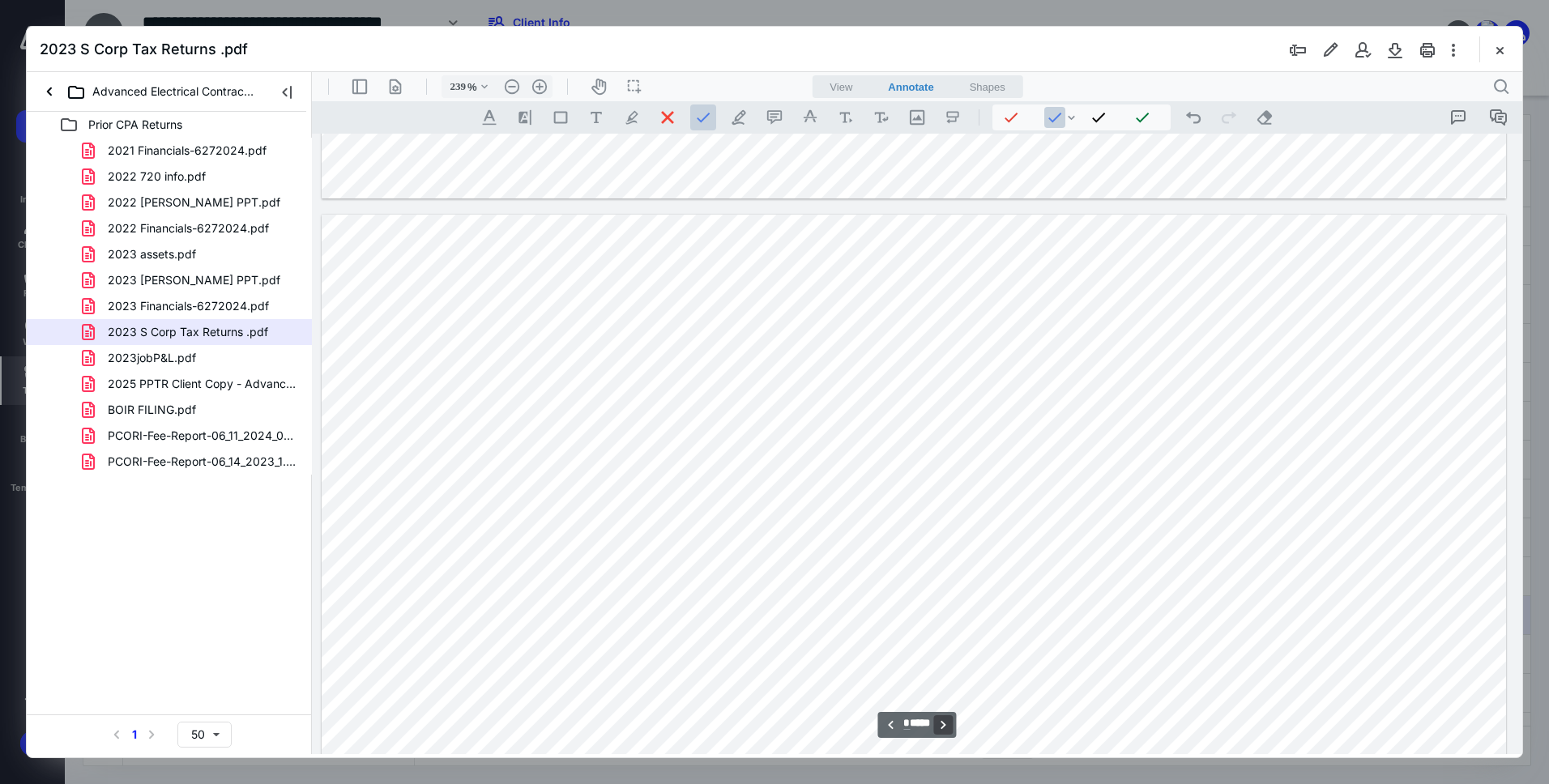 click on "**********" at bounding box center [944, 725] 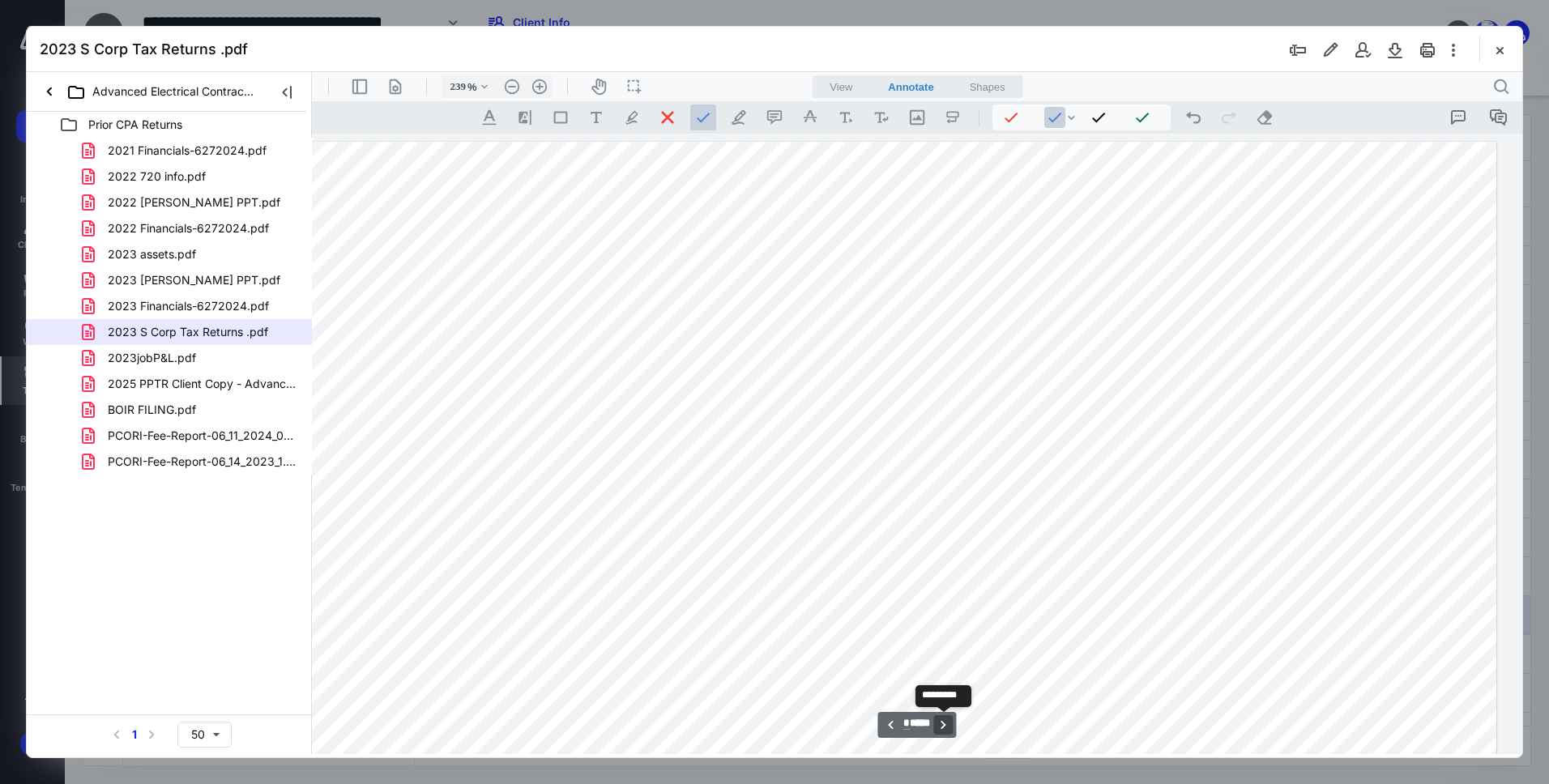 click on "**********" at bounding box center [944, 725] 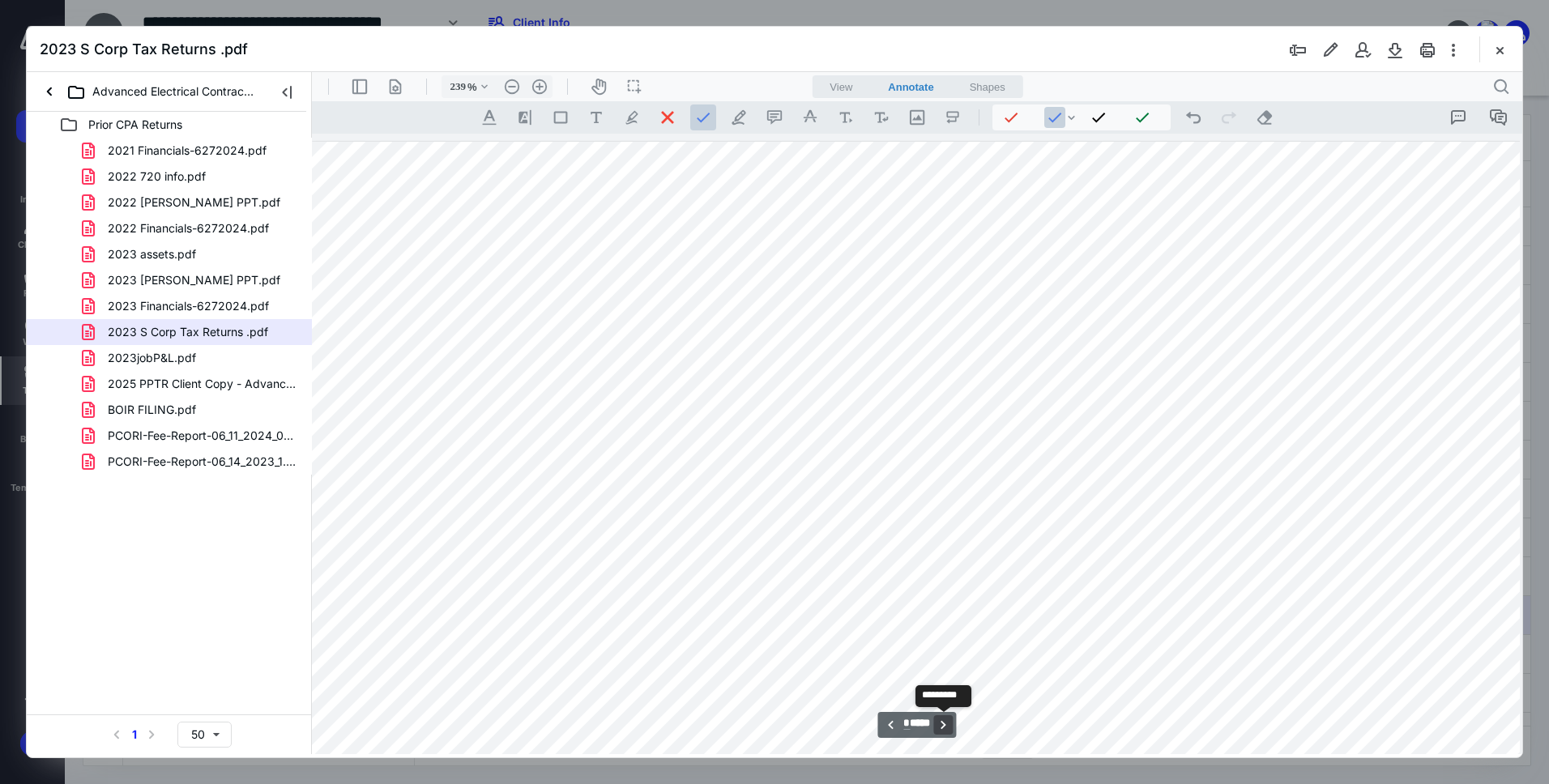 click on "**********" at bounding box center (944, 725) 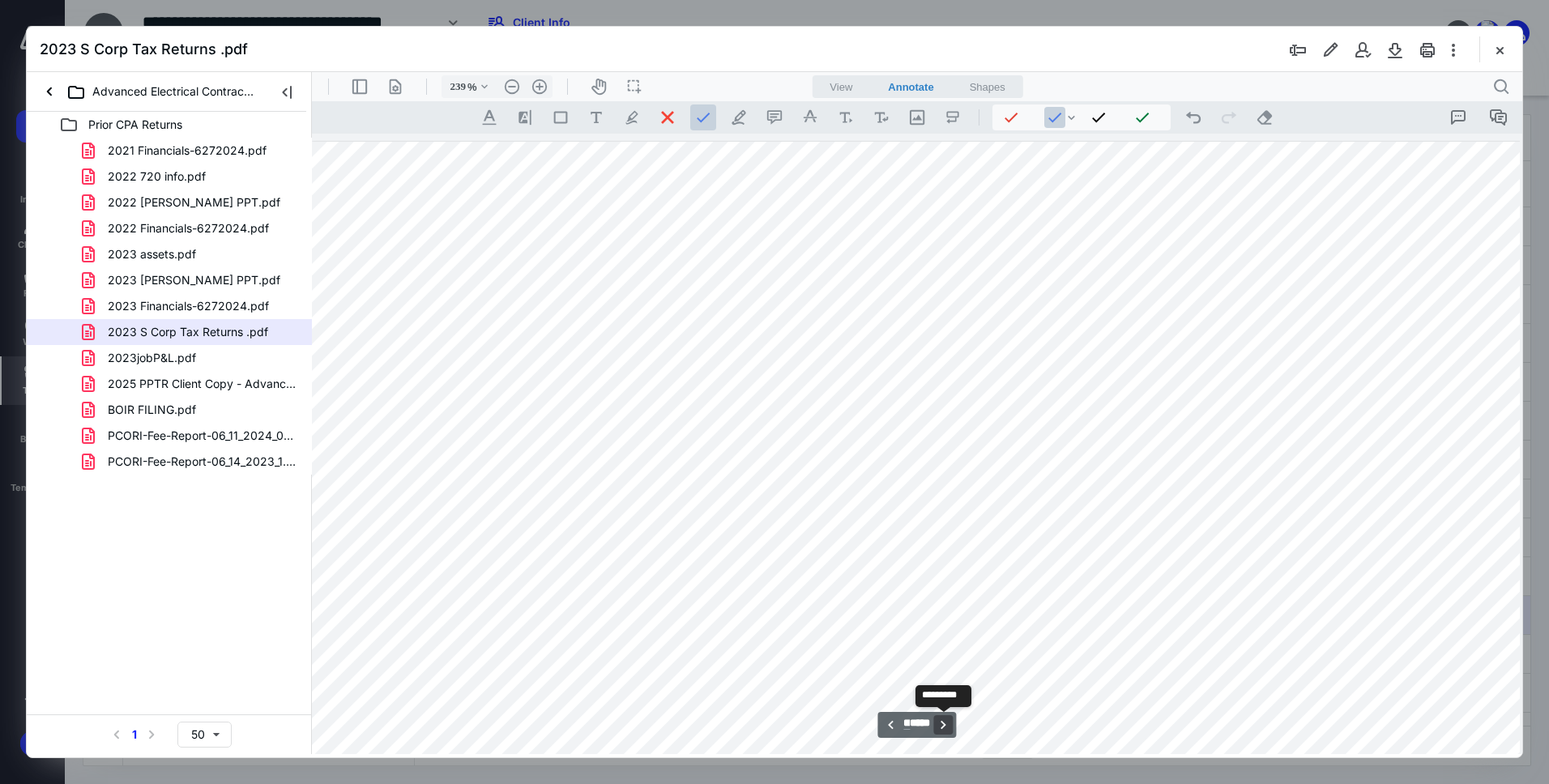 scroll, scrollTop: 13589, scrollLeft: 8, axis: both 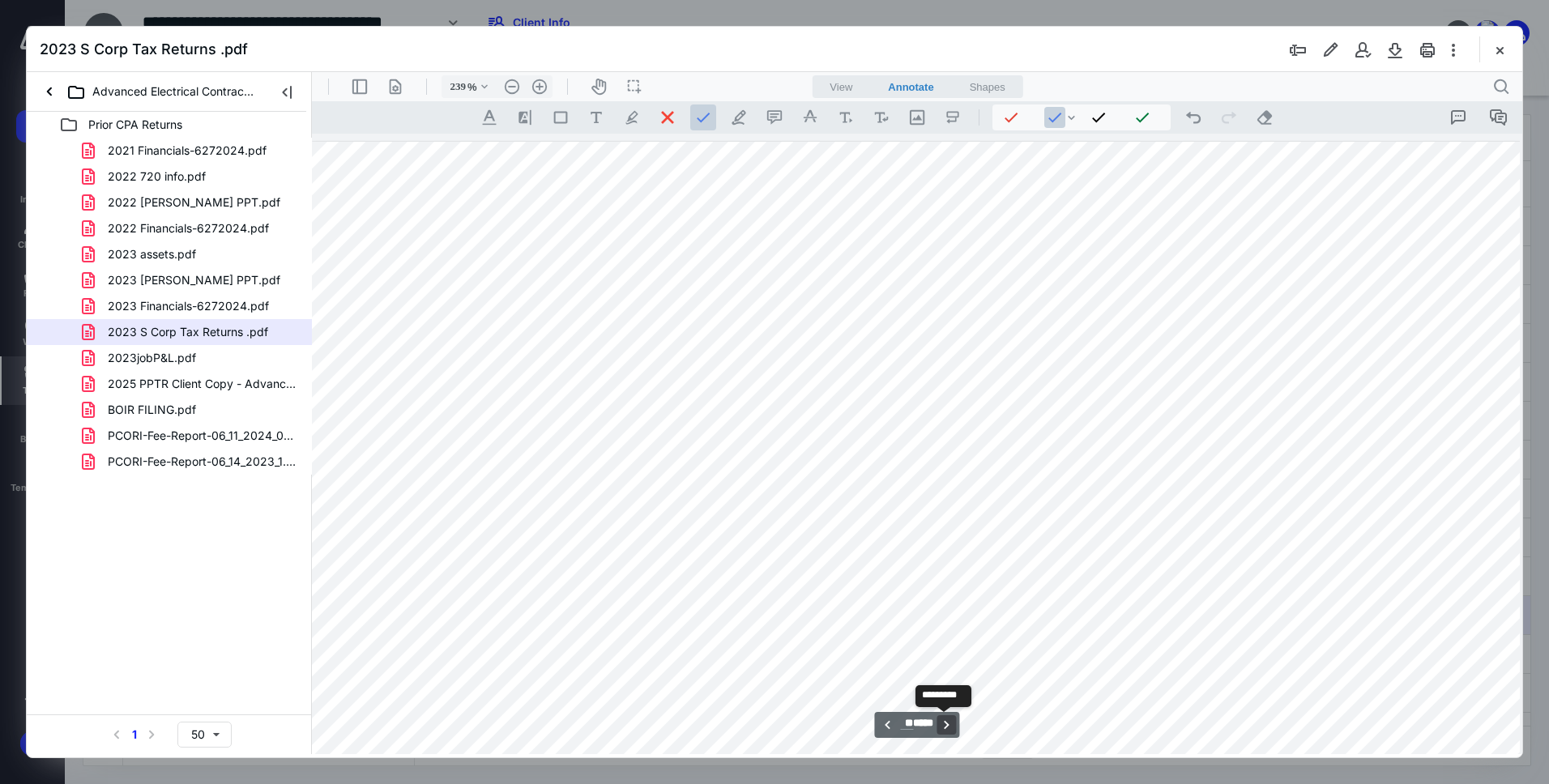 click on "**********" at bounding box center [947, 725] 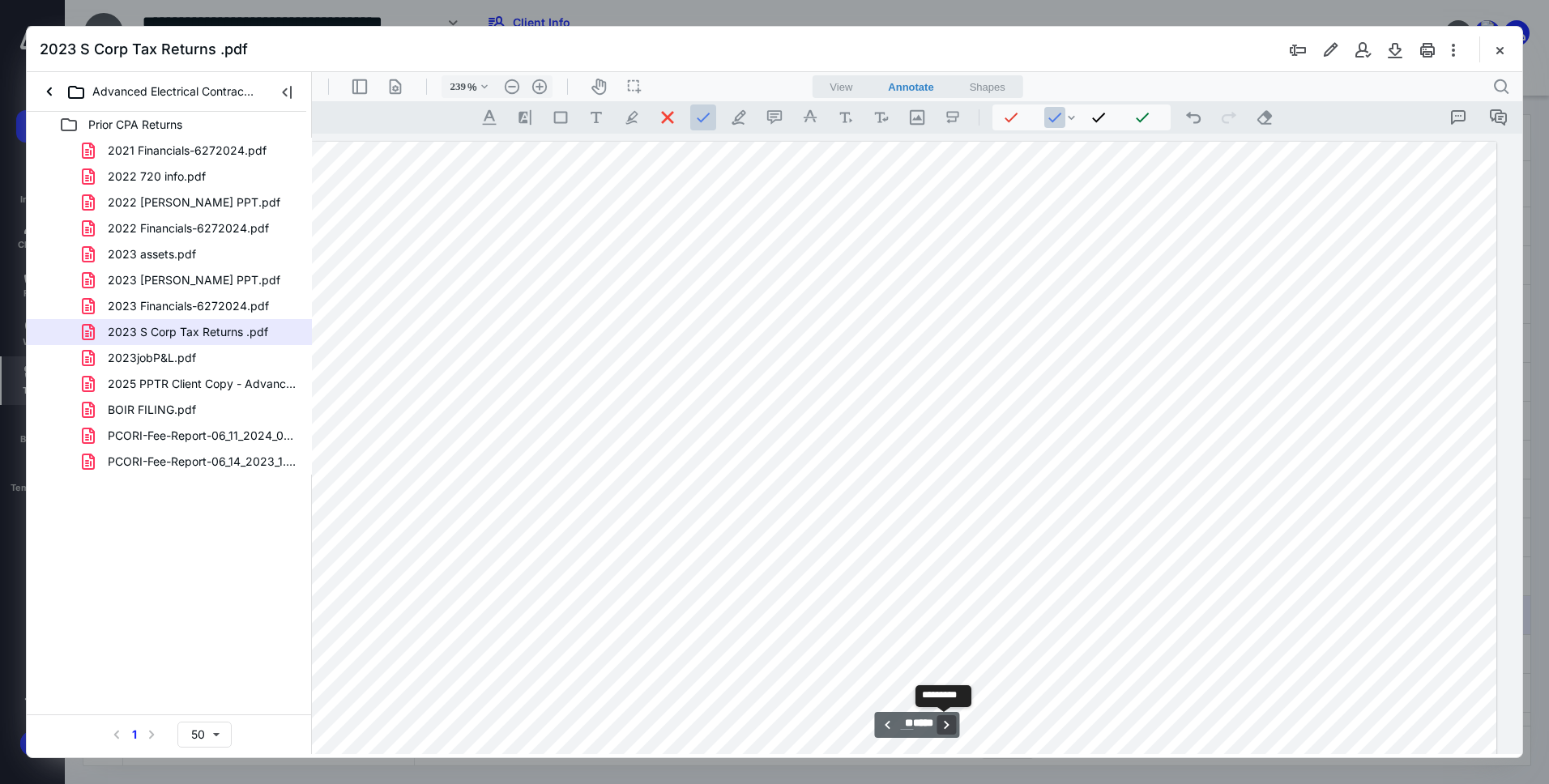 click on "**********" at bounding box center [947, 725] 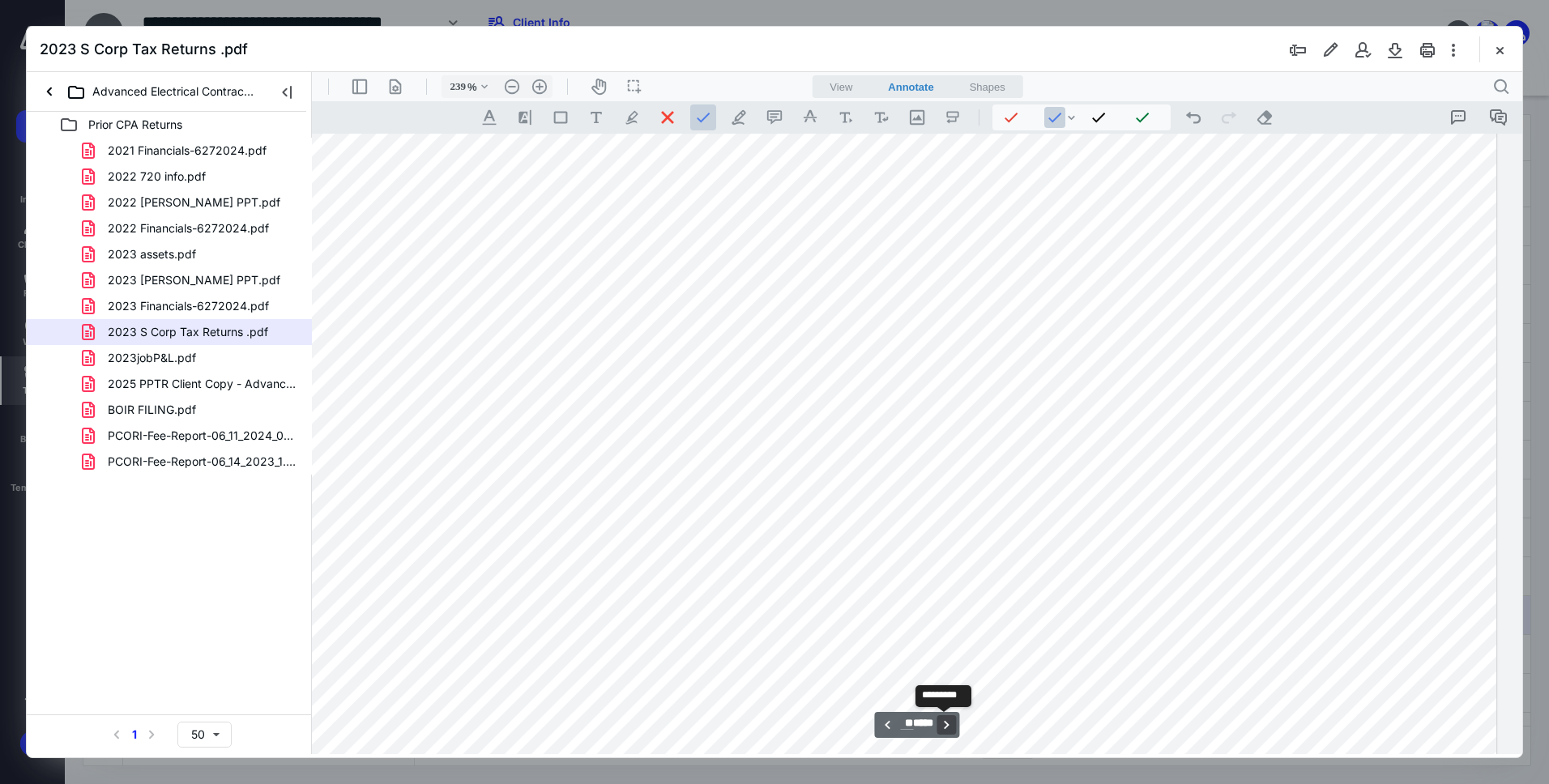 click on "**********" at bounding box center [947, 725] 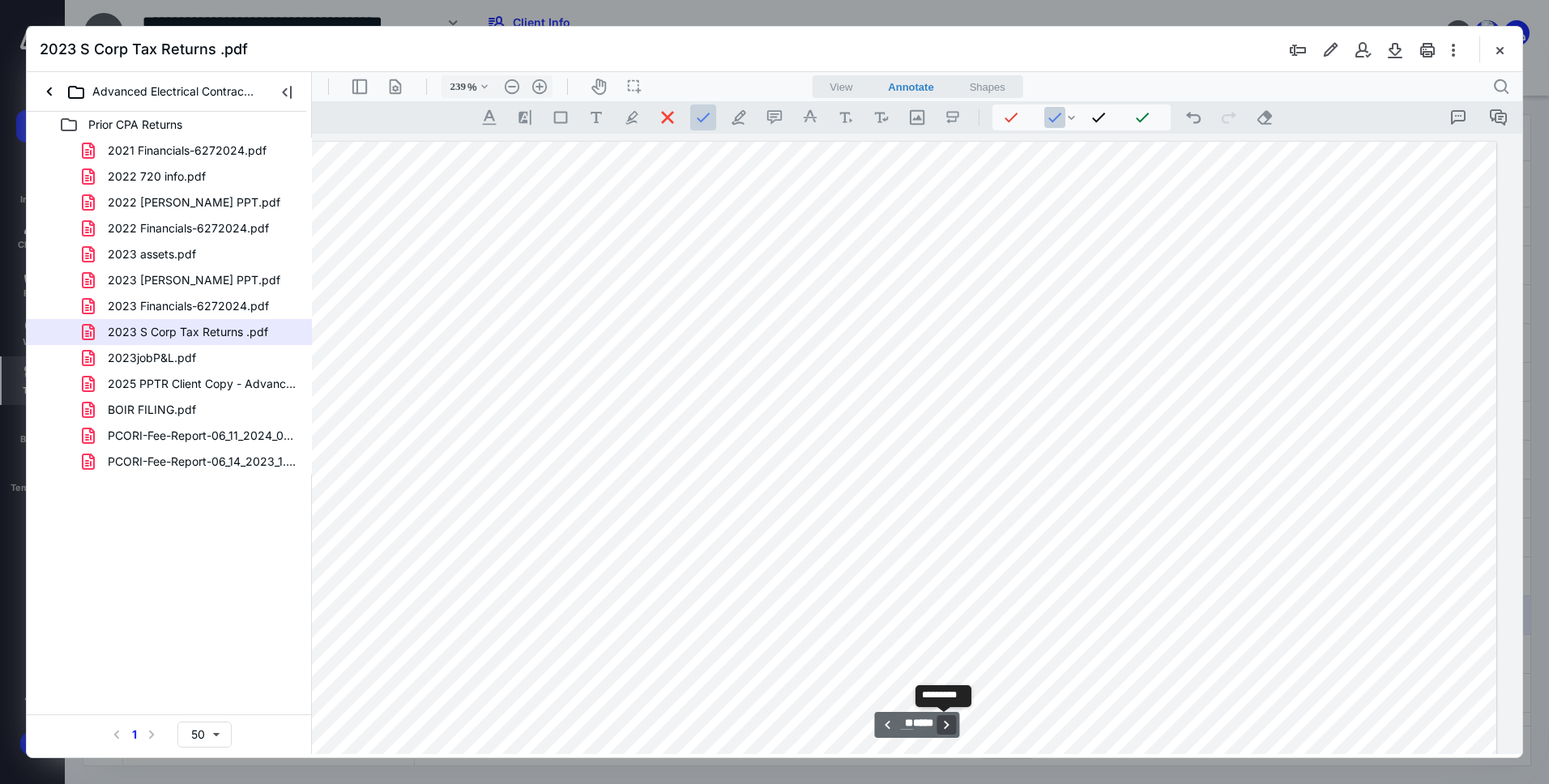 click on "**********" at bounding box center (947, 725) 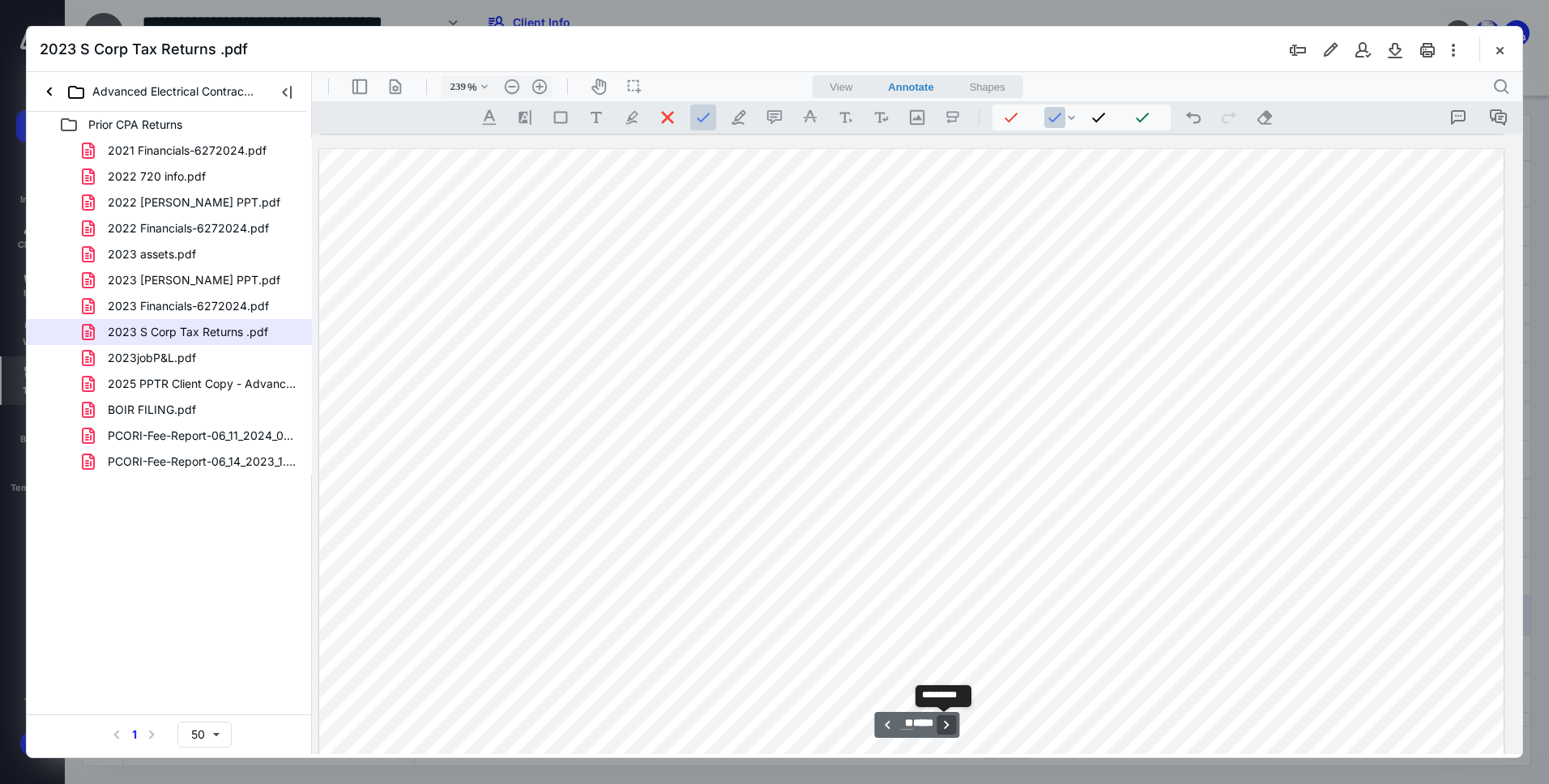 click on "**********" at bounding box center (947, 725) 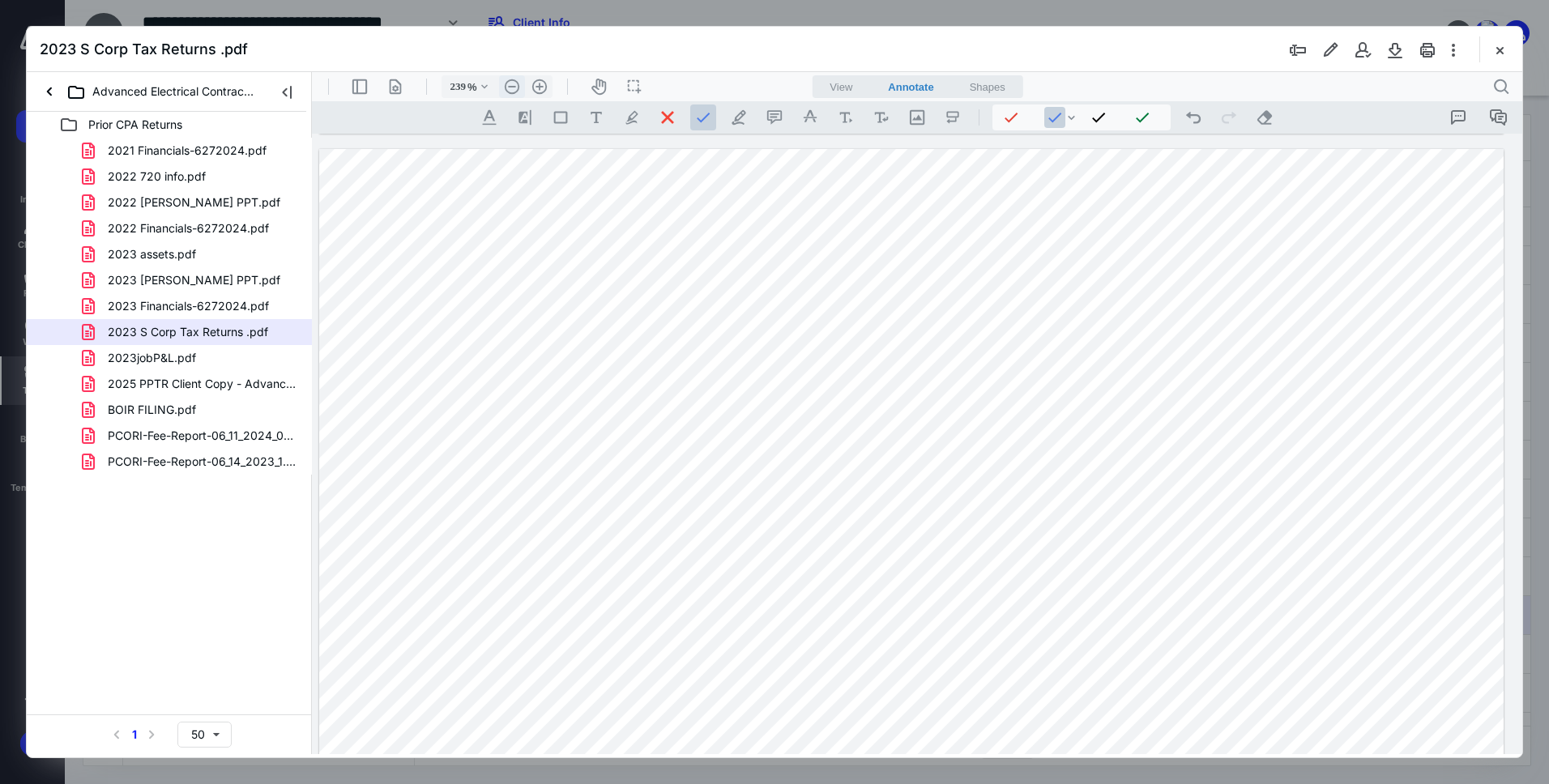 click on ".cls-1{fill:#abb0c4;} icon - header - zoom - out - line" at bounding box center [512, 87] 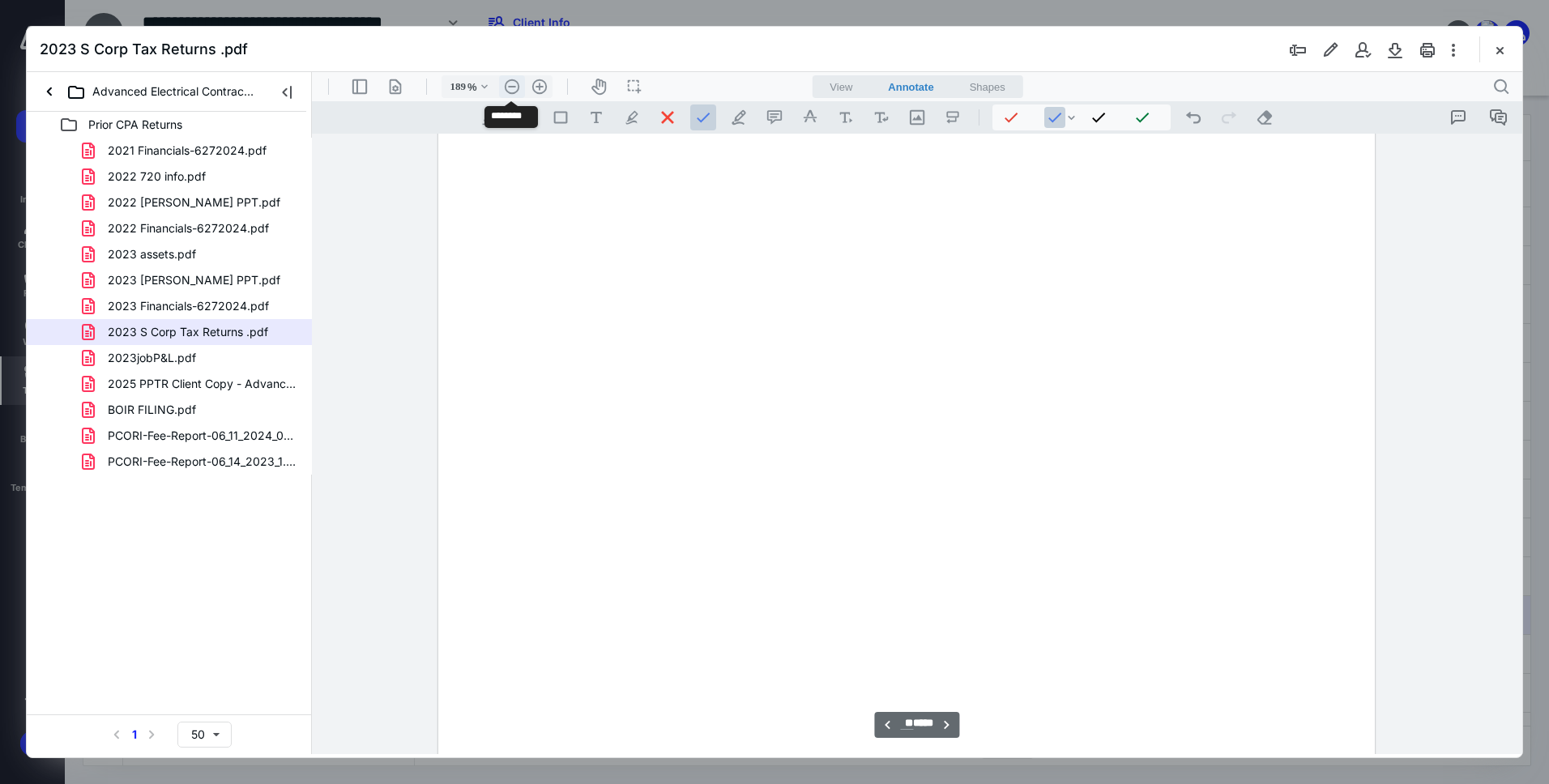 scroll, scrollTop: 28897, scrollLeft: 12, axis: both 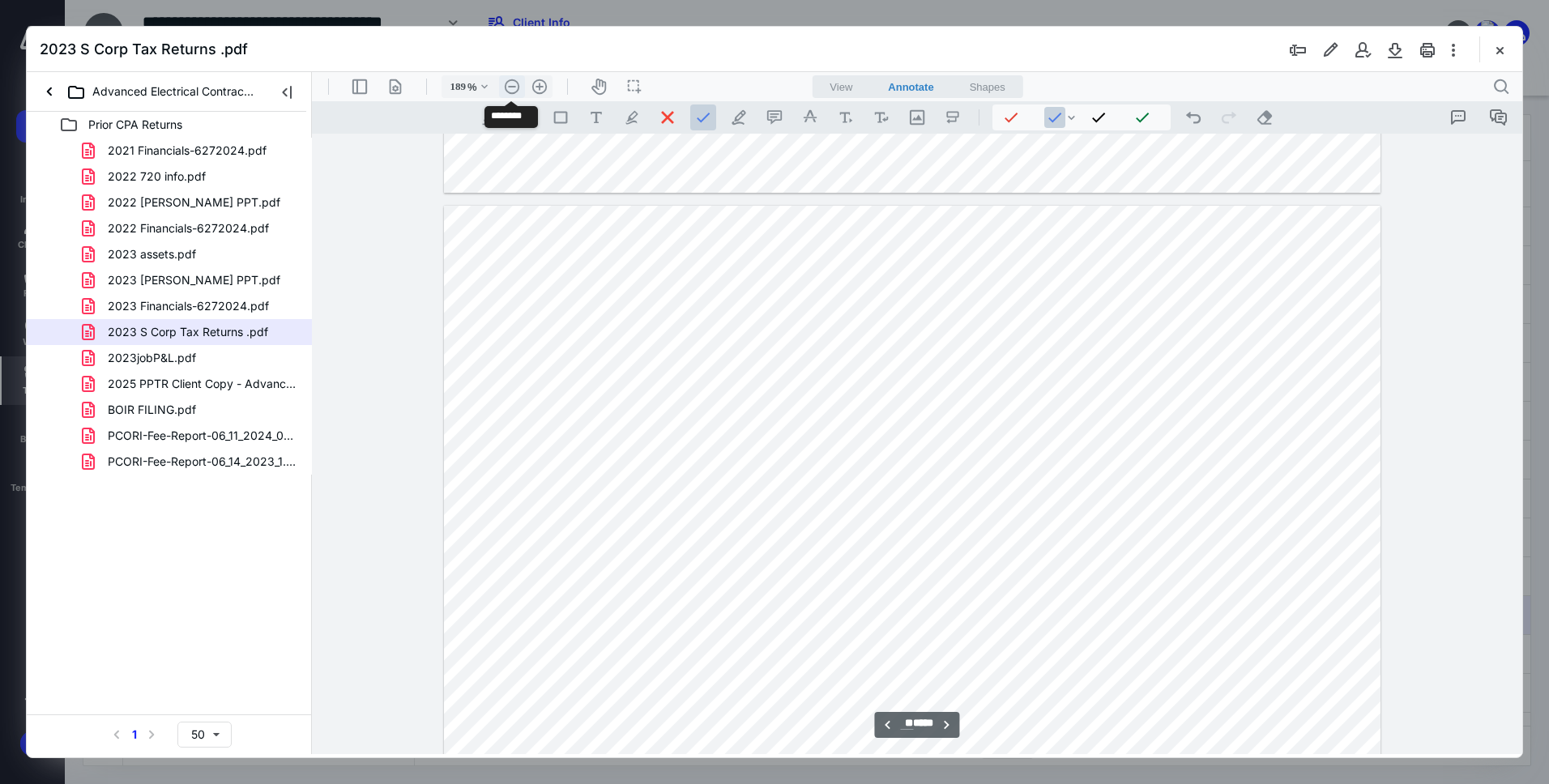 click on ".cls-1{fill:#abb0c4;} icon - header - zoom - out - line" at bounding box center (512, 87) 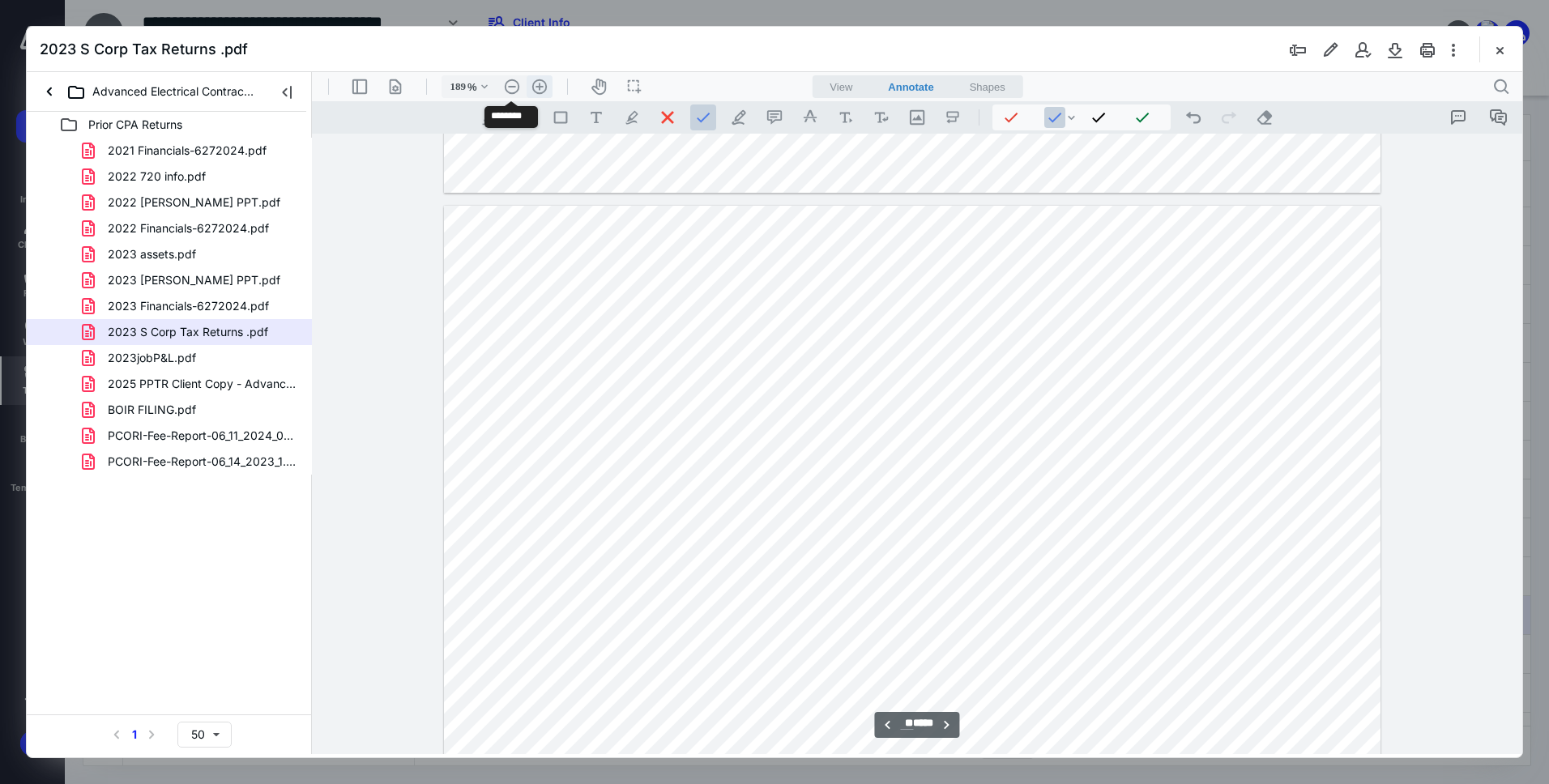 type on "139" 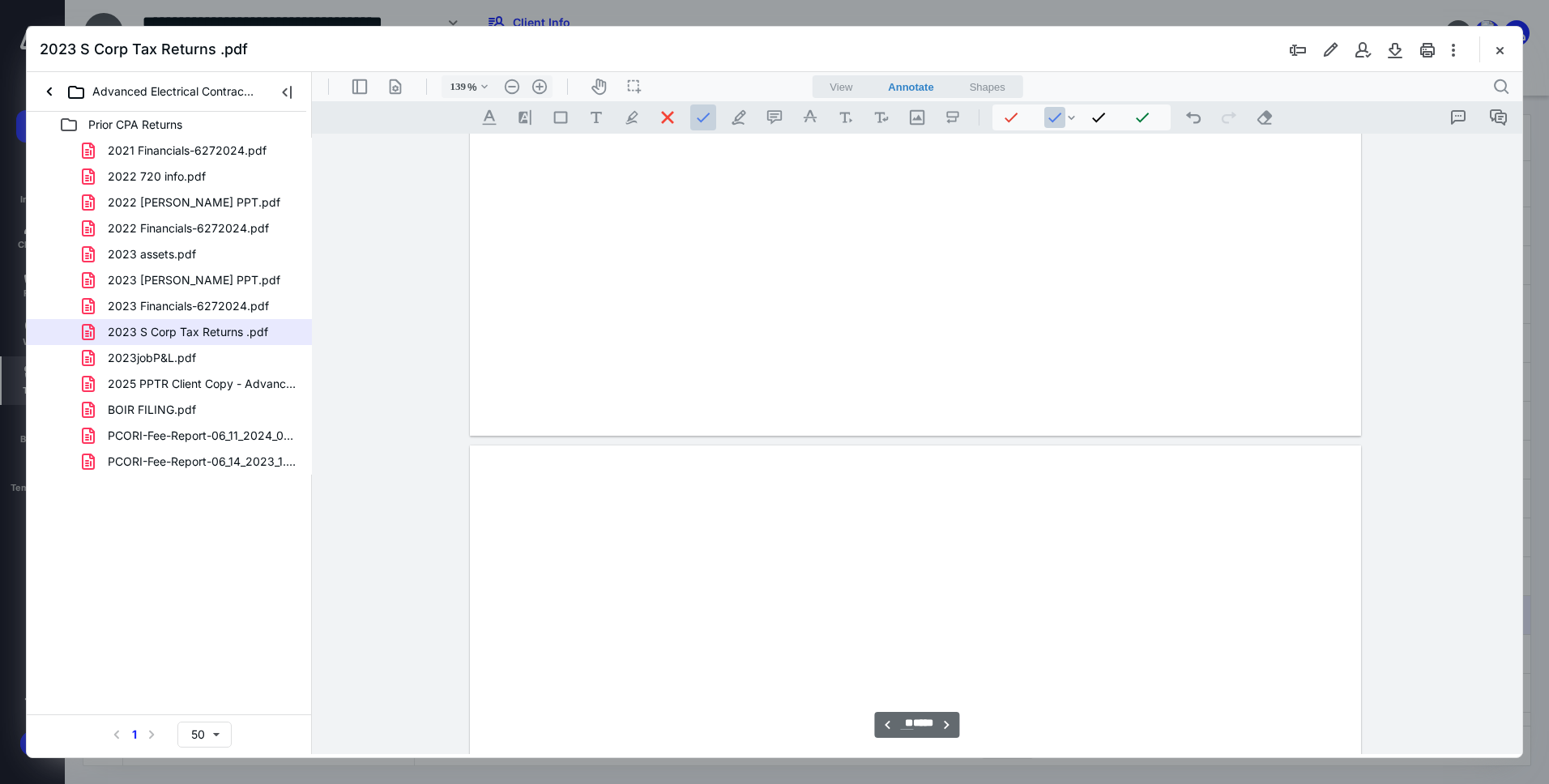 scroll, scrollTop: 21177, scrollLeft: 0, axis: vertical 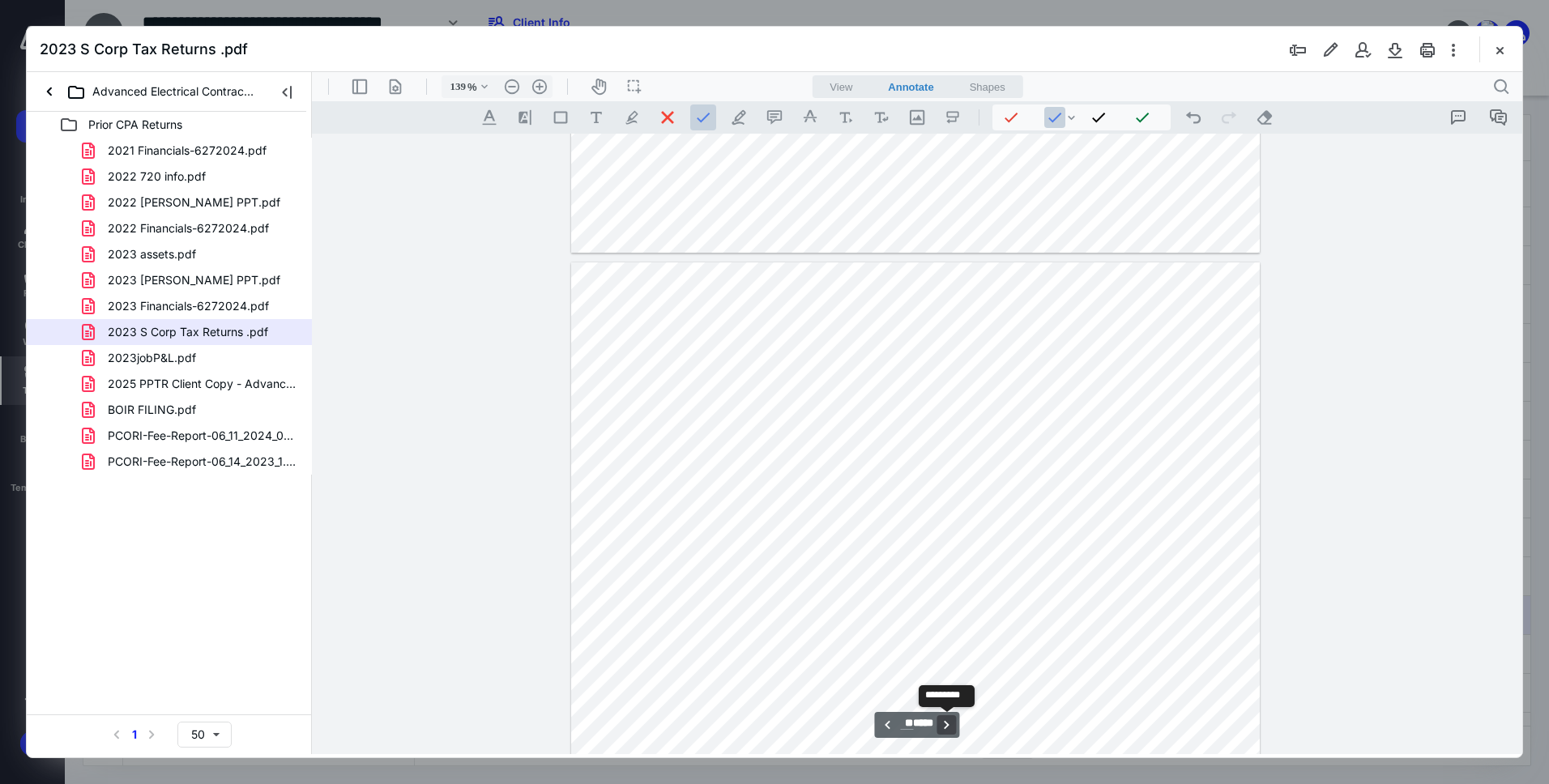 click on "**********" at bounding box center [947, 725] 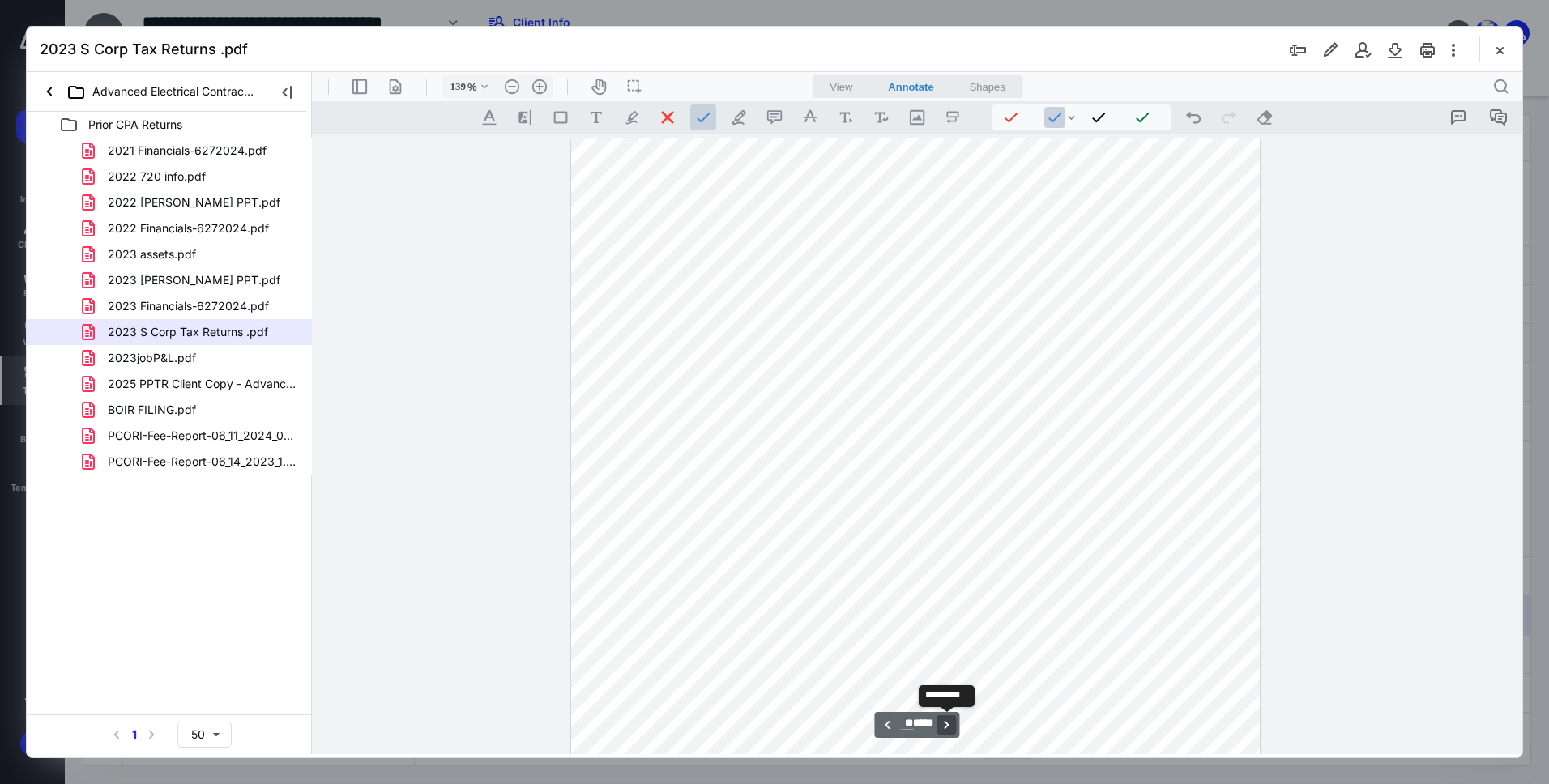 click on "**********" at bounding box center (947, 725) 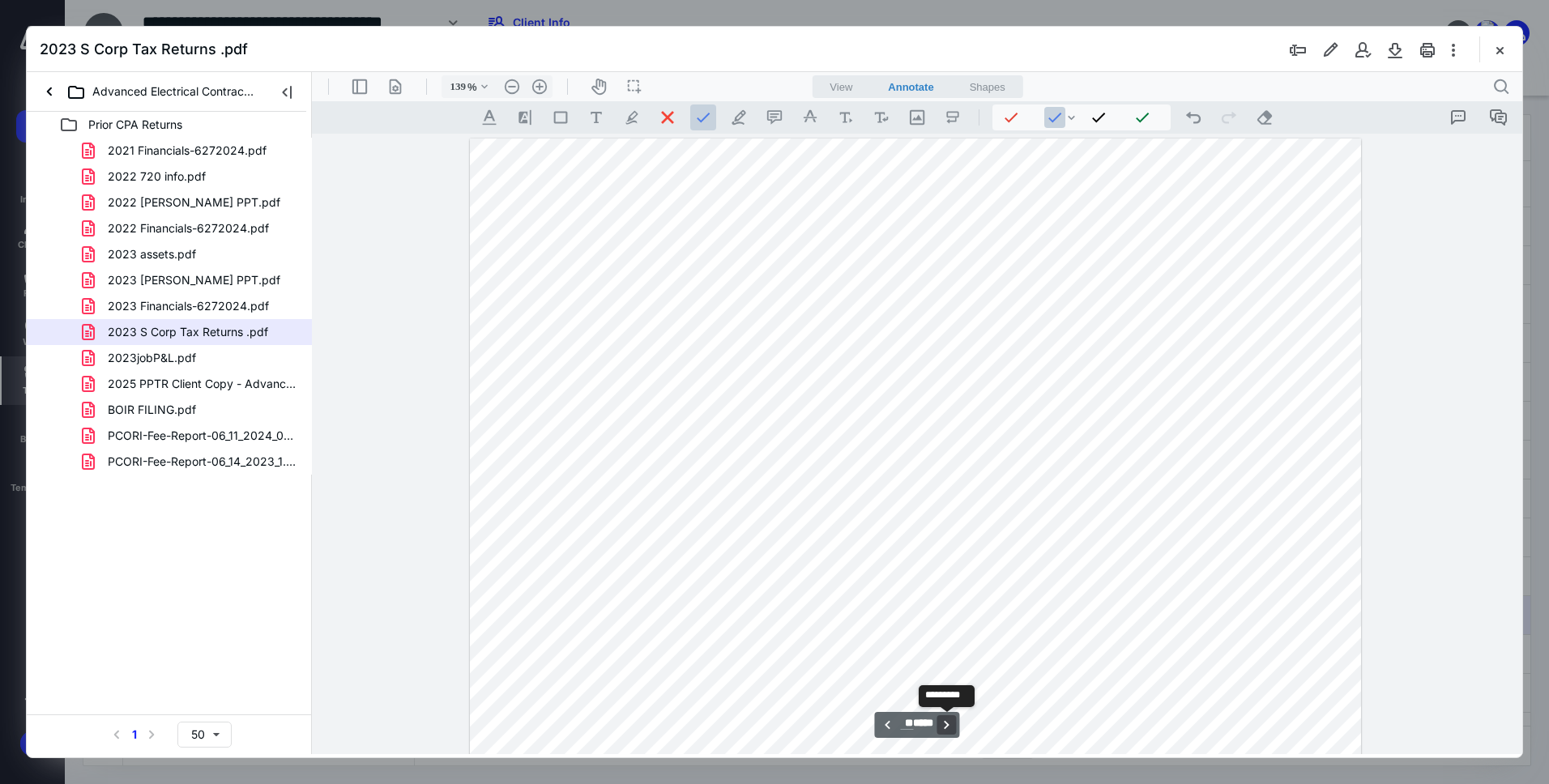 click on "**********" at bounding box center (947, 725) 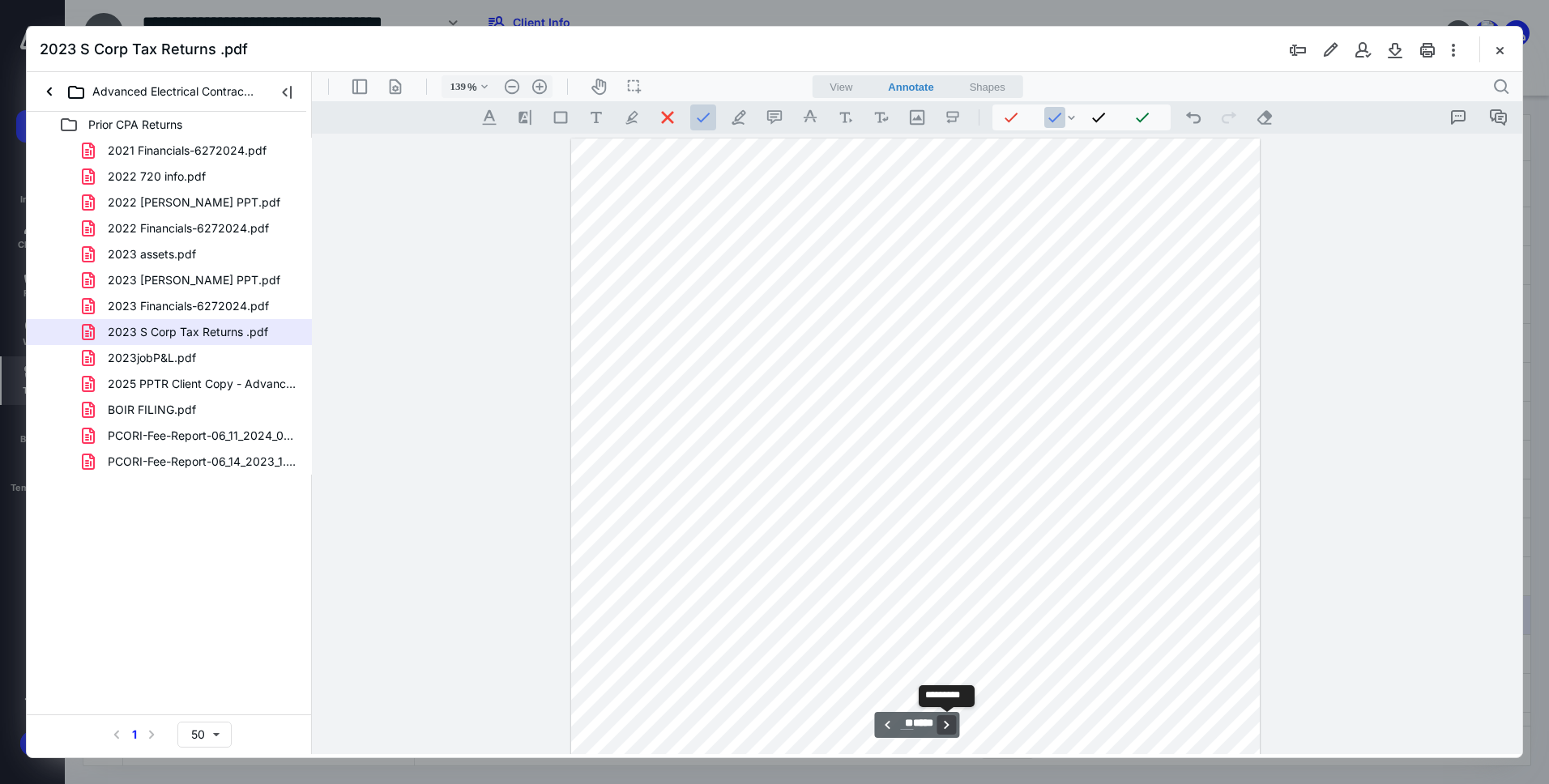click on "**********" at bounding box center [947, 725] 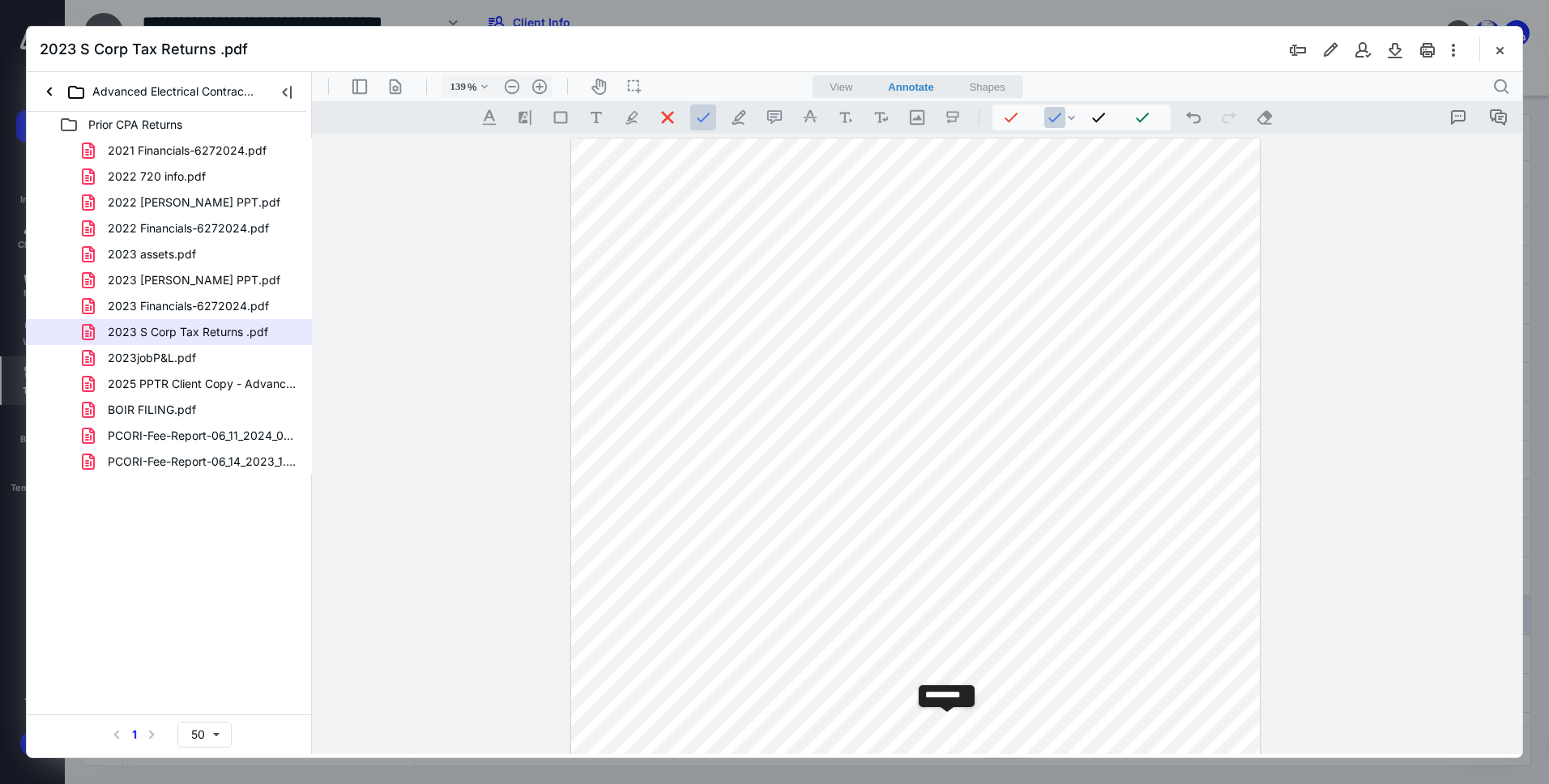 click on "**********" at bounding box center (947, 725) 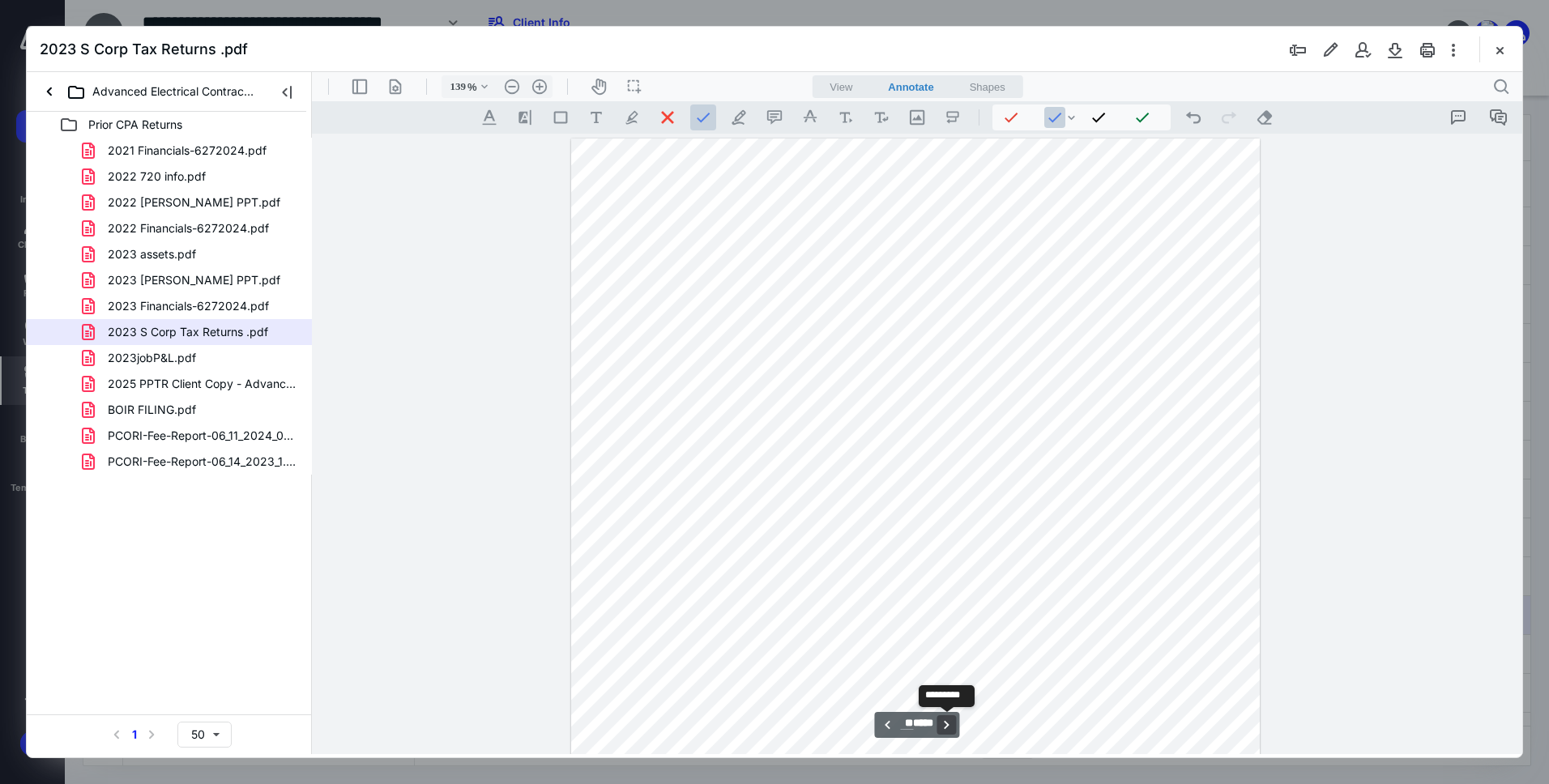 scroll, scrollTop: 35397, scrollLeft: 0, axis: vertical 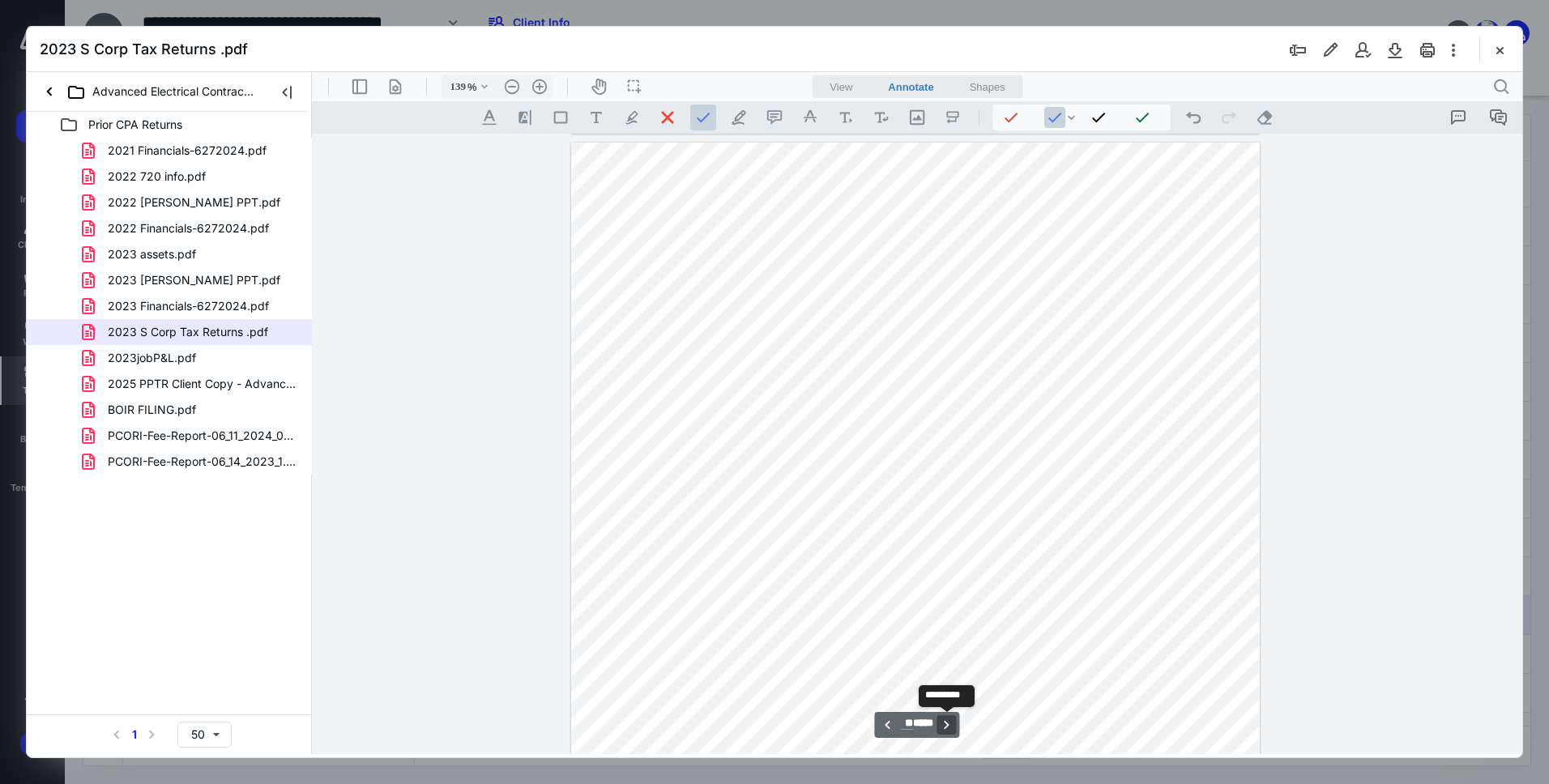 click on "**********" at bounding box center (947, 725) 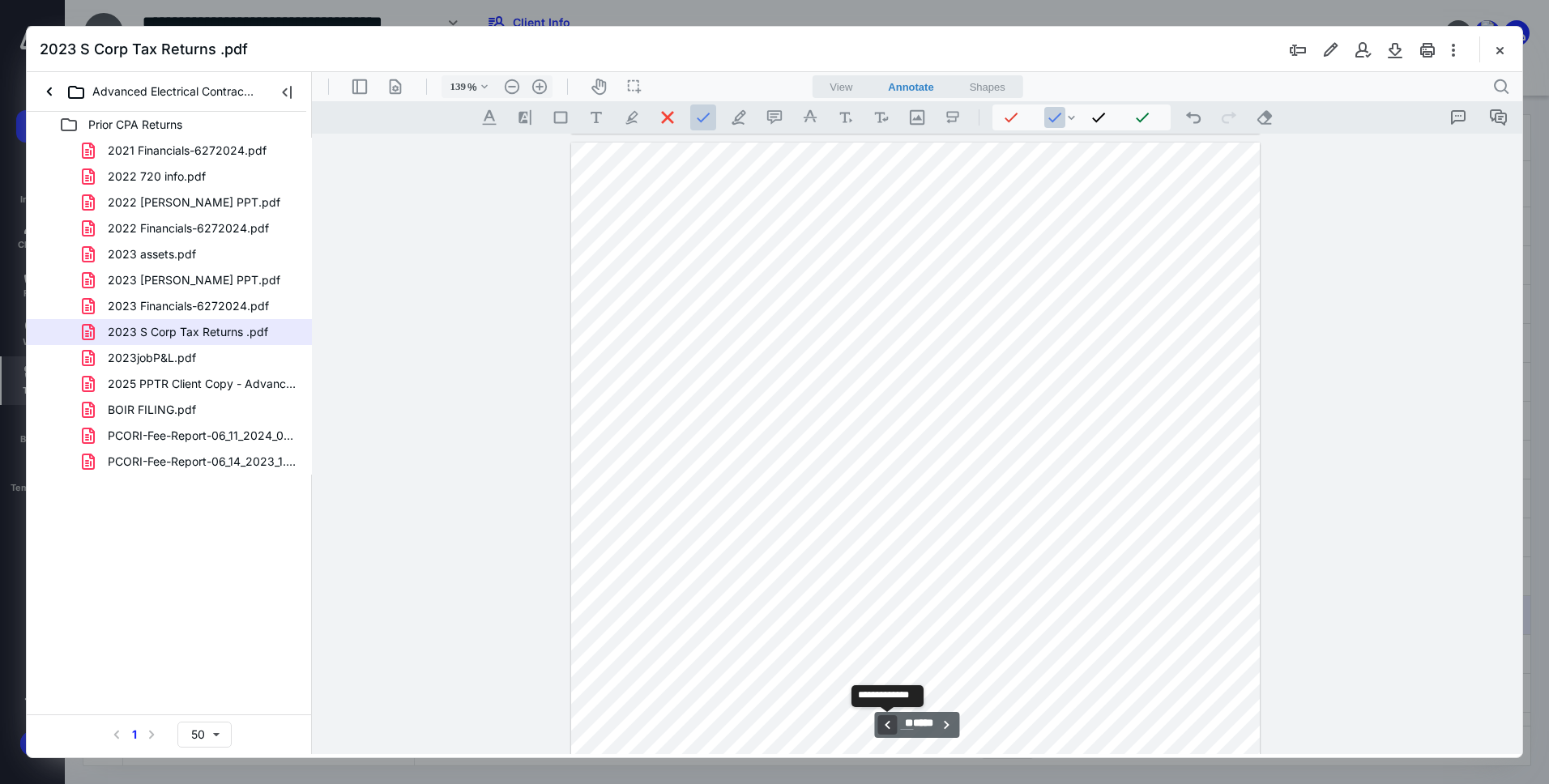 click on "**********" at bounding box center (887, 725) 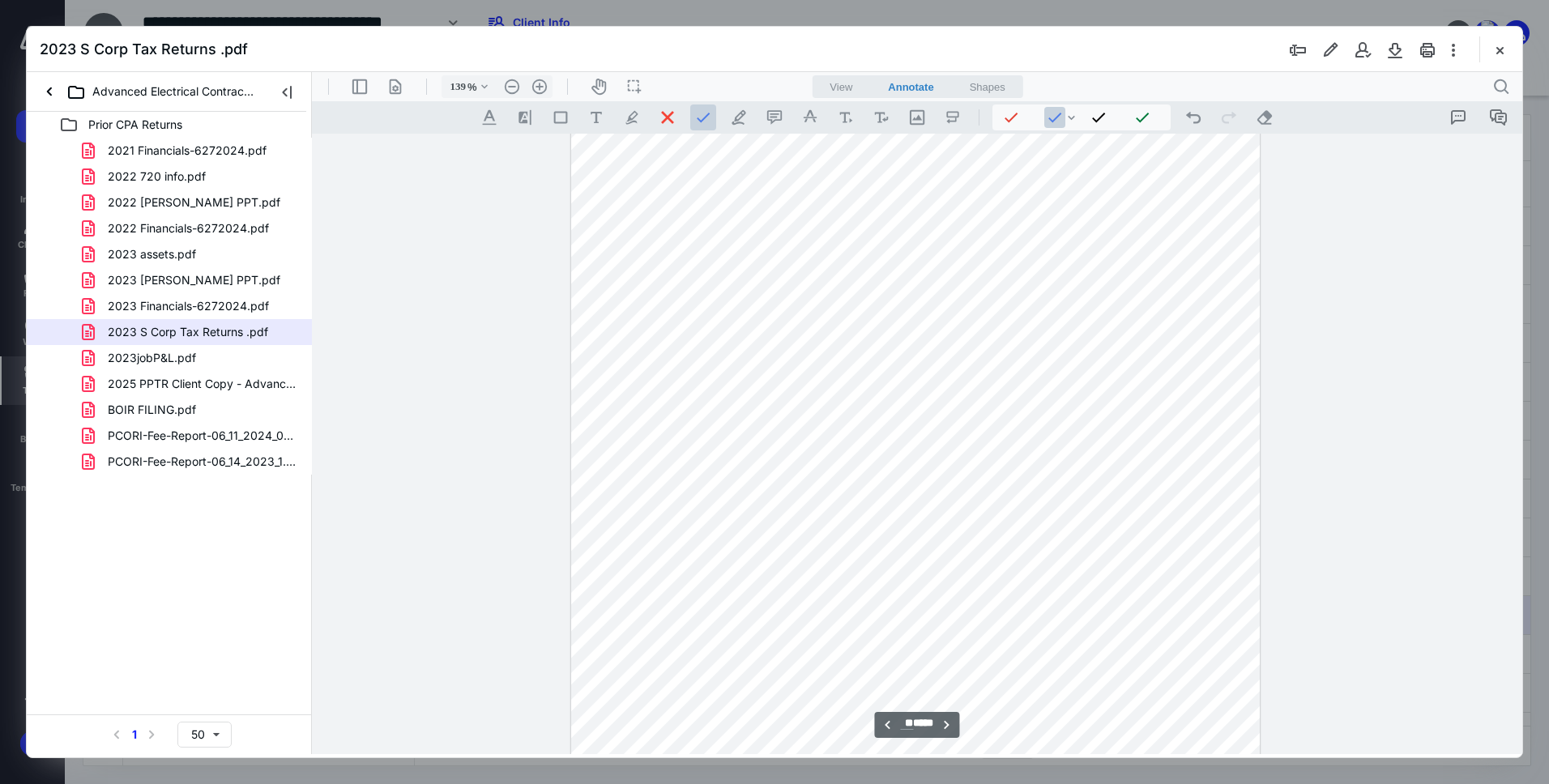 scroll, scrollTop: 51838, scrollLeft: 0, axis: vertical 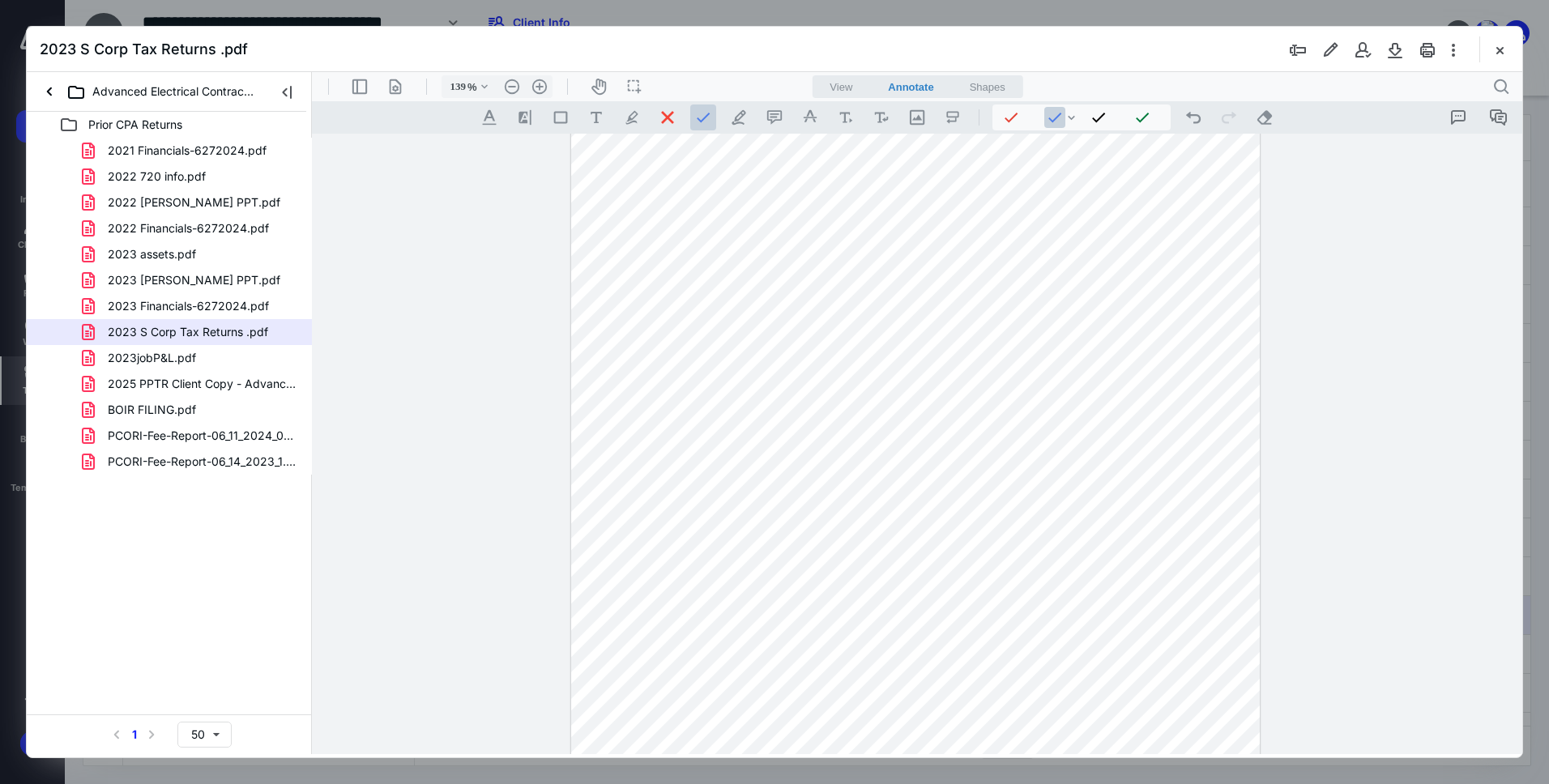 click at bounding box center [915, 354] 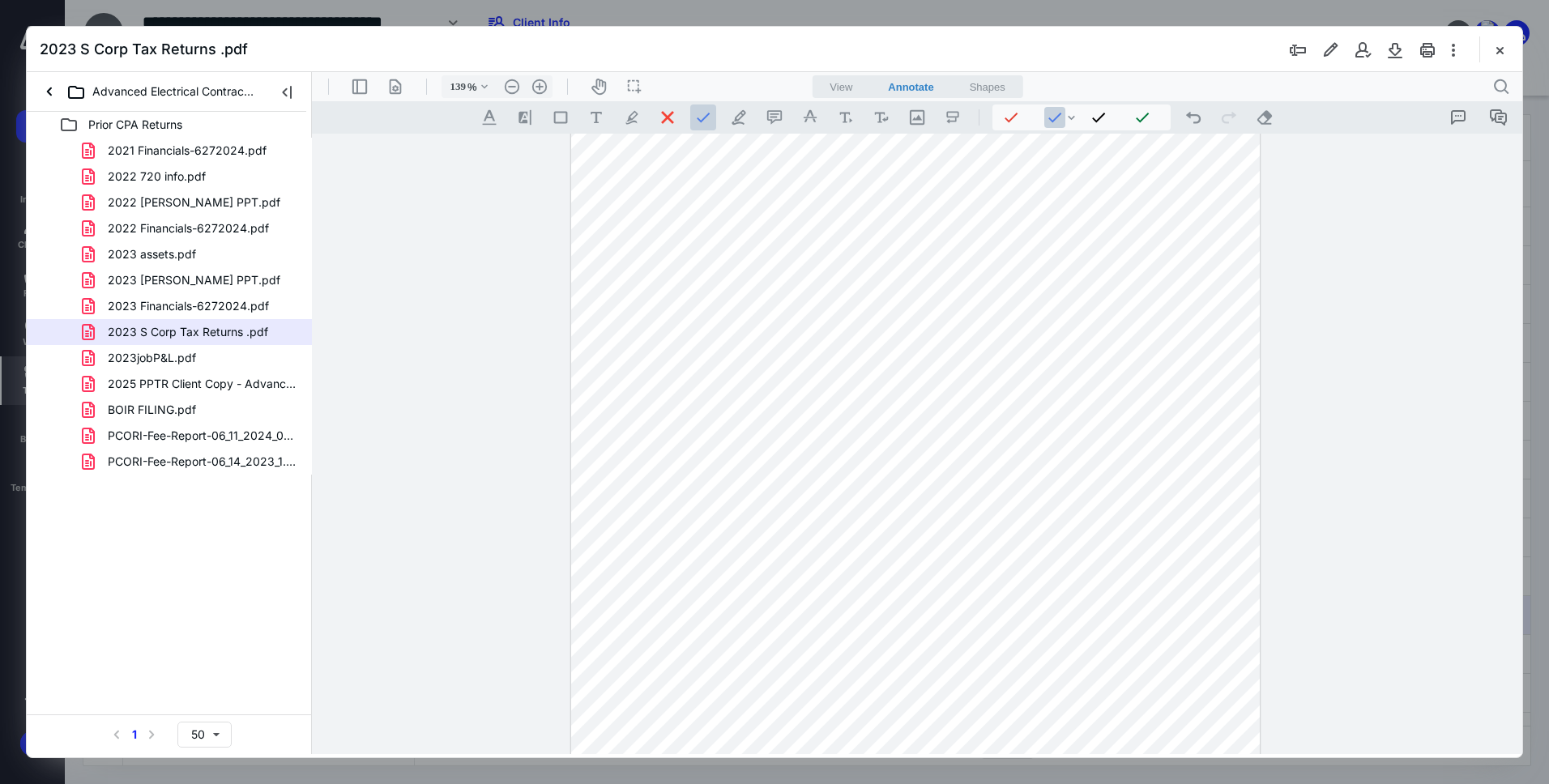 click at bounding box center (915, 354) 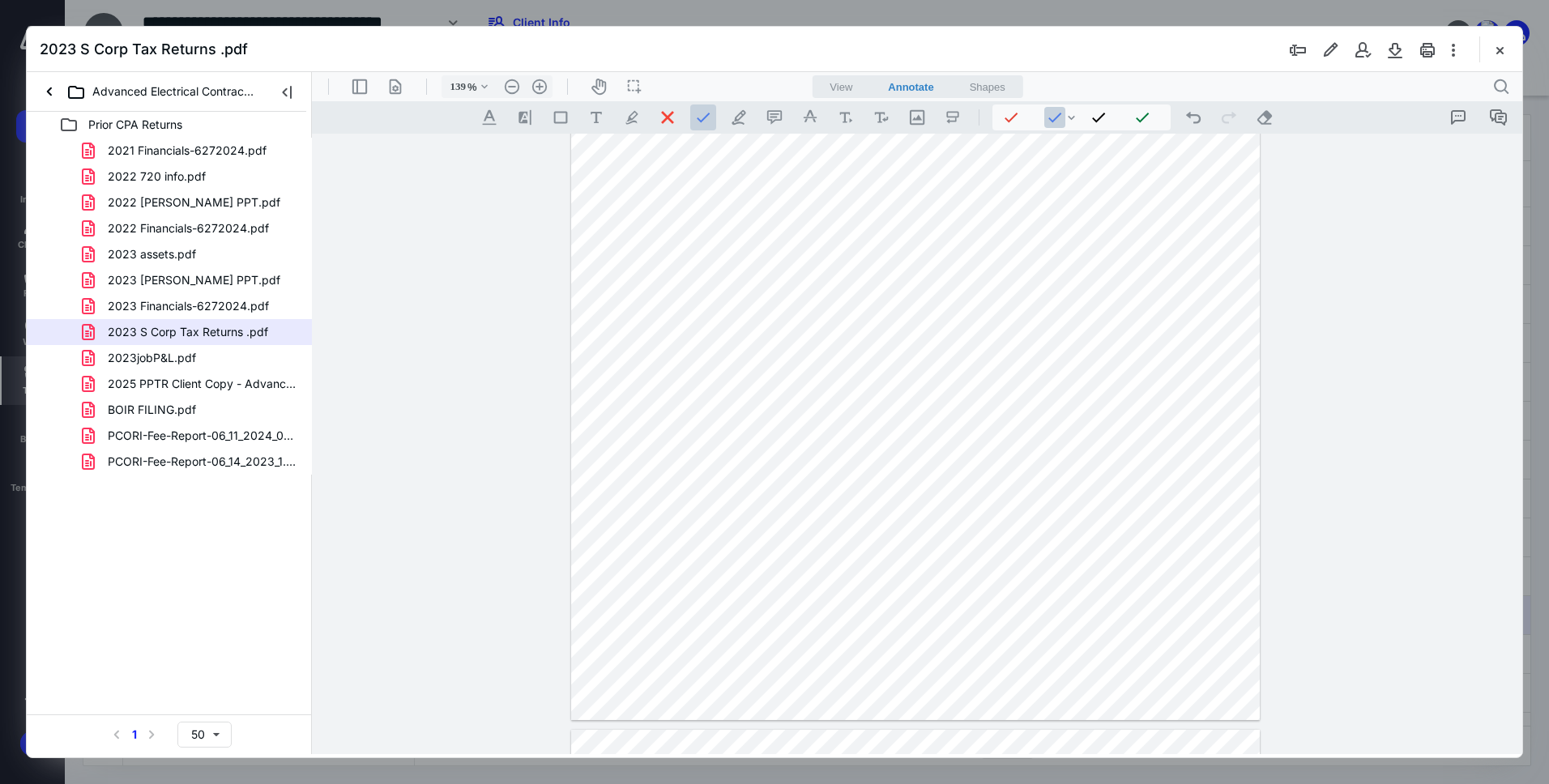 scroll, scrollTop: 51269, scrollLeft: 0, axis: vertical 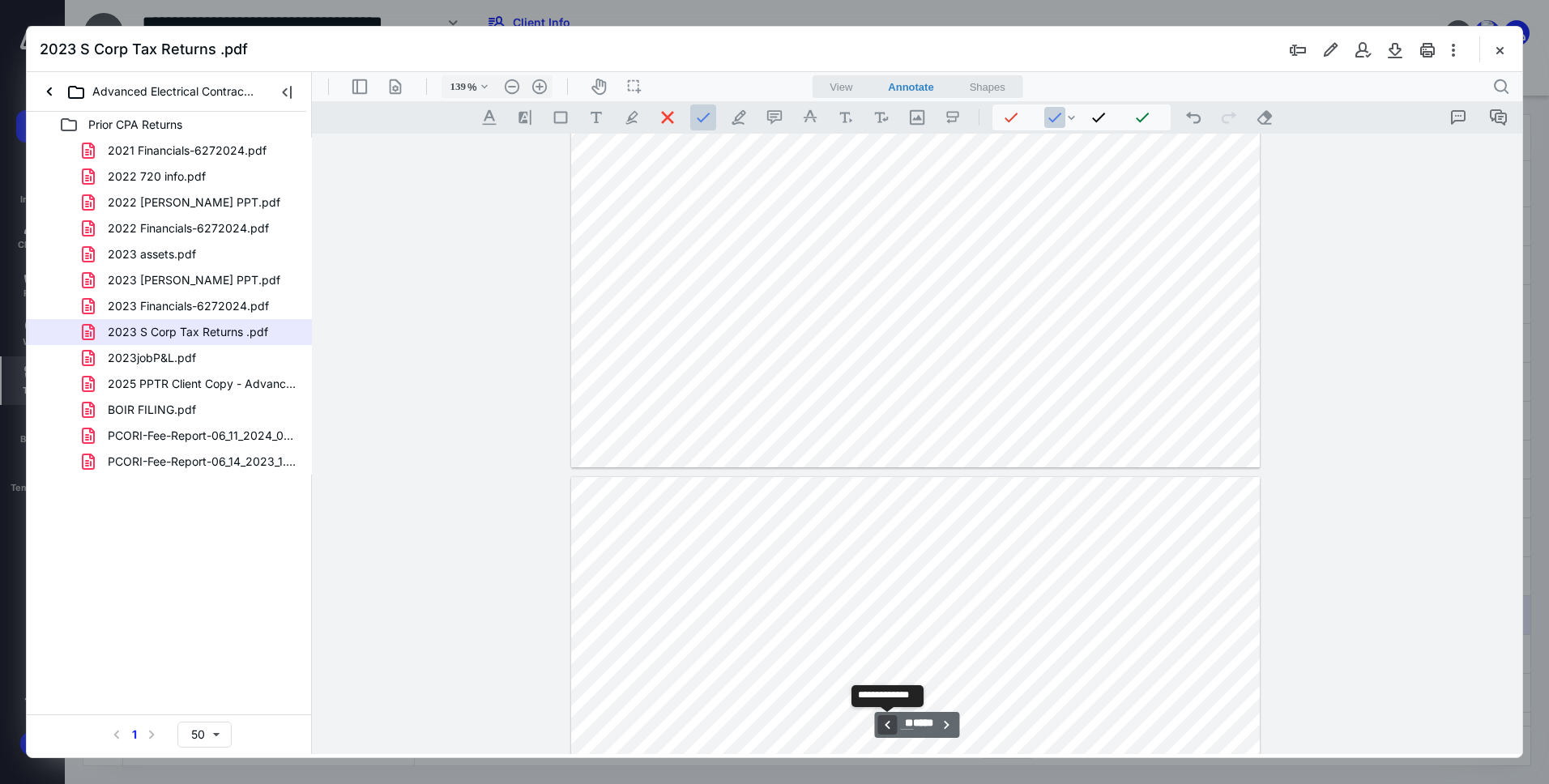 click on "**********" at bounding box center [887, 725] 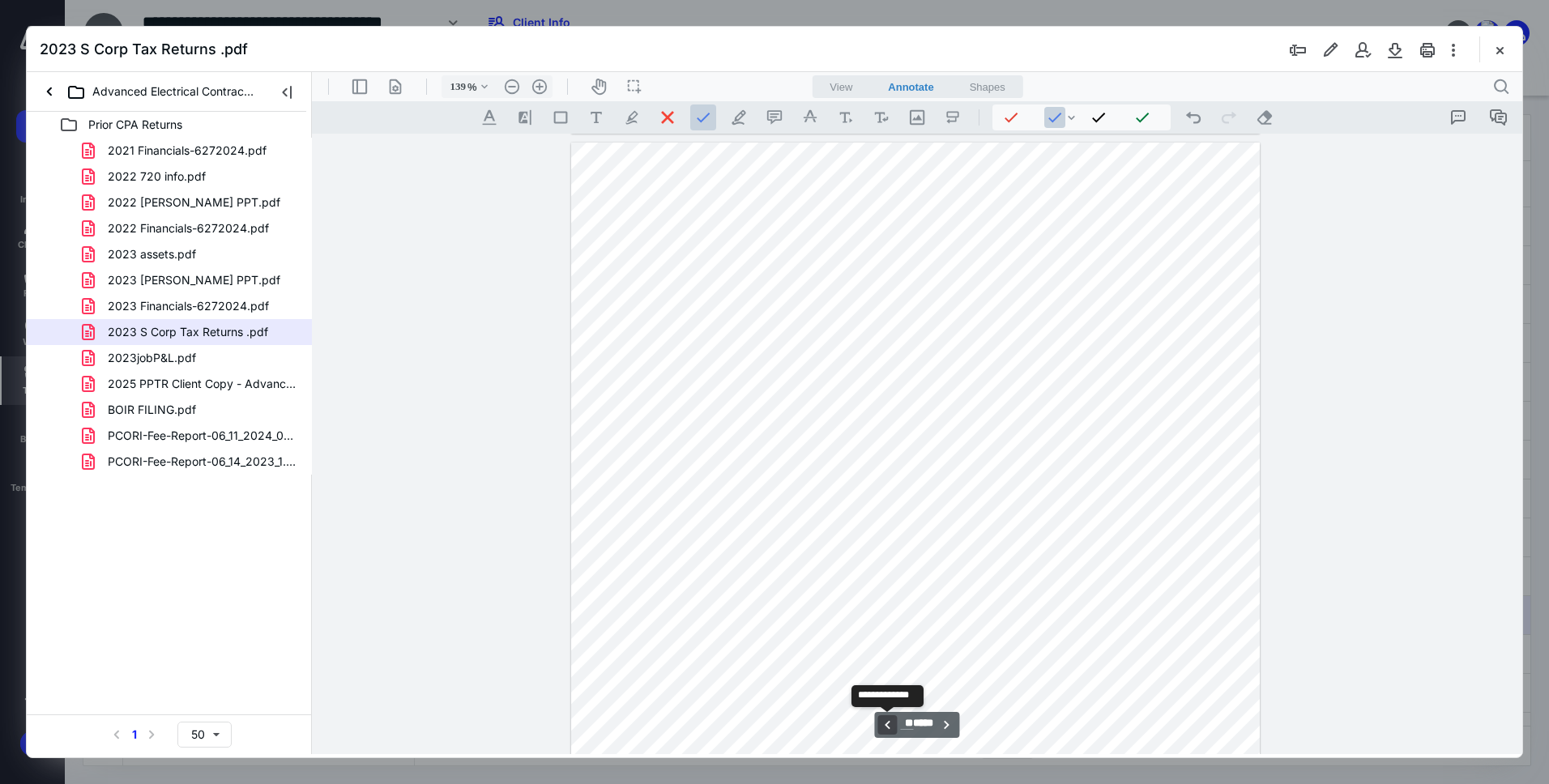 click on "**********" at bounding box center (887, 725) 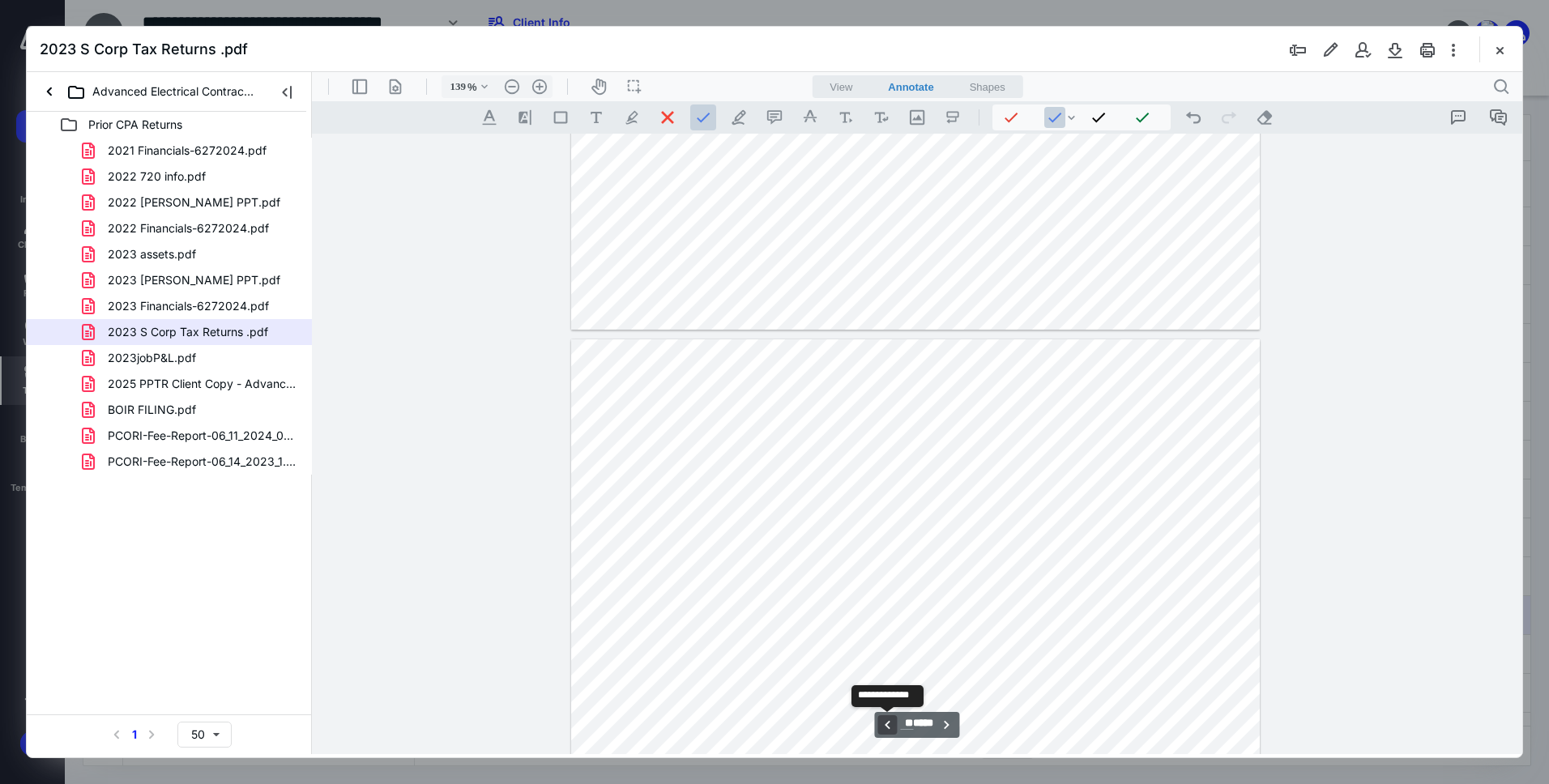 click on "**********" at bounding box center (887, 725) 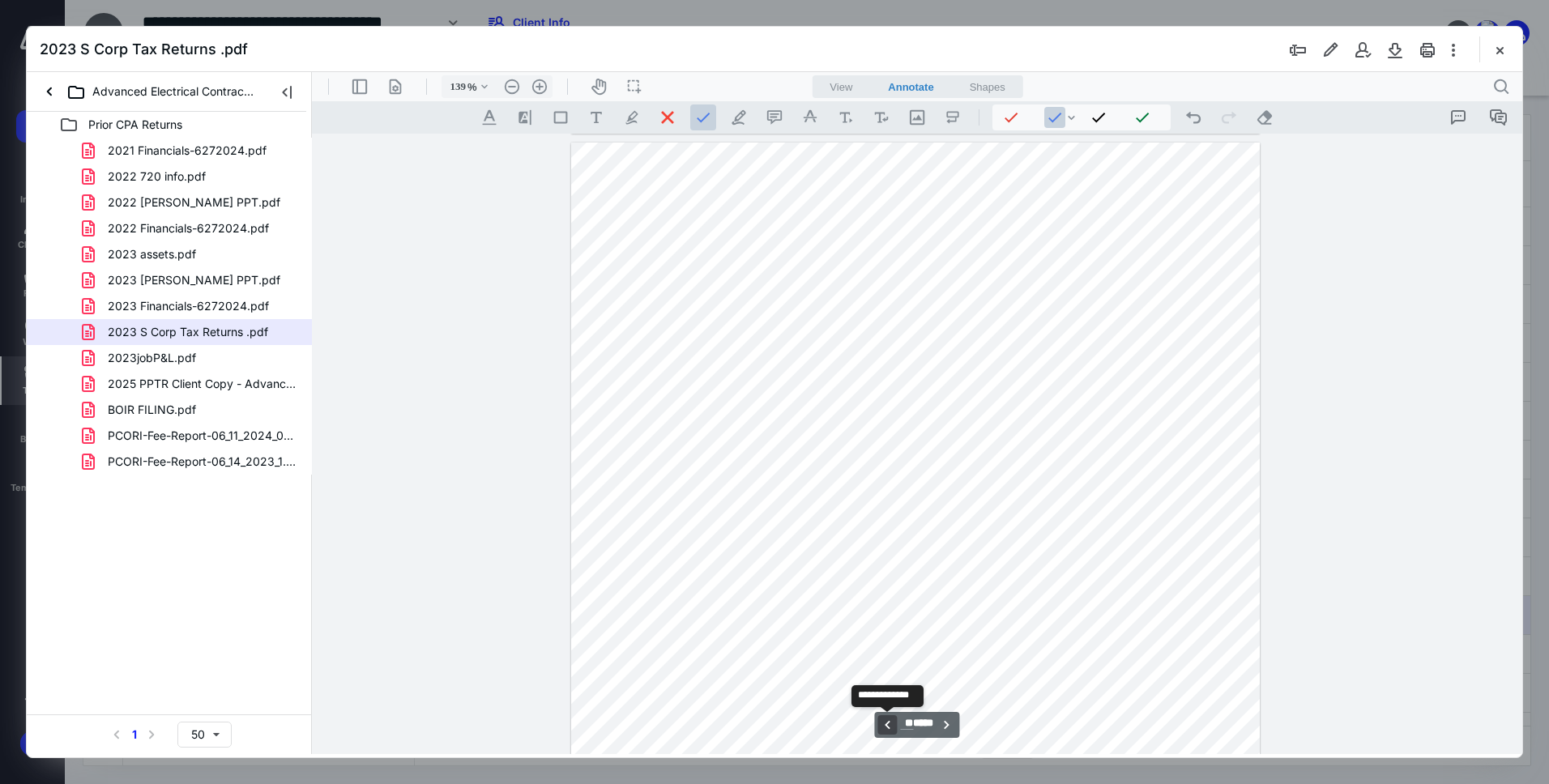click on "**********" at bounding box center [887, 725] 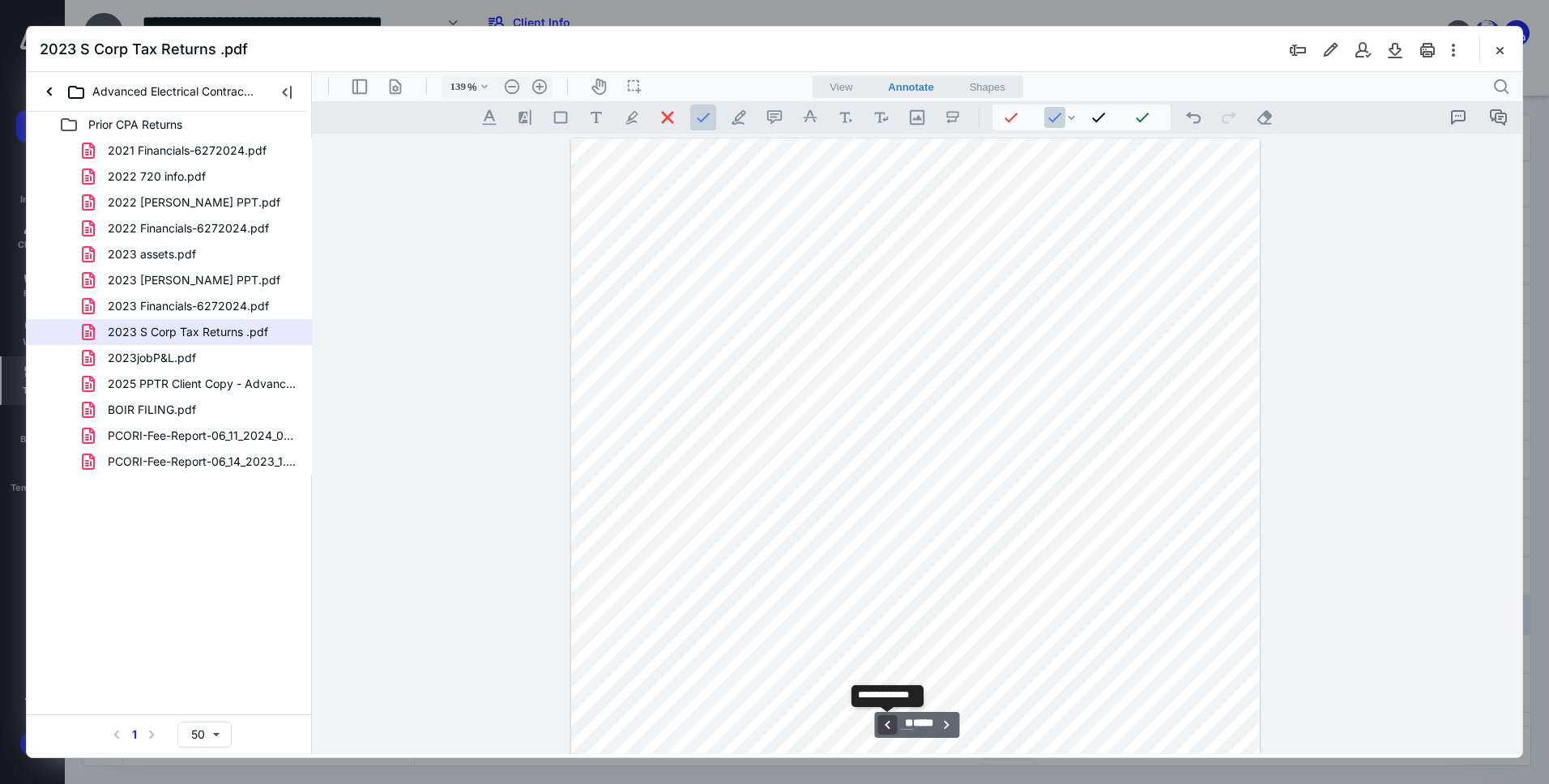 click on "**********" at bounding box center (887, 725) 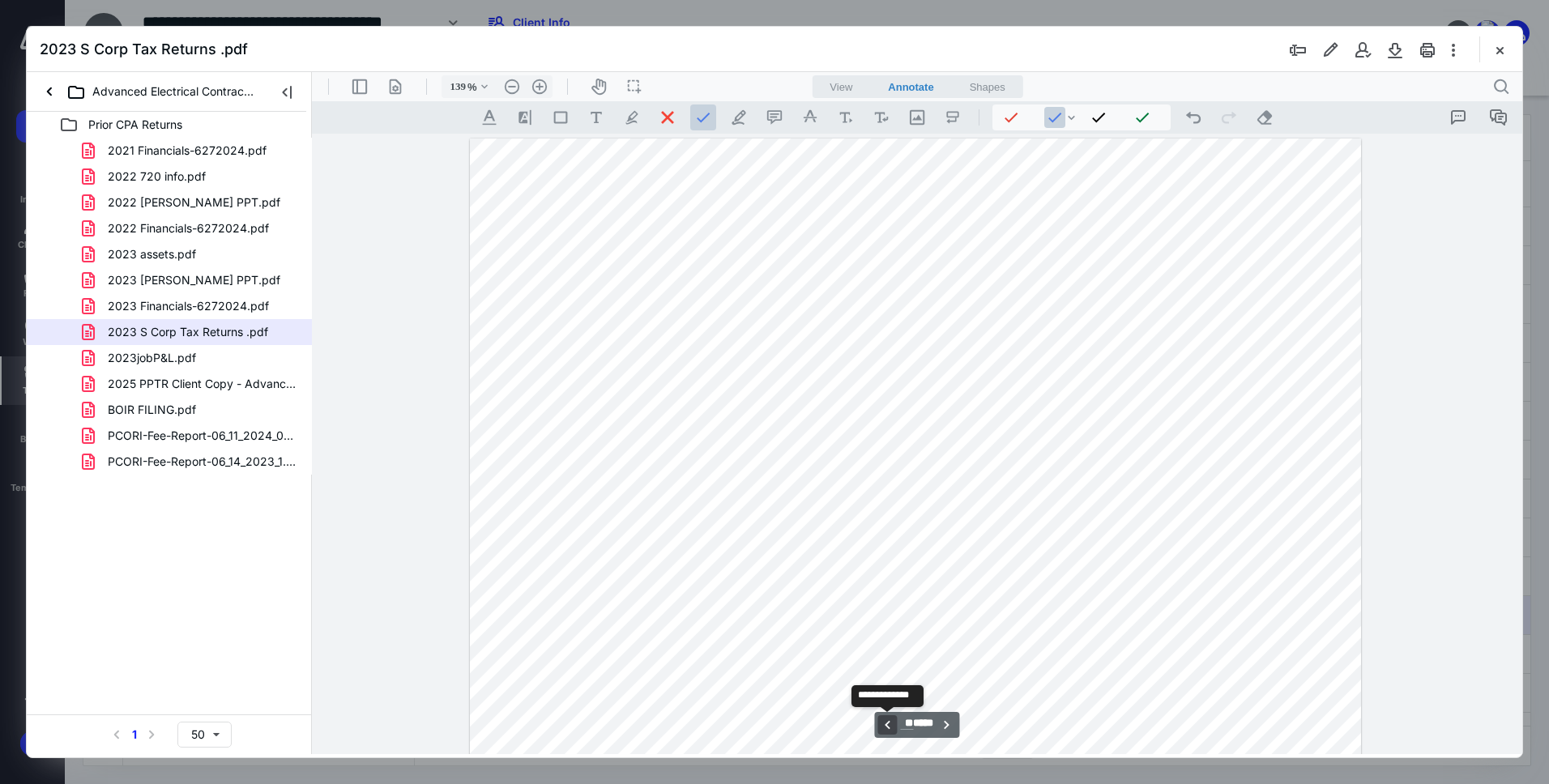 click on "**********" at bounding box center [887, 725] 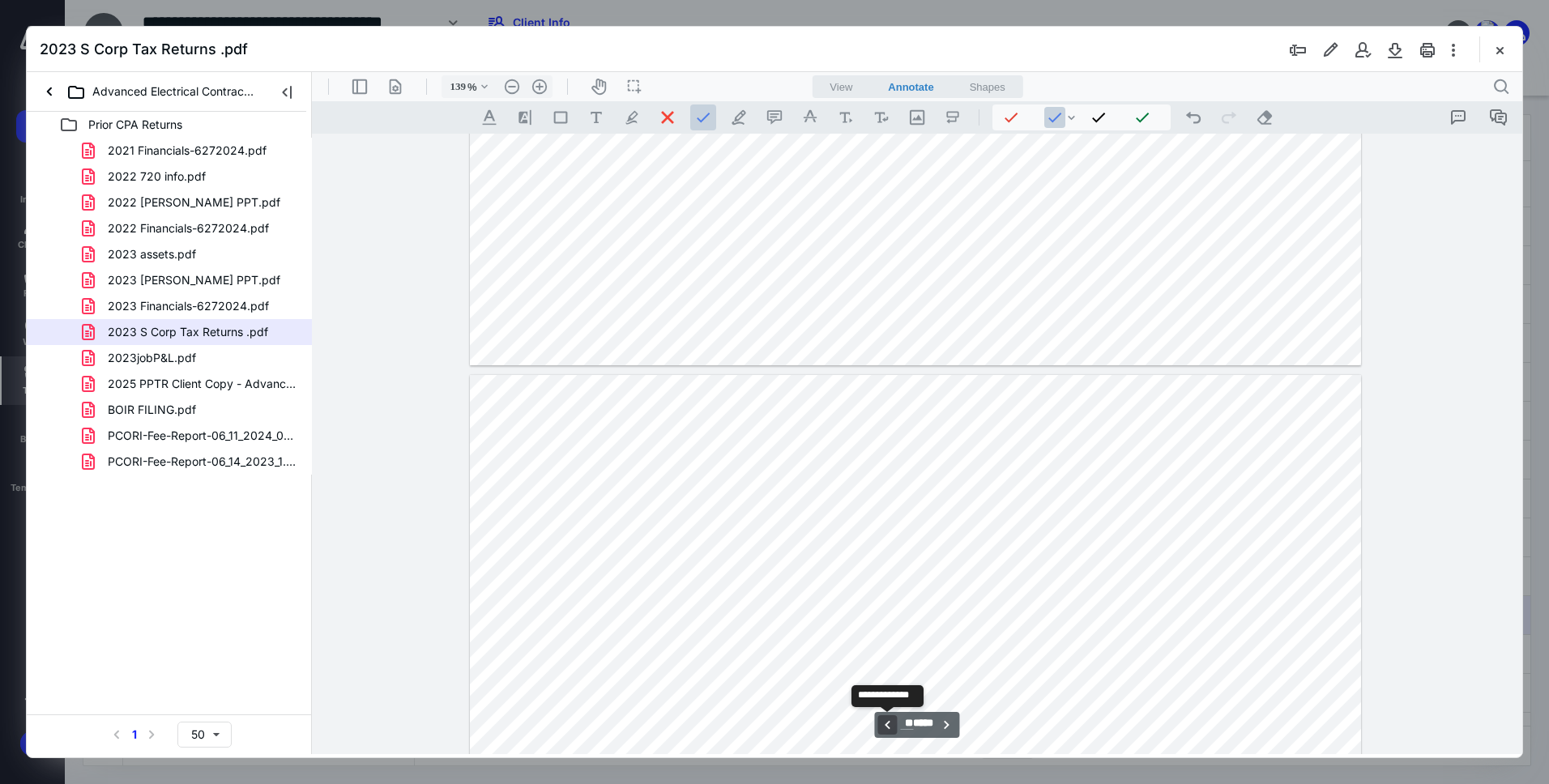 click on "**********" at bounding box center (887, 725) 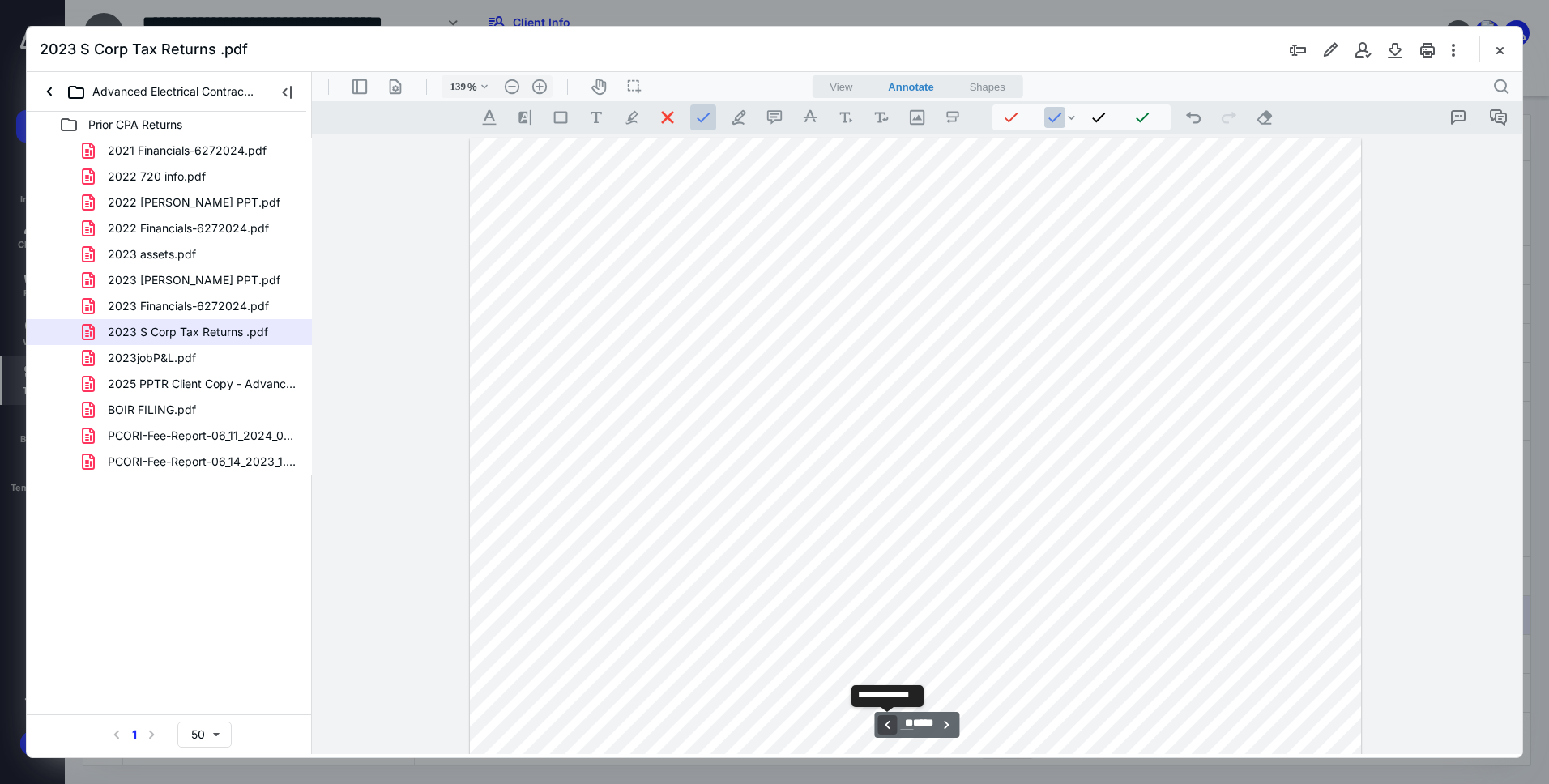 click on "**********" at bounding box center [887, 725] 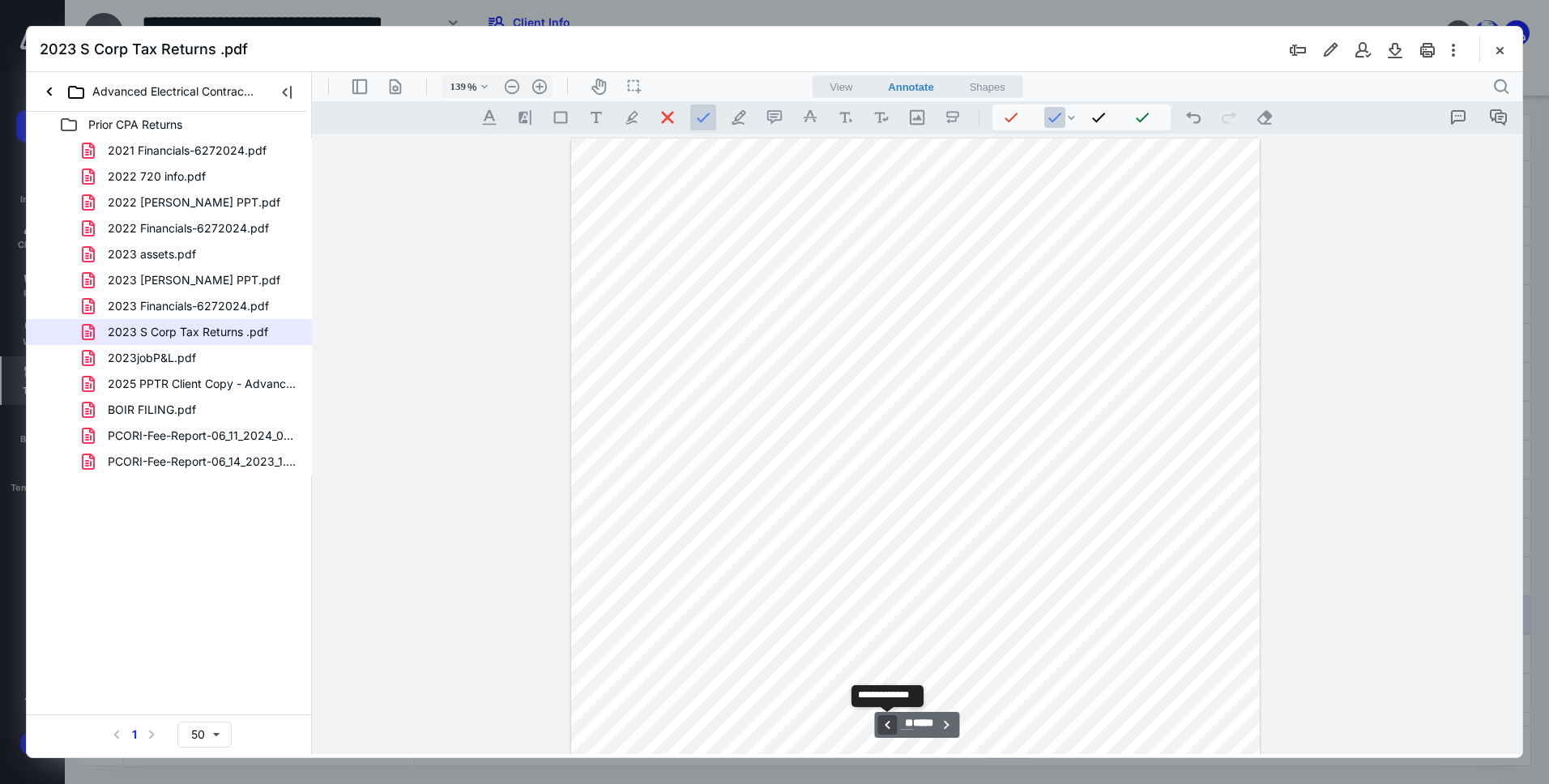 click on "**********" at bounding box center [887, 725] 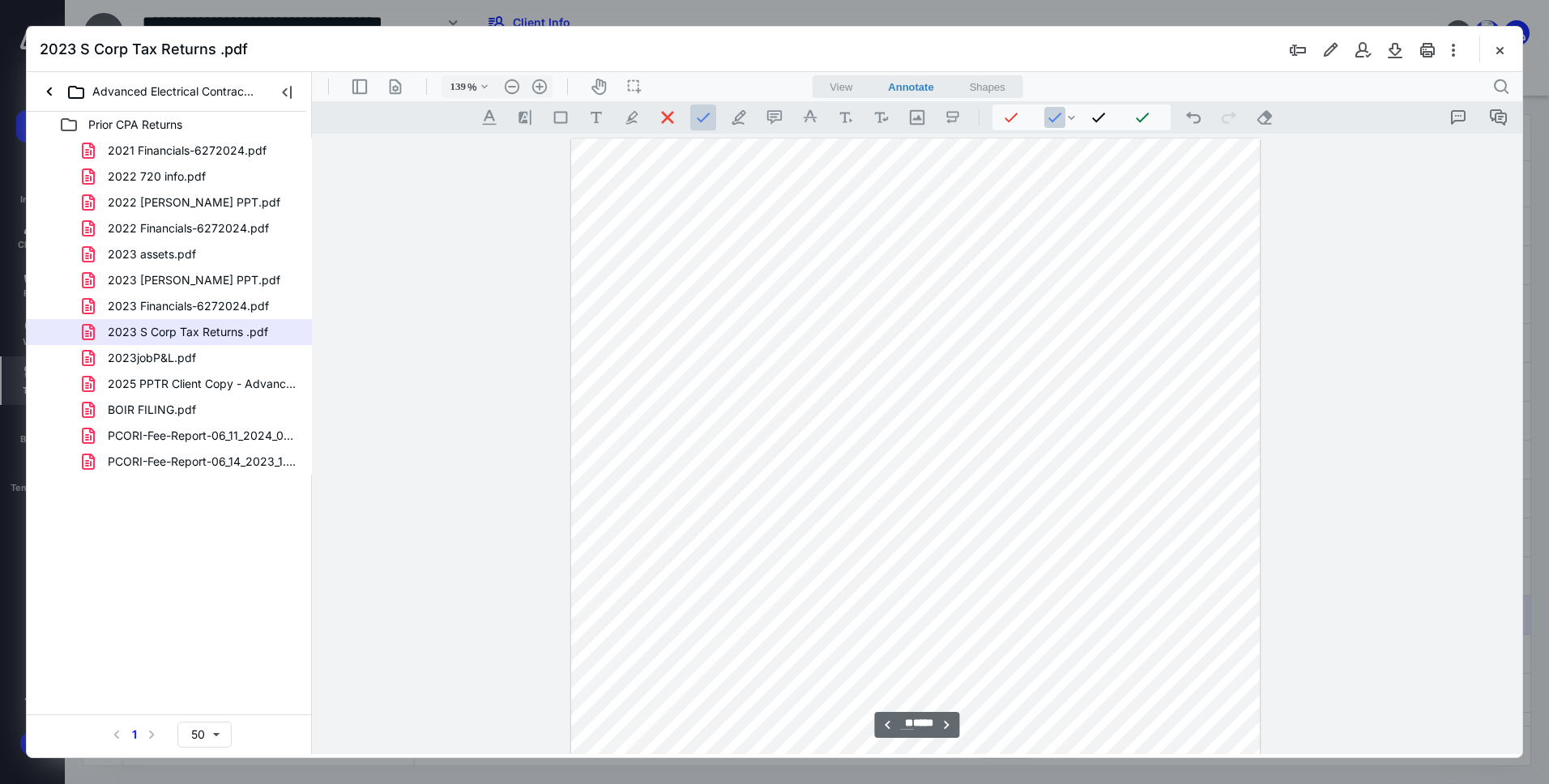 drag, startPoint x: 888, startPoint y: 731, endPoint x: 845, endPoint y: 614, distance: 124.65151 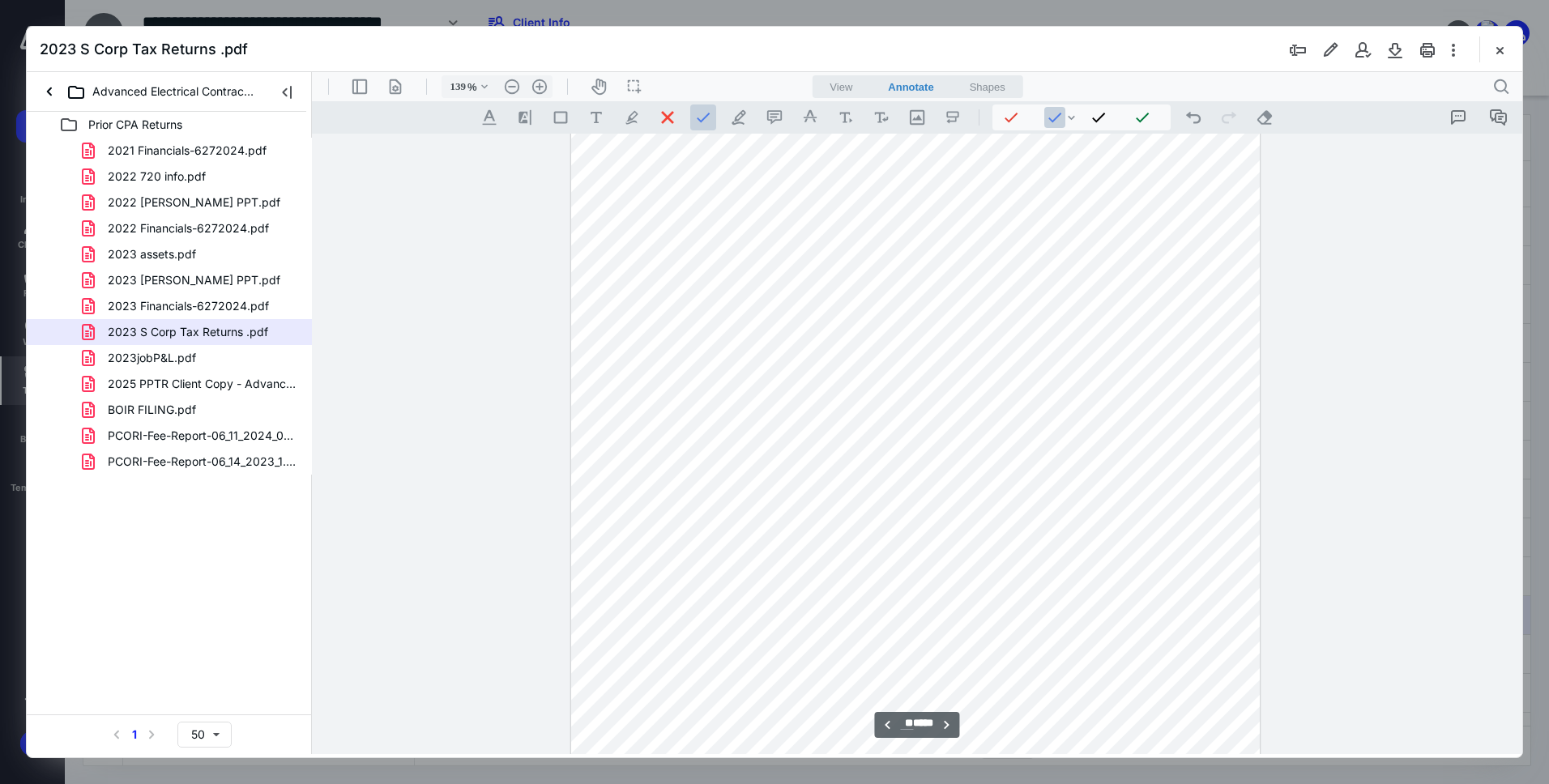 scroll, scrollTop: 16058, scrollLeft: 0, axis: vertical 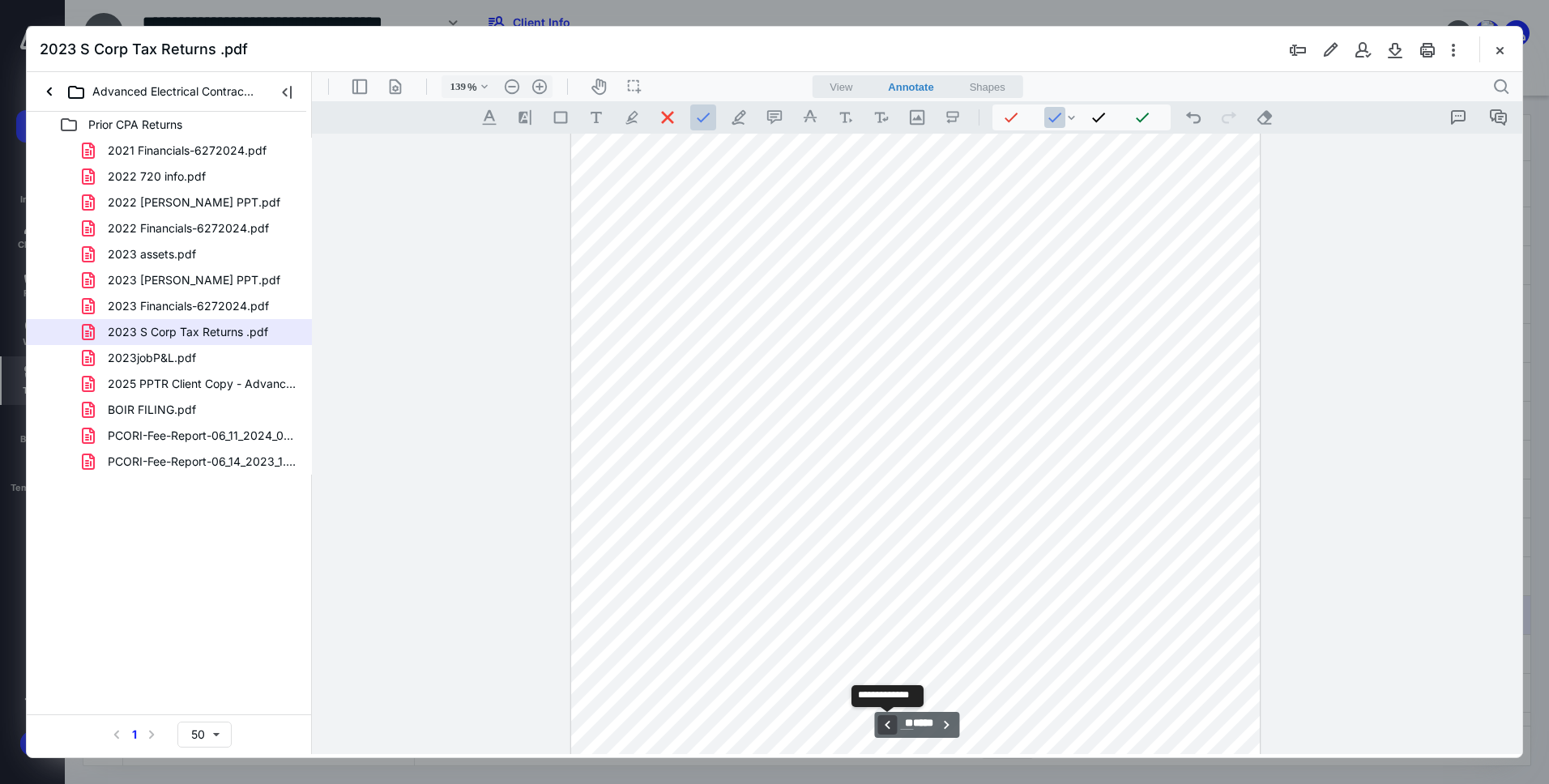click on "**********" at bounding box center (887, 725) 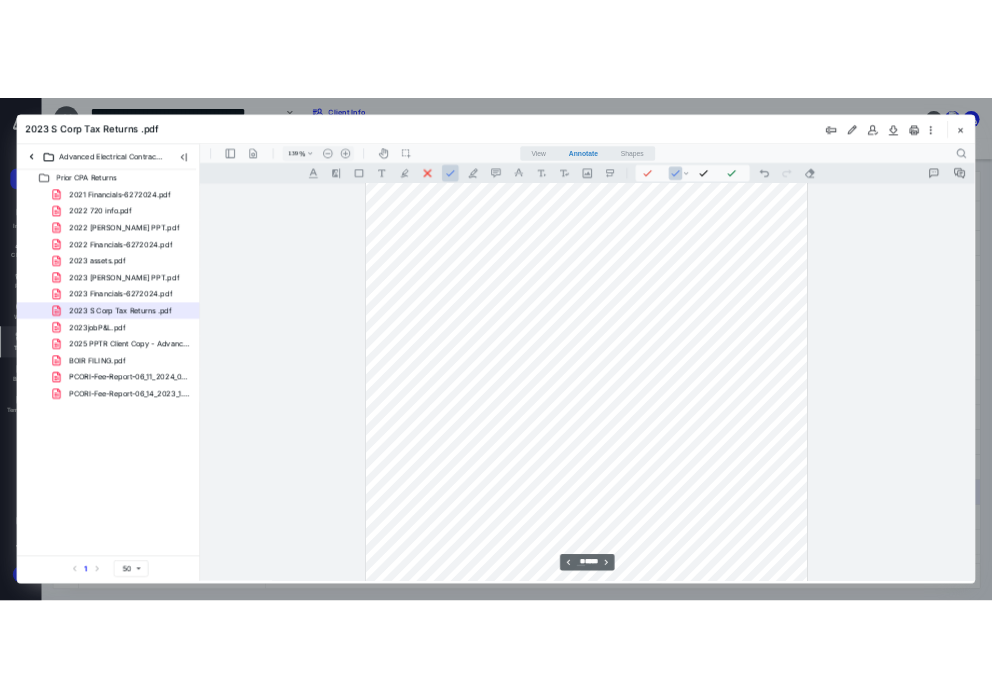 scroll, scrollTop: 18815, scrollLeft: 0, axis: vertical 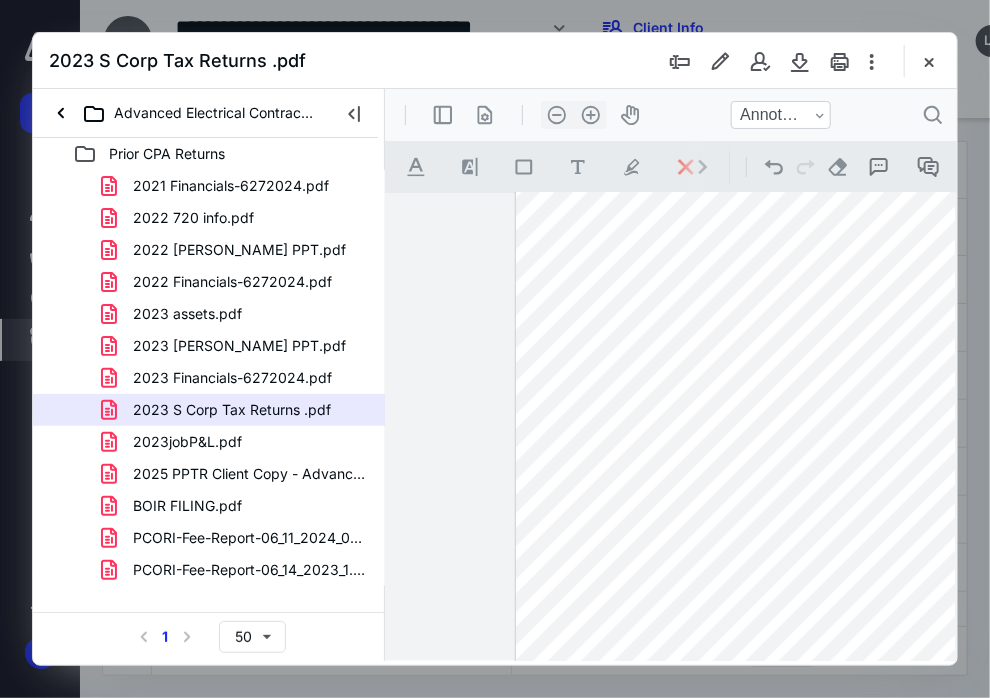 click at bounding box center (495, 349) 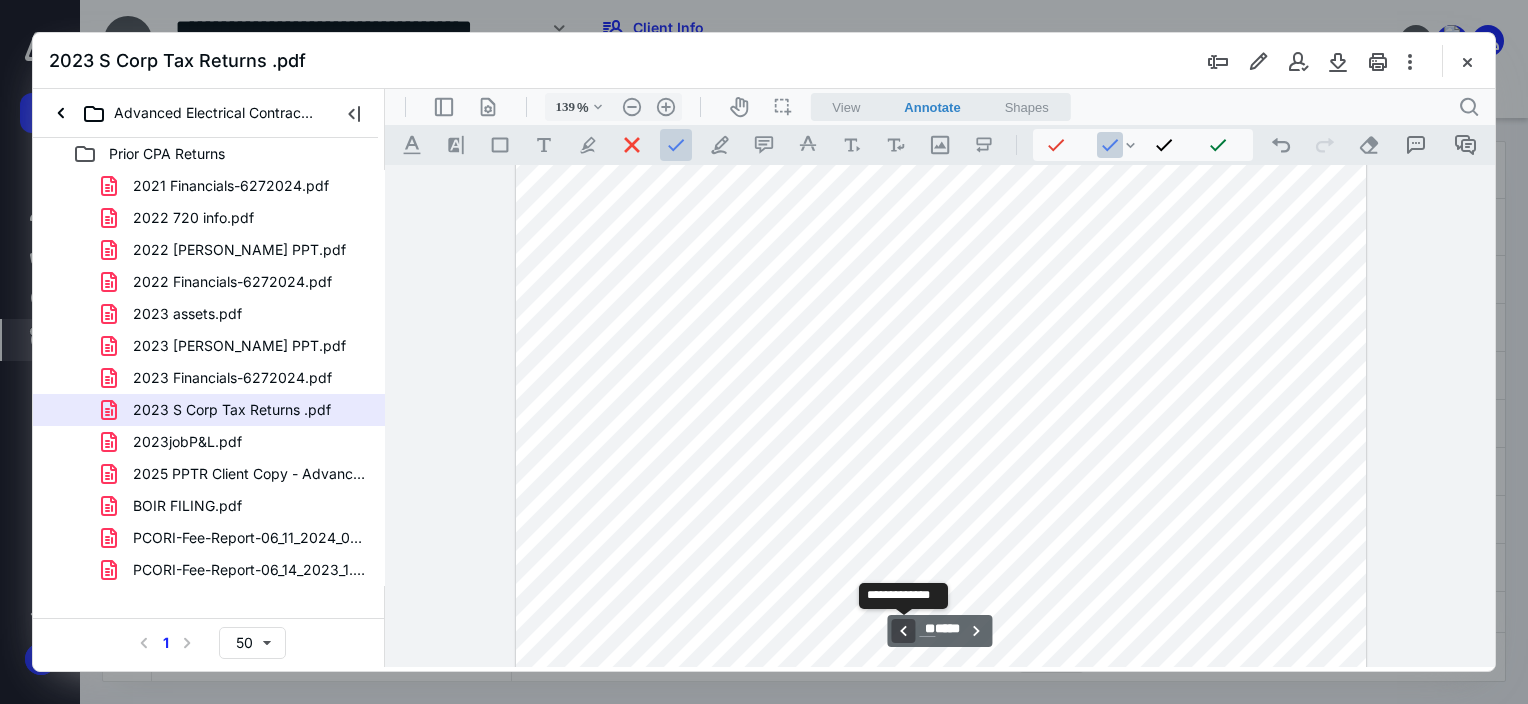 click on "**********" at bounding box center (903, 631) 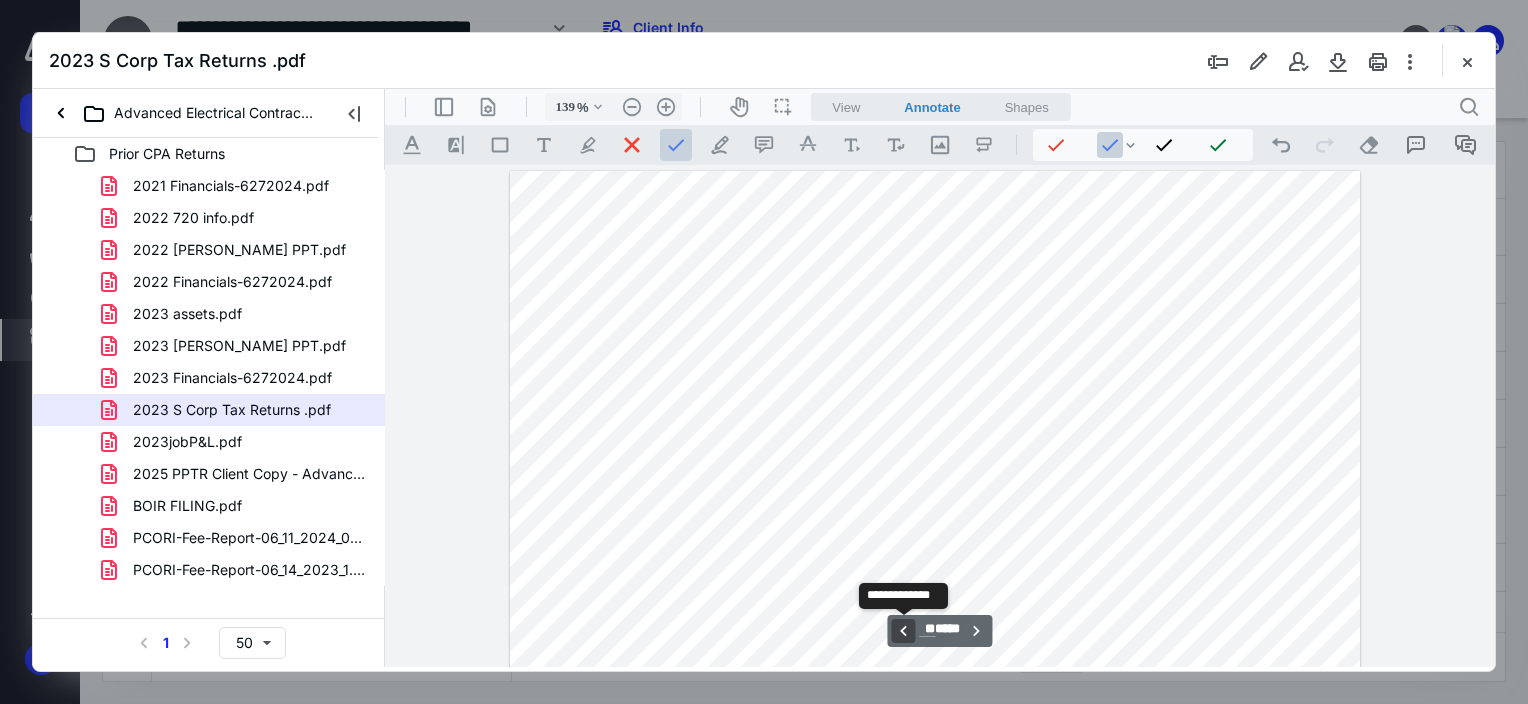click on "**********" at bounding box center [903, 631] 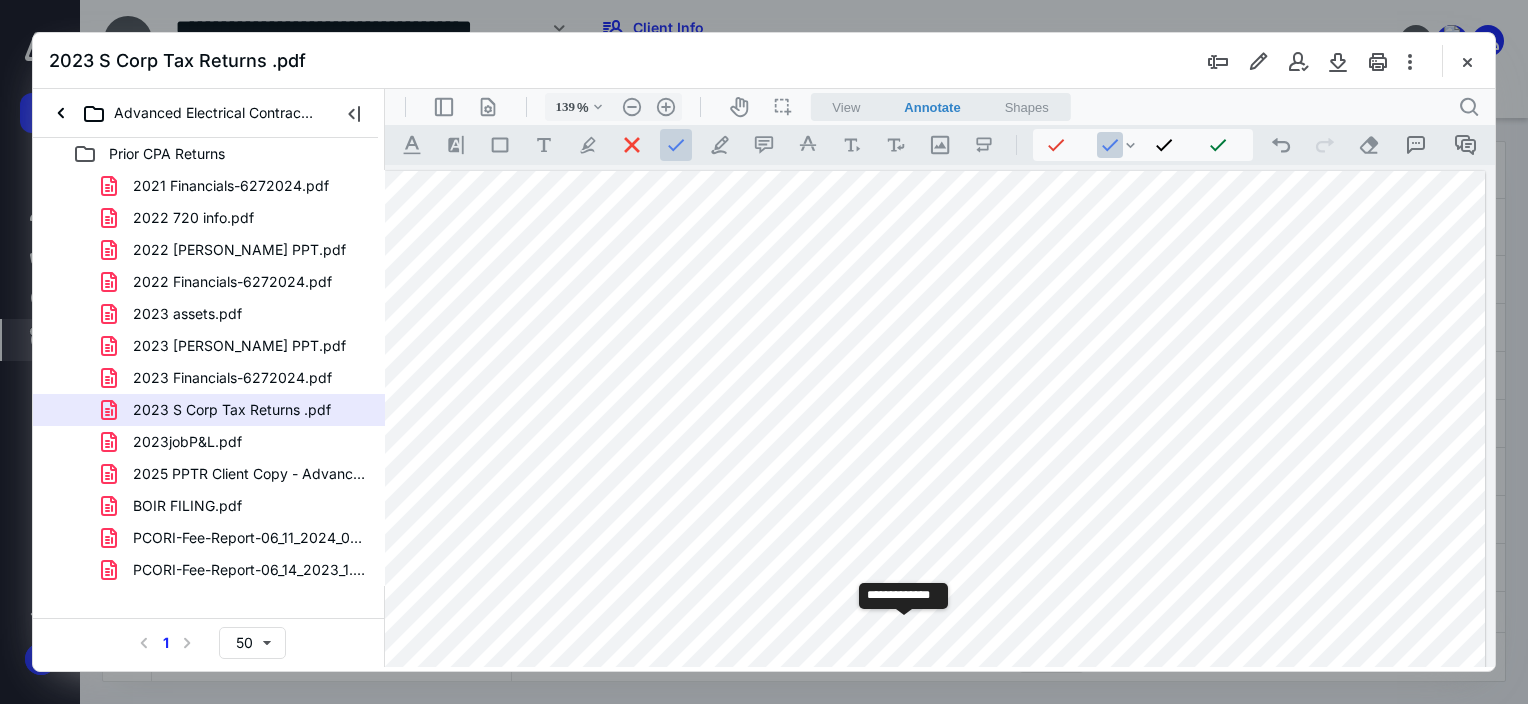 click on "**********" at bounding box center (903, 631) 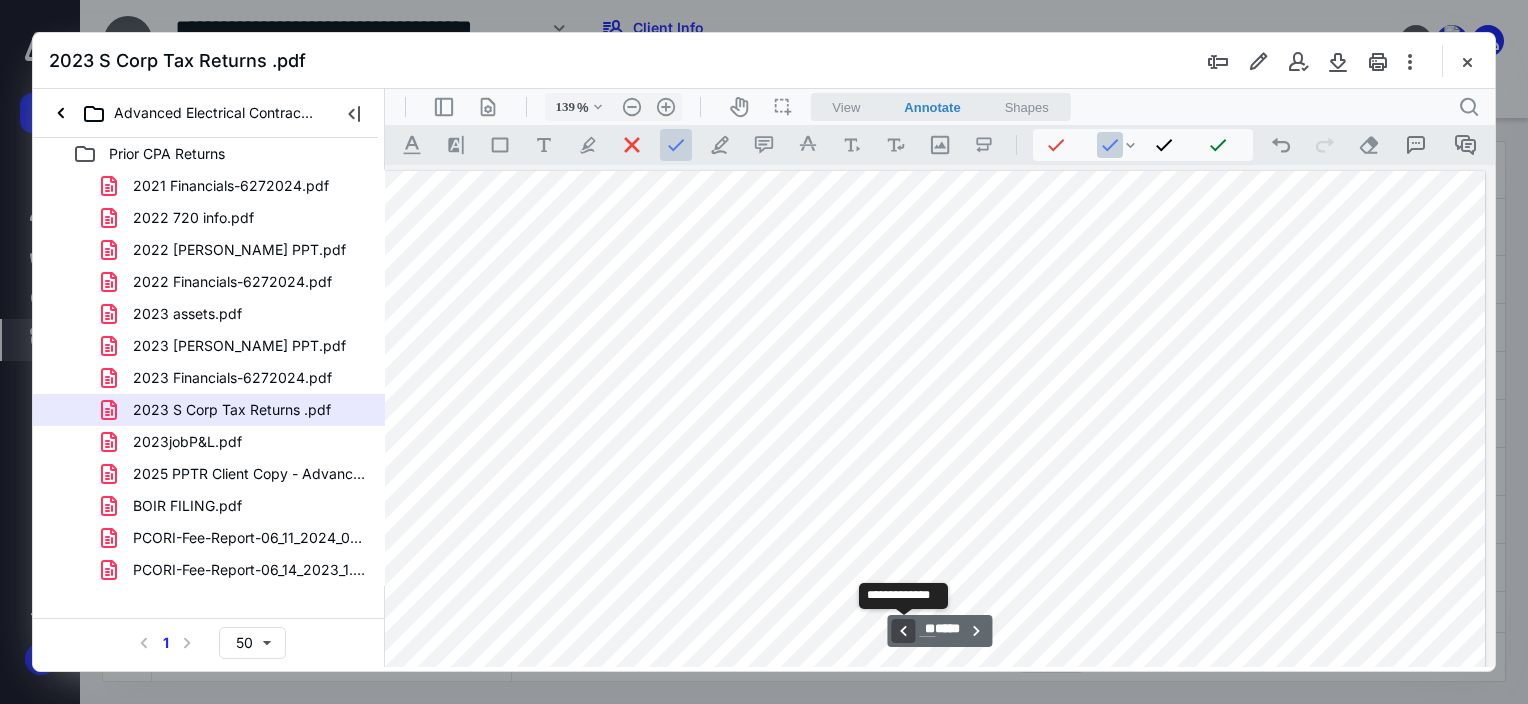 click on "**********" at bounding box center (903, 631) 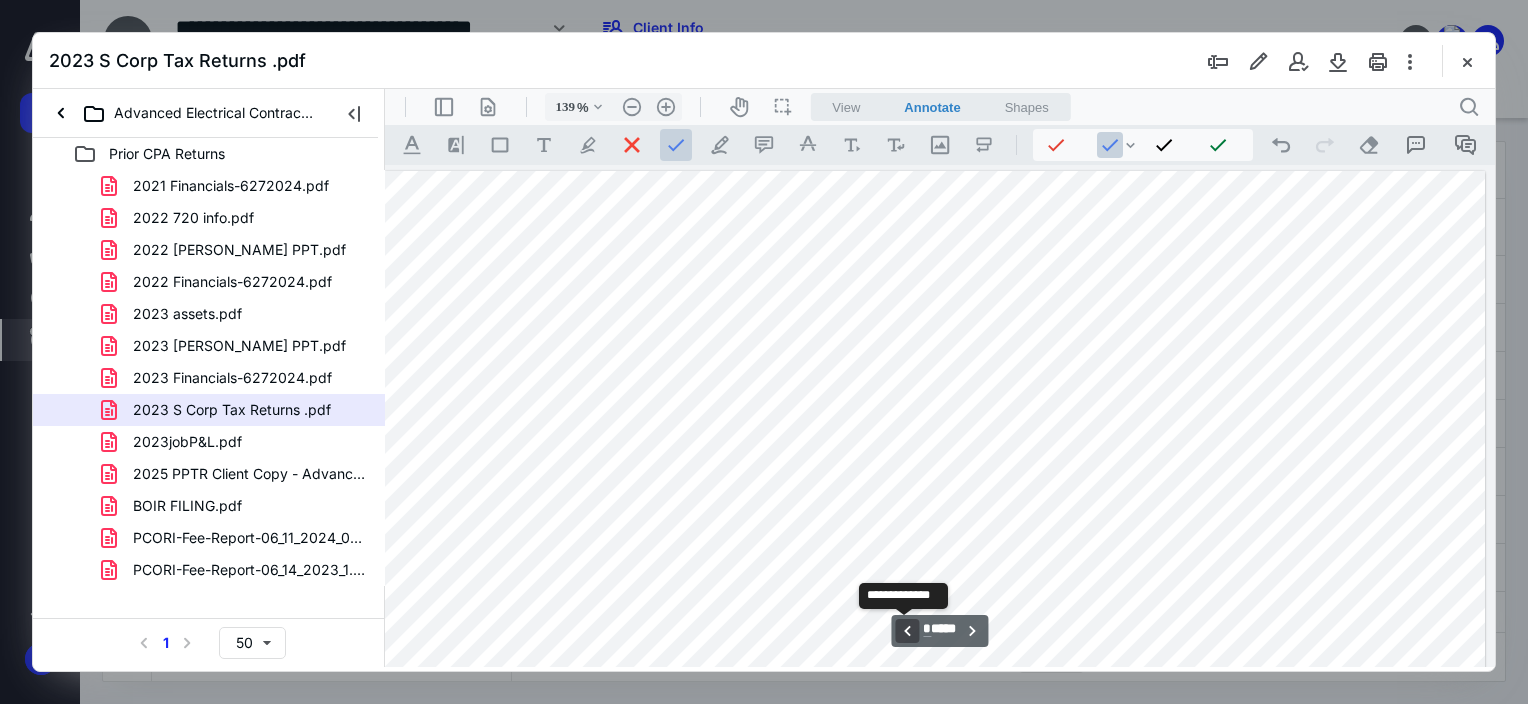click on "**********" at bounding box center [907, 631] 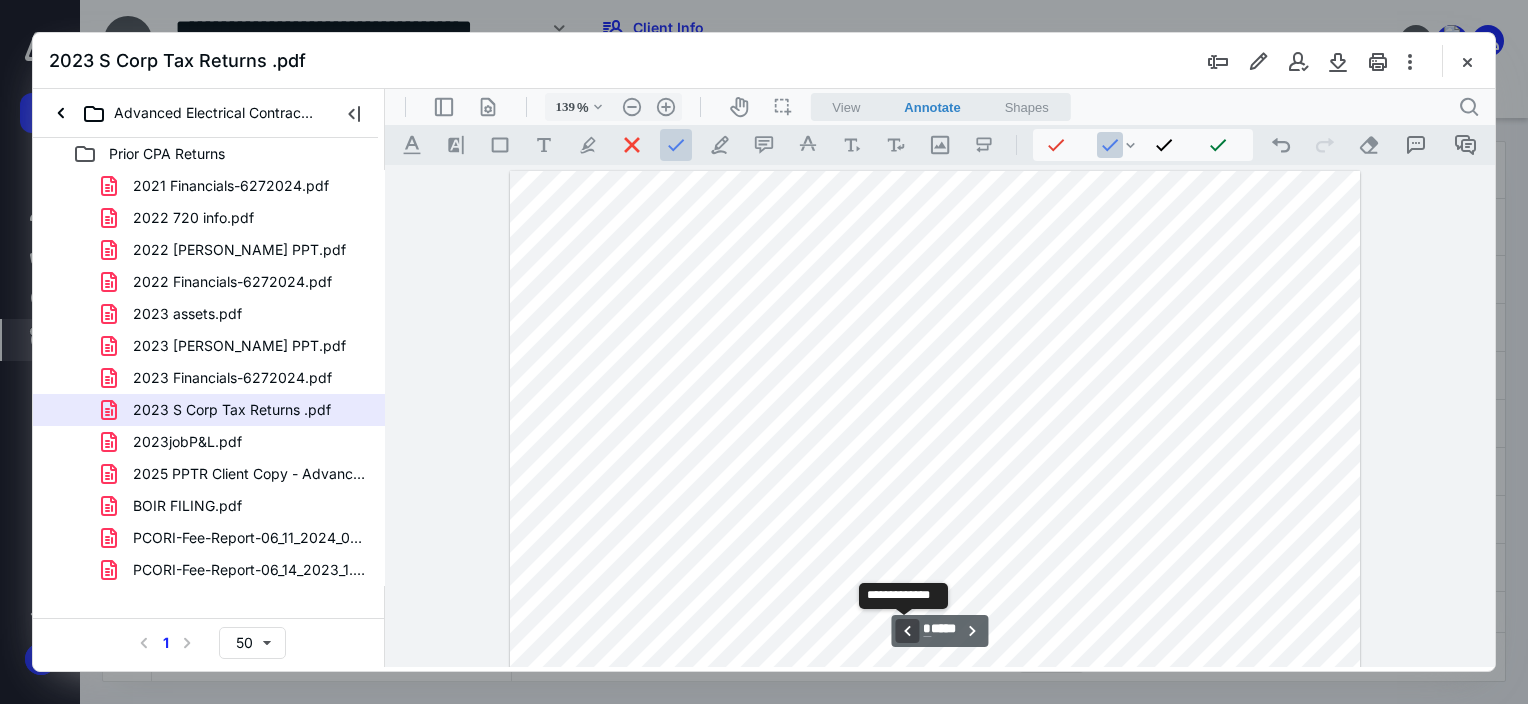 click on "**********" at bounding box center (907, 631) 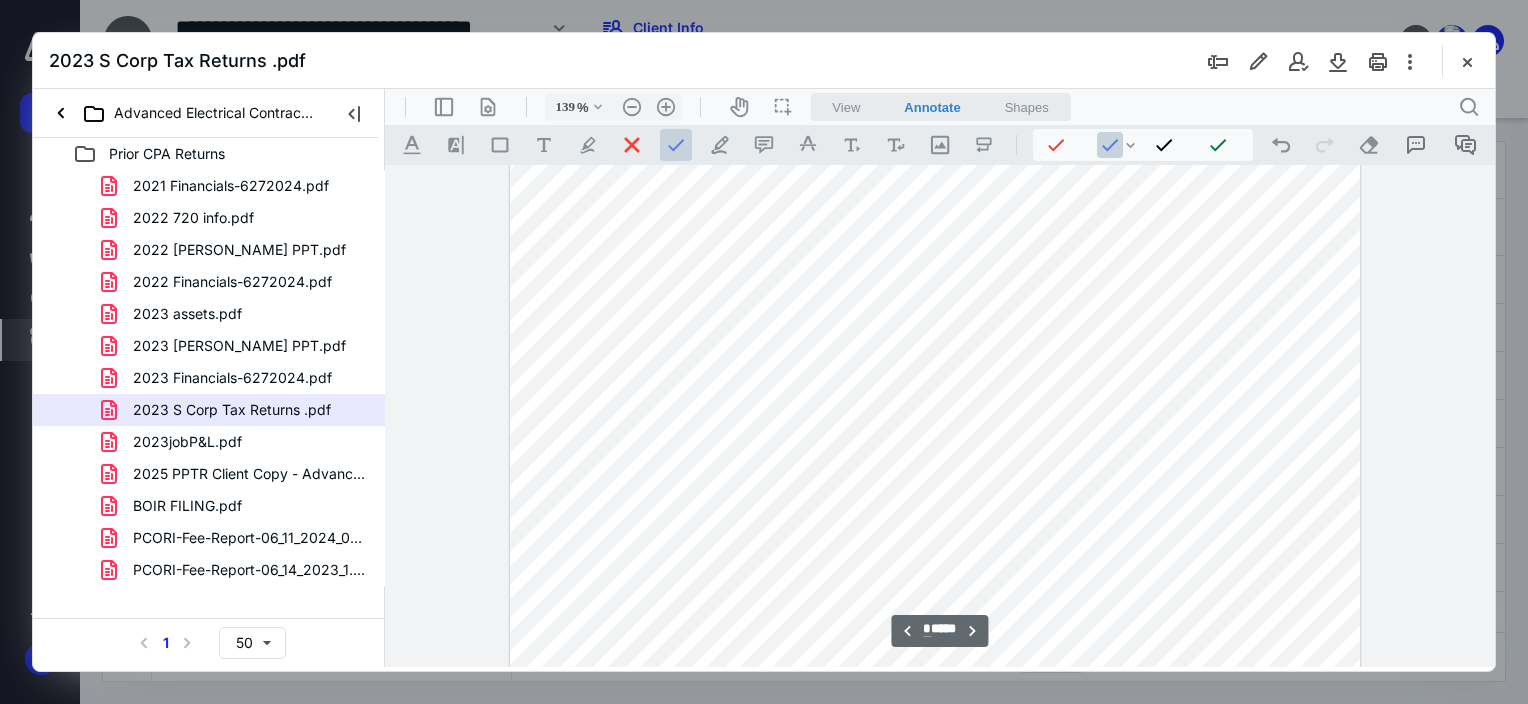 scroll, scrollTop: 3635, scrollLeft: 11, axis: both 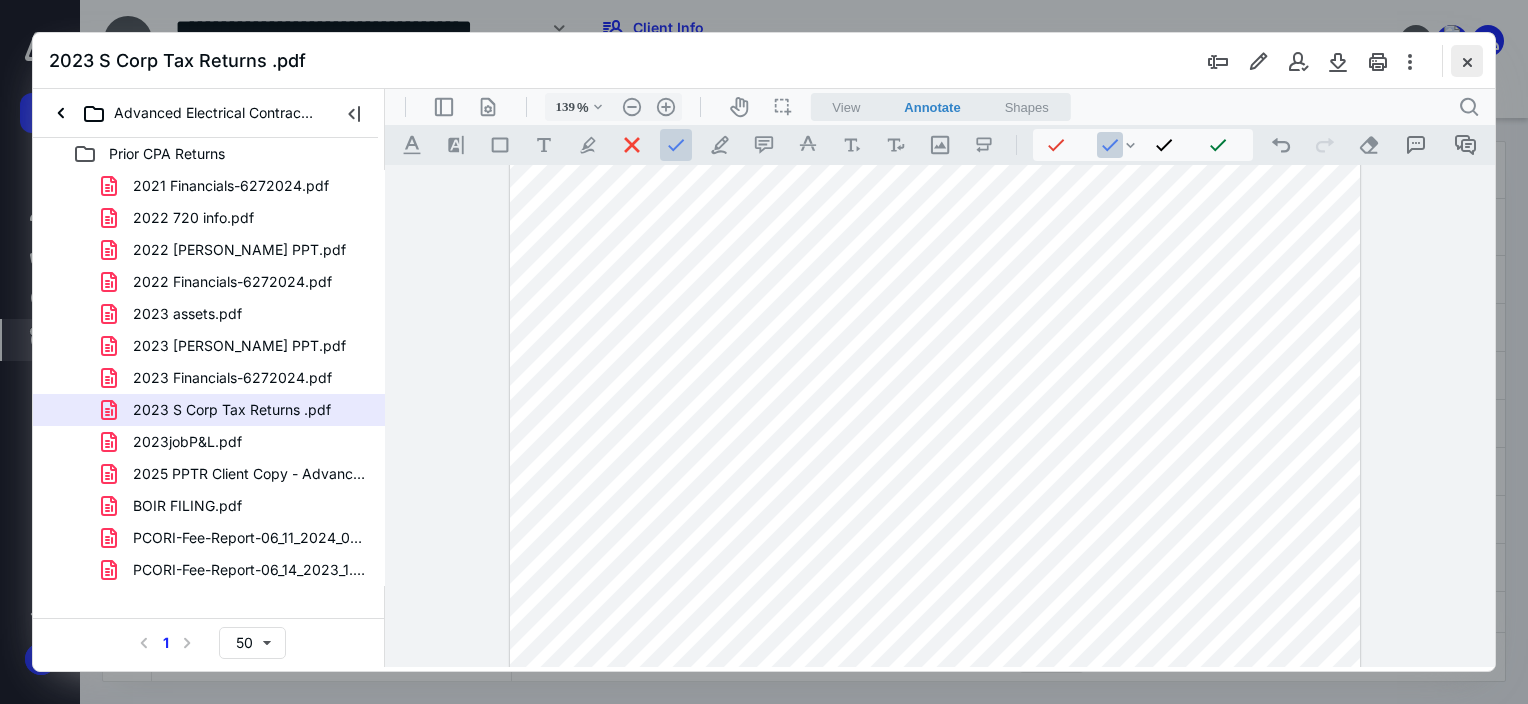 click at bounding box center [1467, 61] 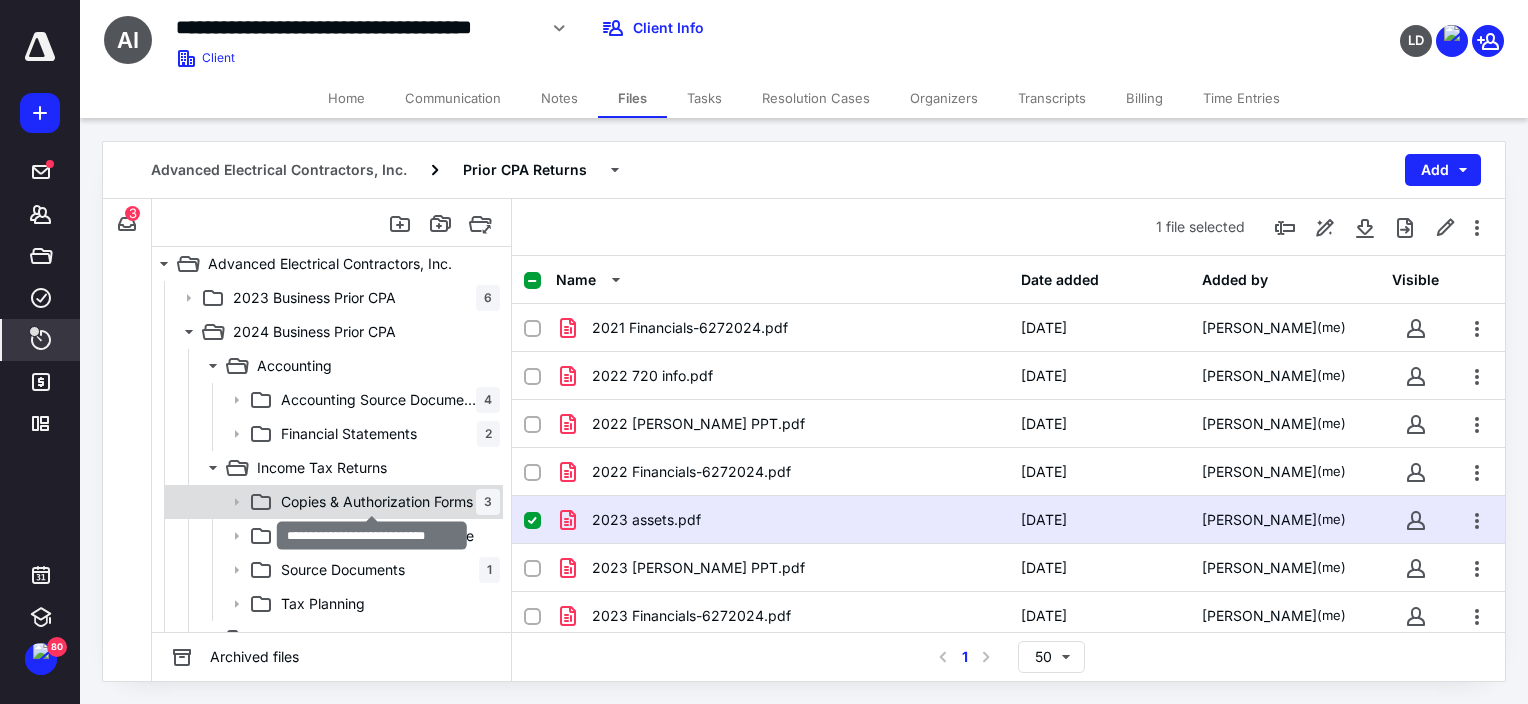 click on "Copies & Authorization Forms" at bounding box center (377, 502) 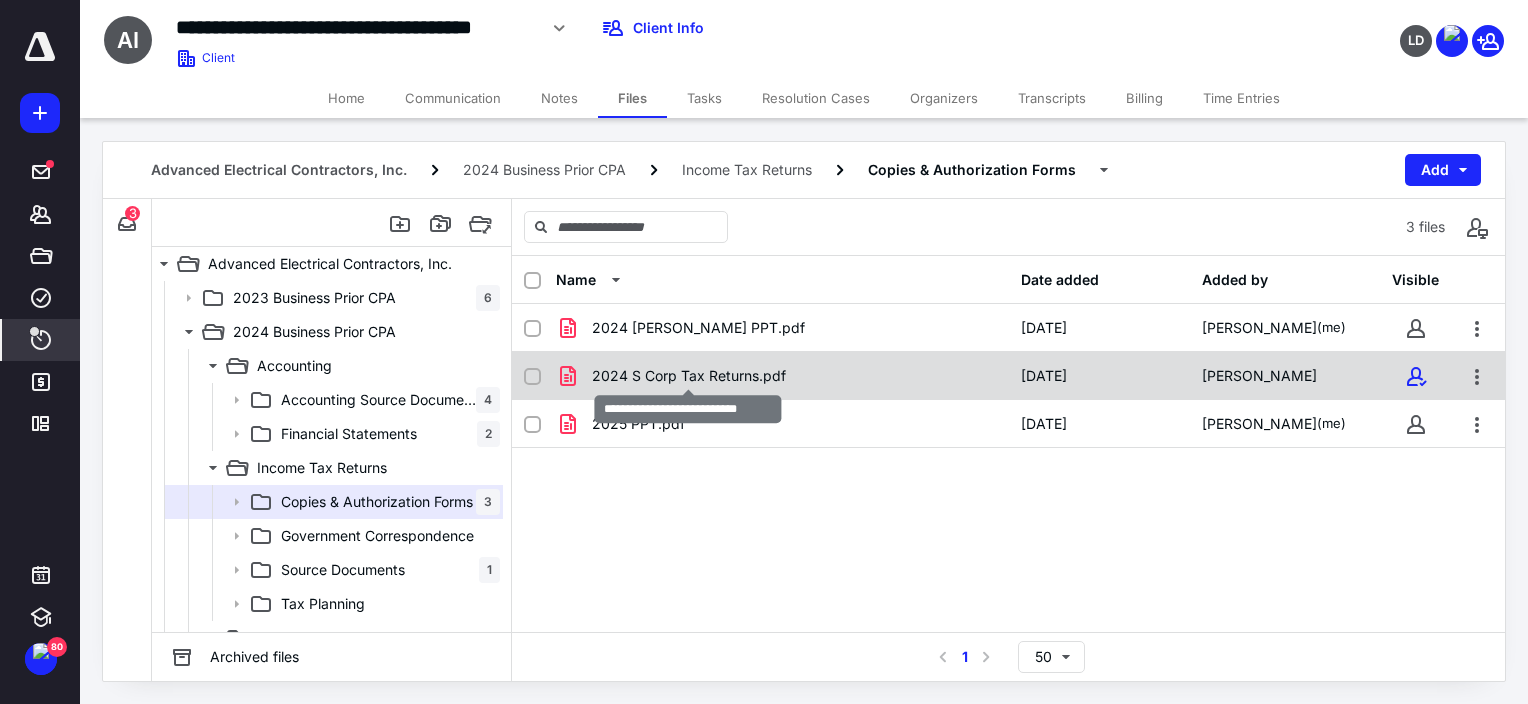 click on "2024 S Corp Tax Returns.pdf" at bounding box center (689, 376) 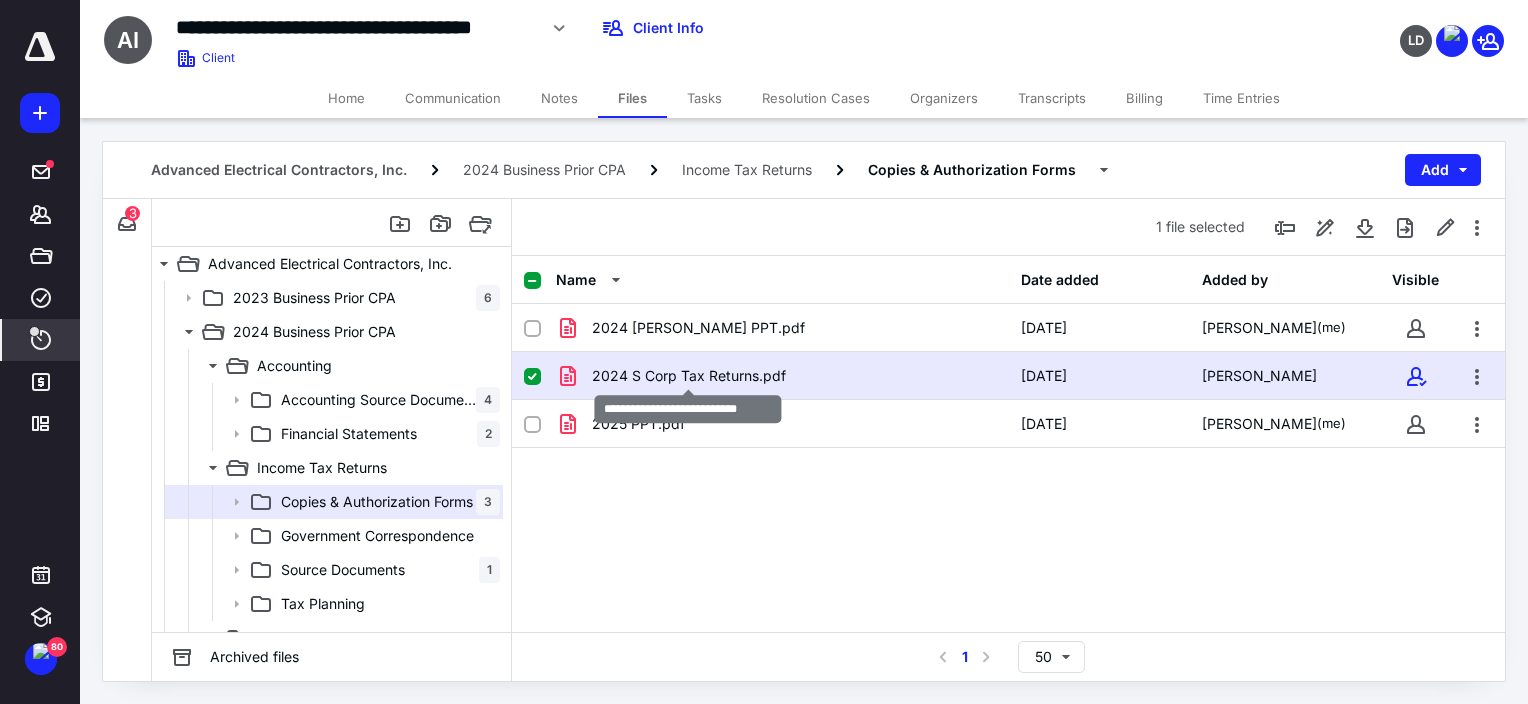 click on "2024 S Corp Tax Returns.pdf" at bounding box center [689, 376] 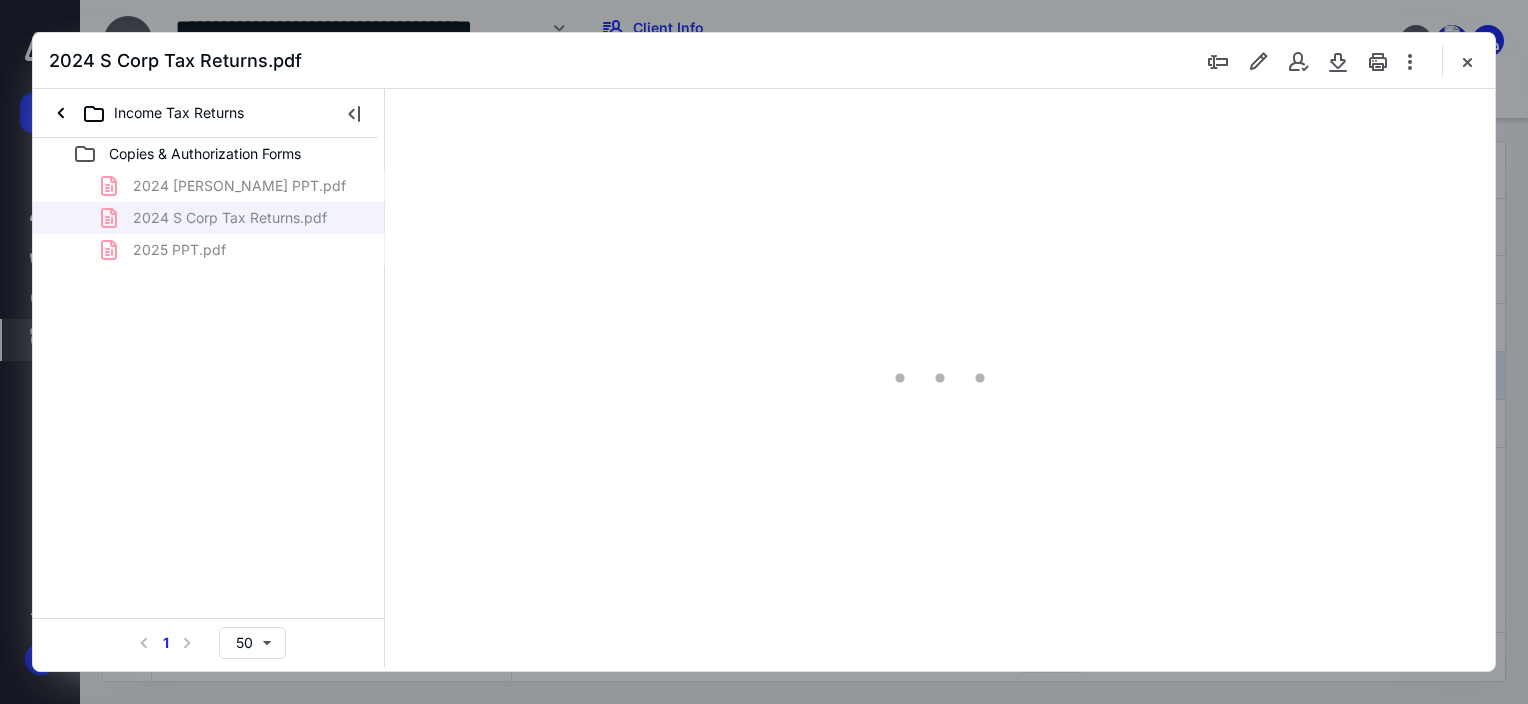 scroll, scrollTop: 0, scrollLeft: 0, axis: both 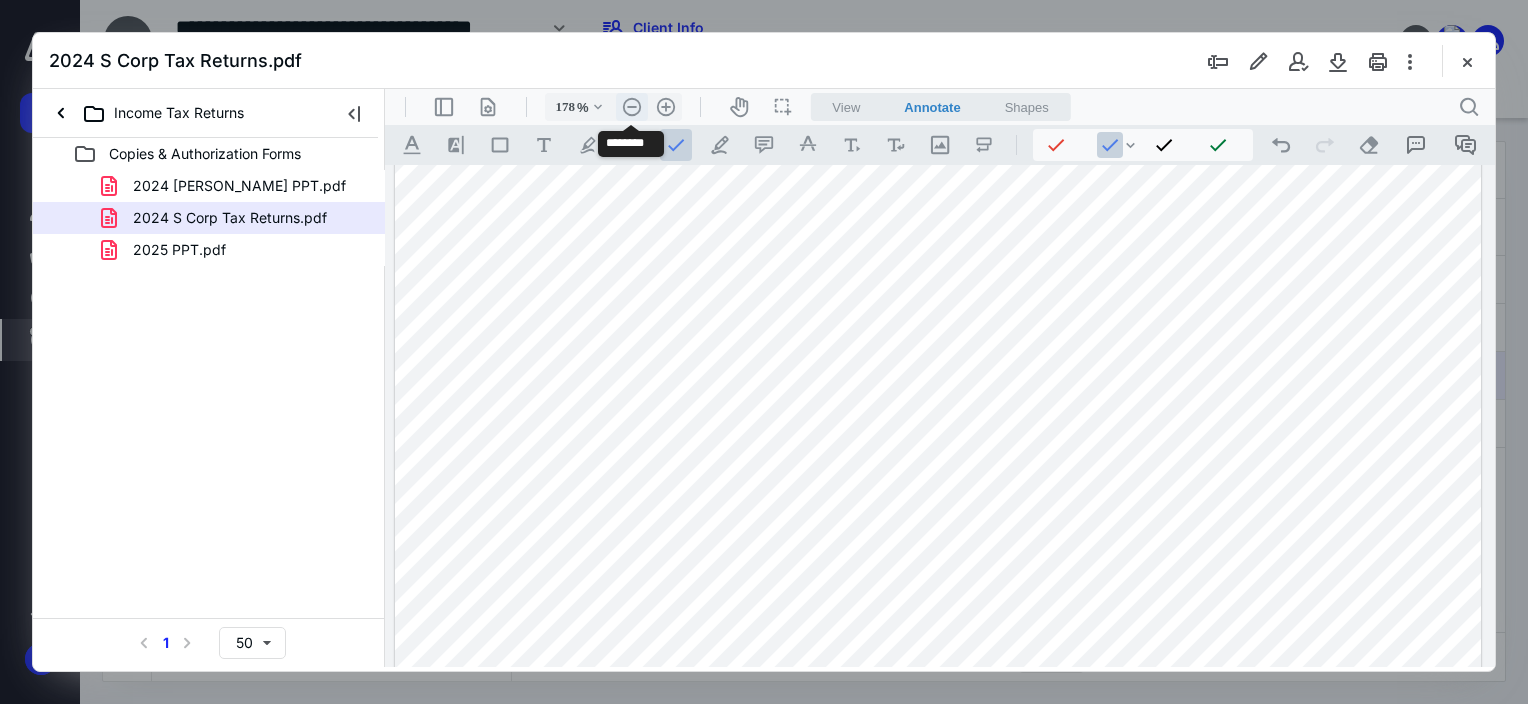 click on ".cls-1{fill:#abb0c4;} icon - header - zoom - out - line" at bounding box center [632, 107] 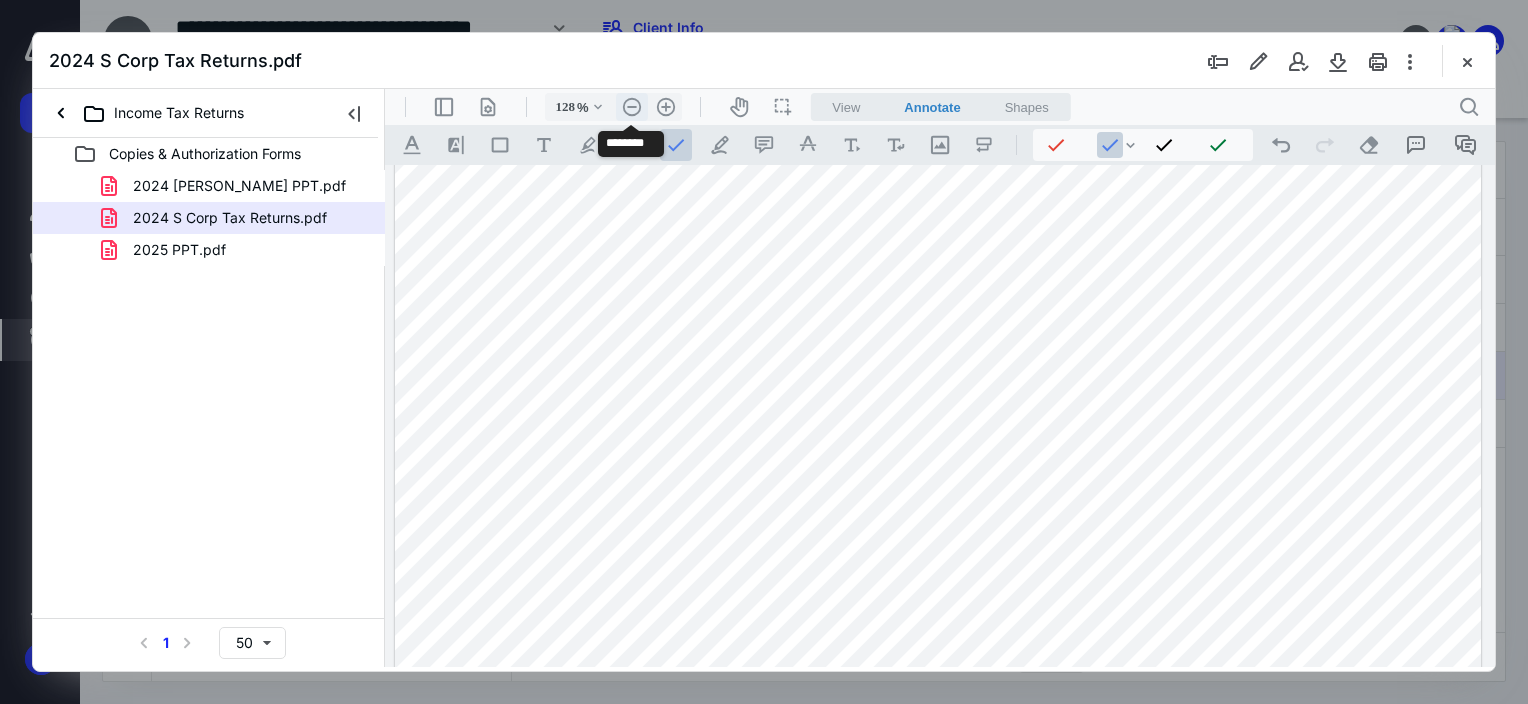 scroll, scrollTop: 0, scrollLeft: 0, axis: both 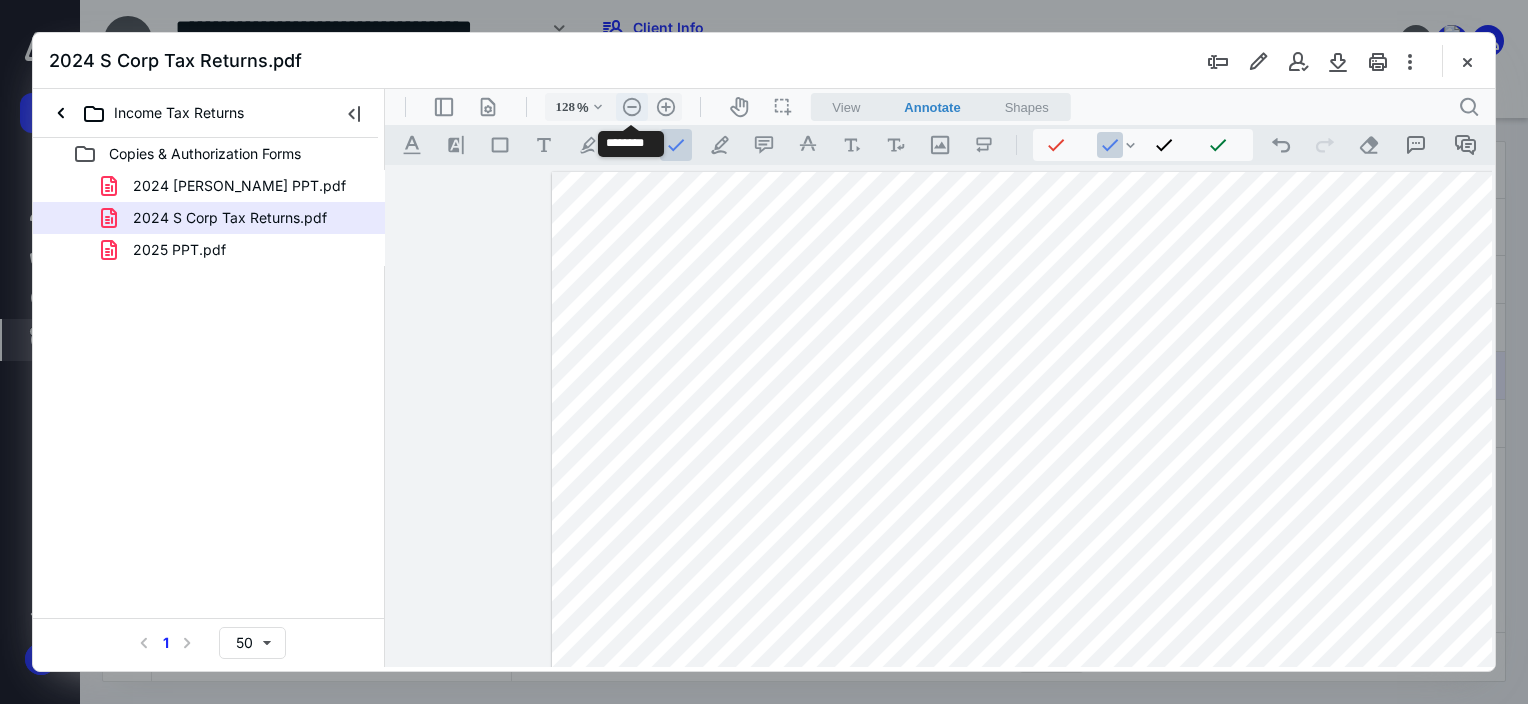 click on ".cls-1{fill:#abb0c4;} icon - header - zoom - out - line" at bounding box center (632, 107) 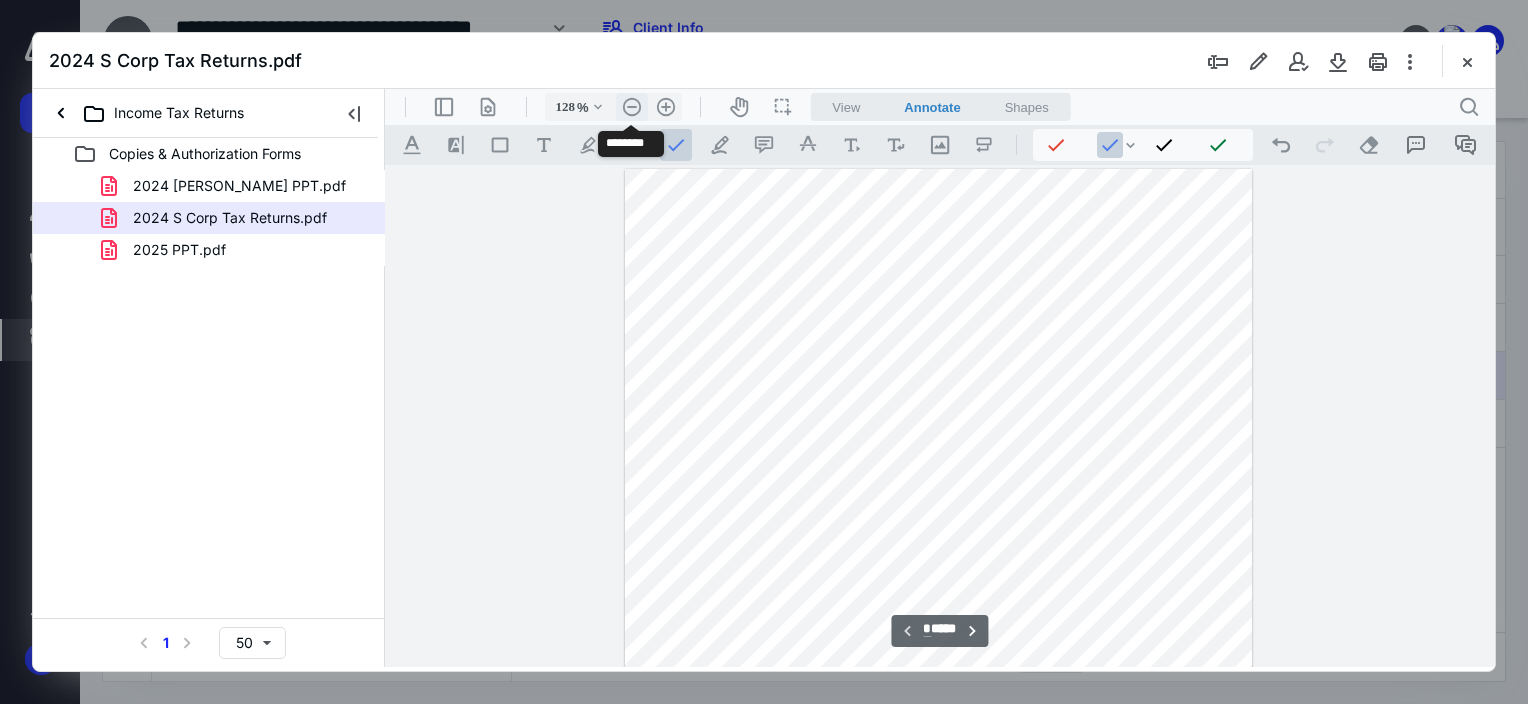 type on "103" 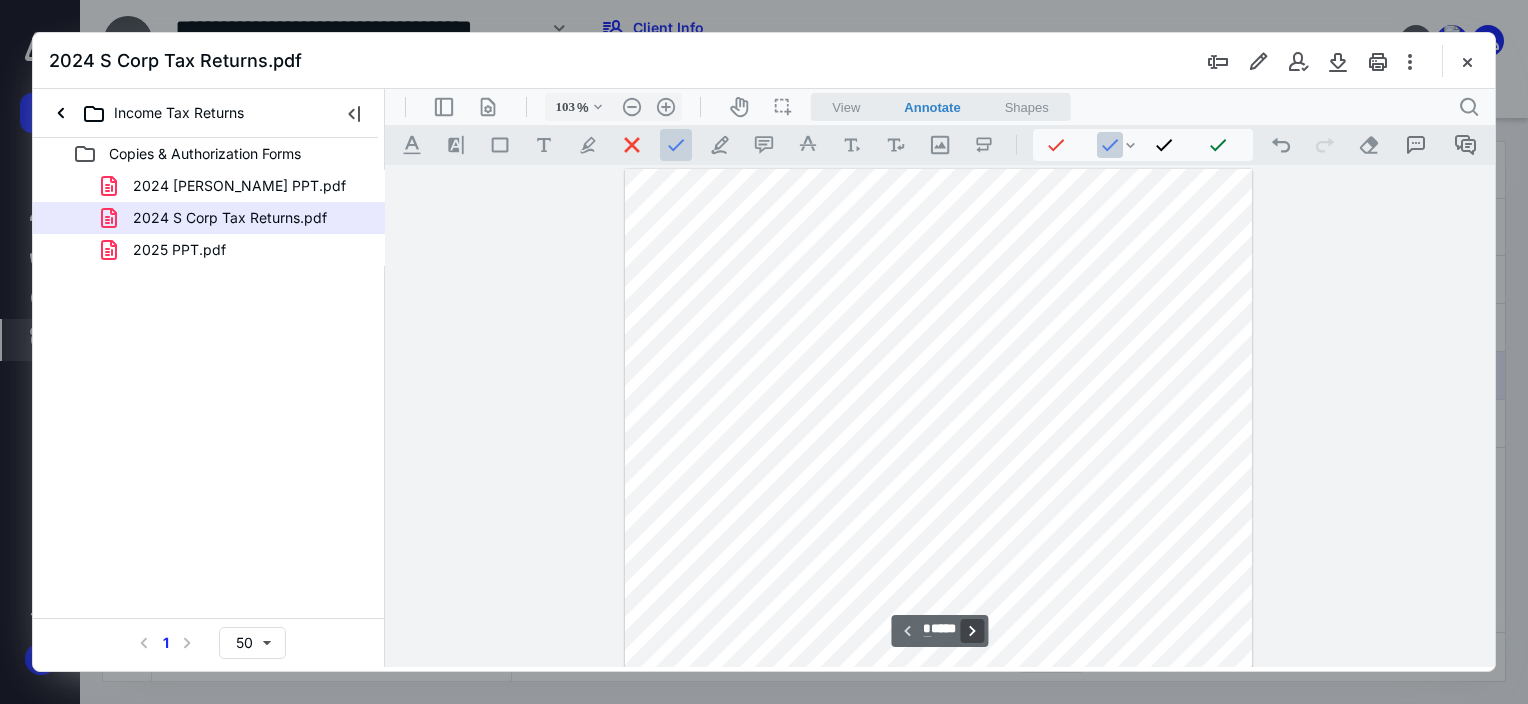 click on "**********" at bounding box center (973, 631) 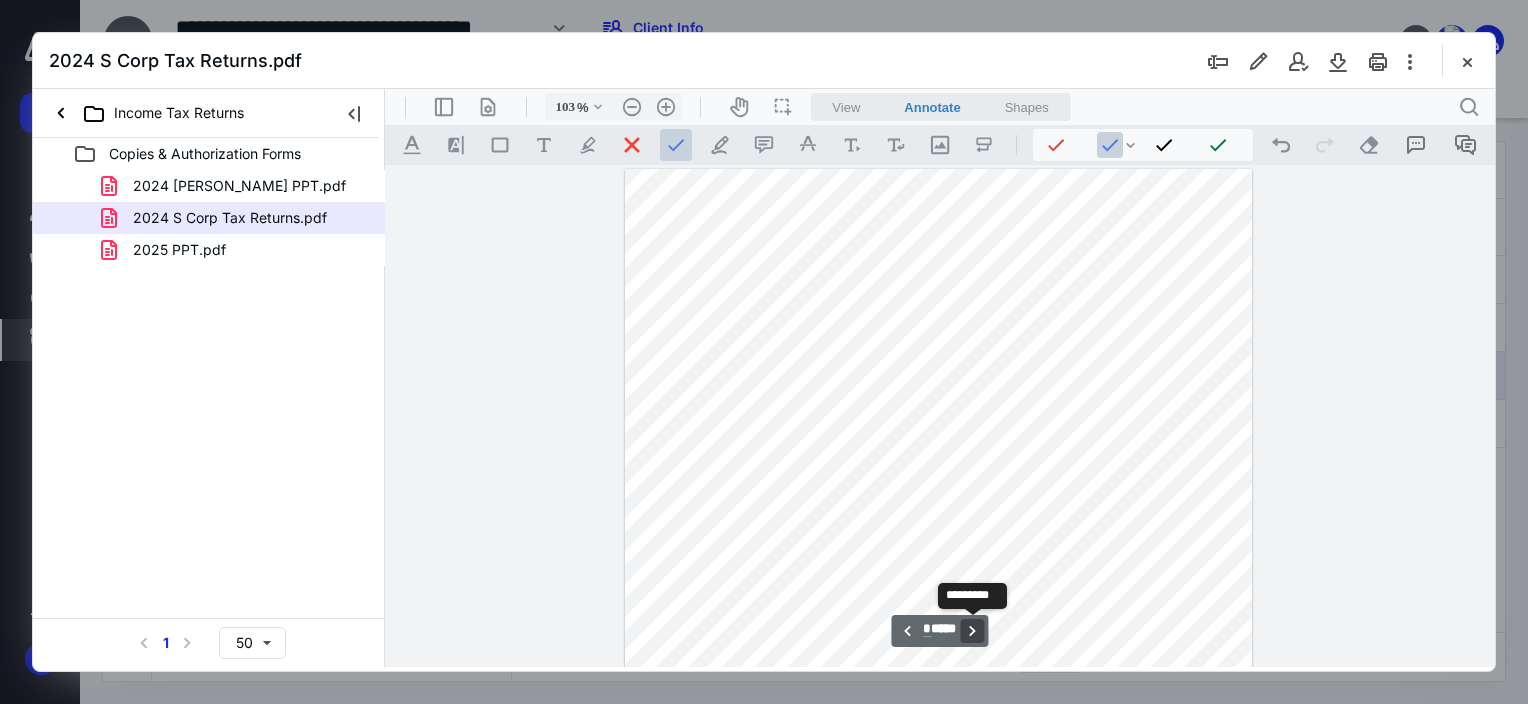 click on "**********" at bounding box center (973, 631) 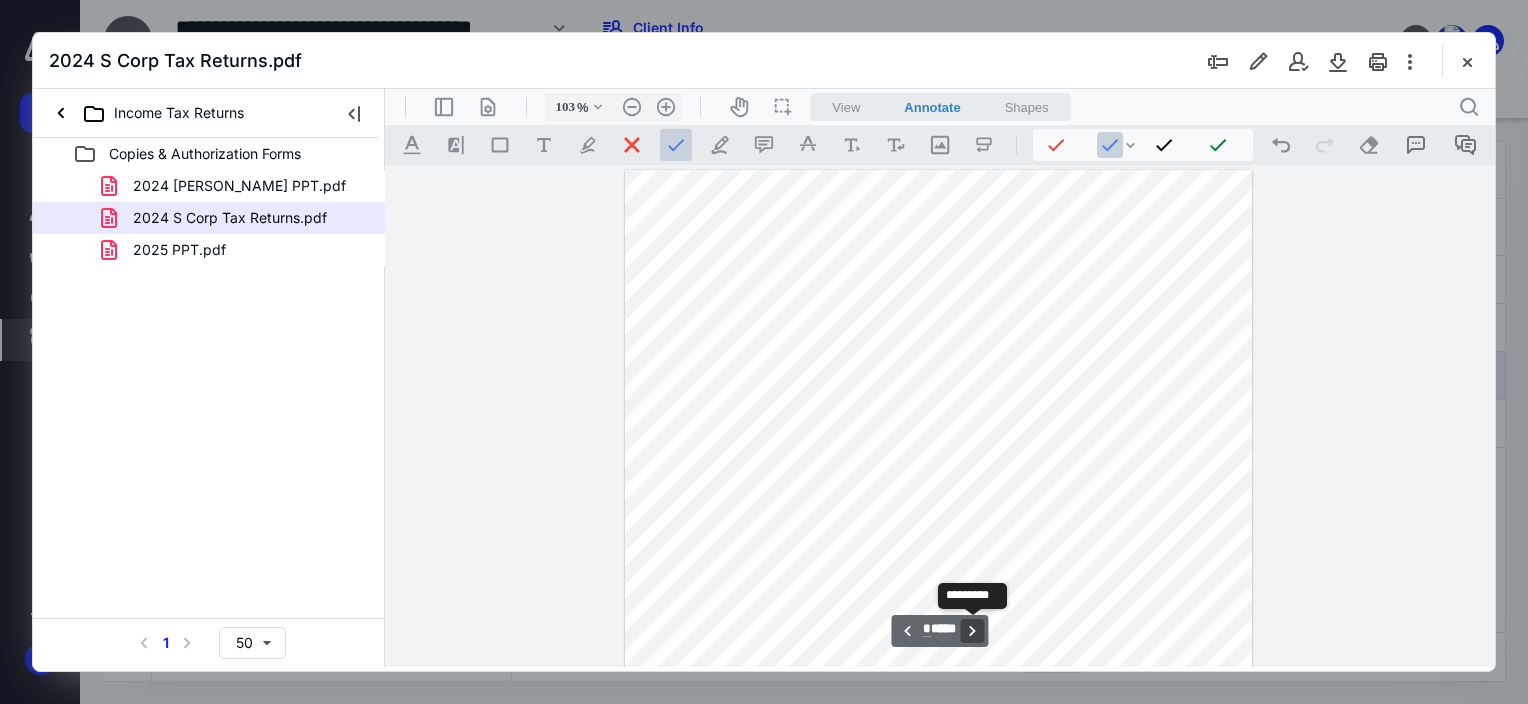 click on "**********" at bounding box center (973, 631) 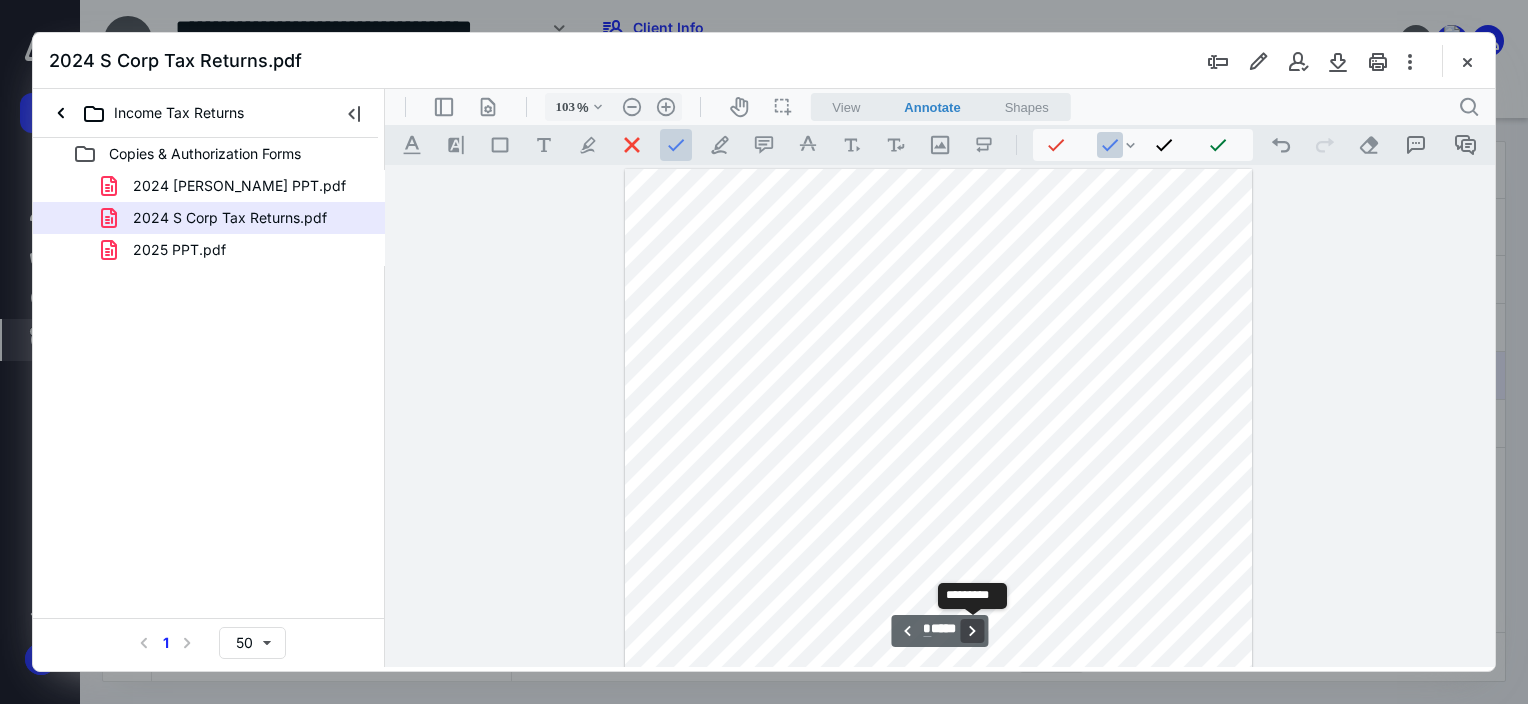 click on "**********" at bounding box center (973, 631) 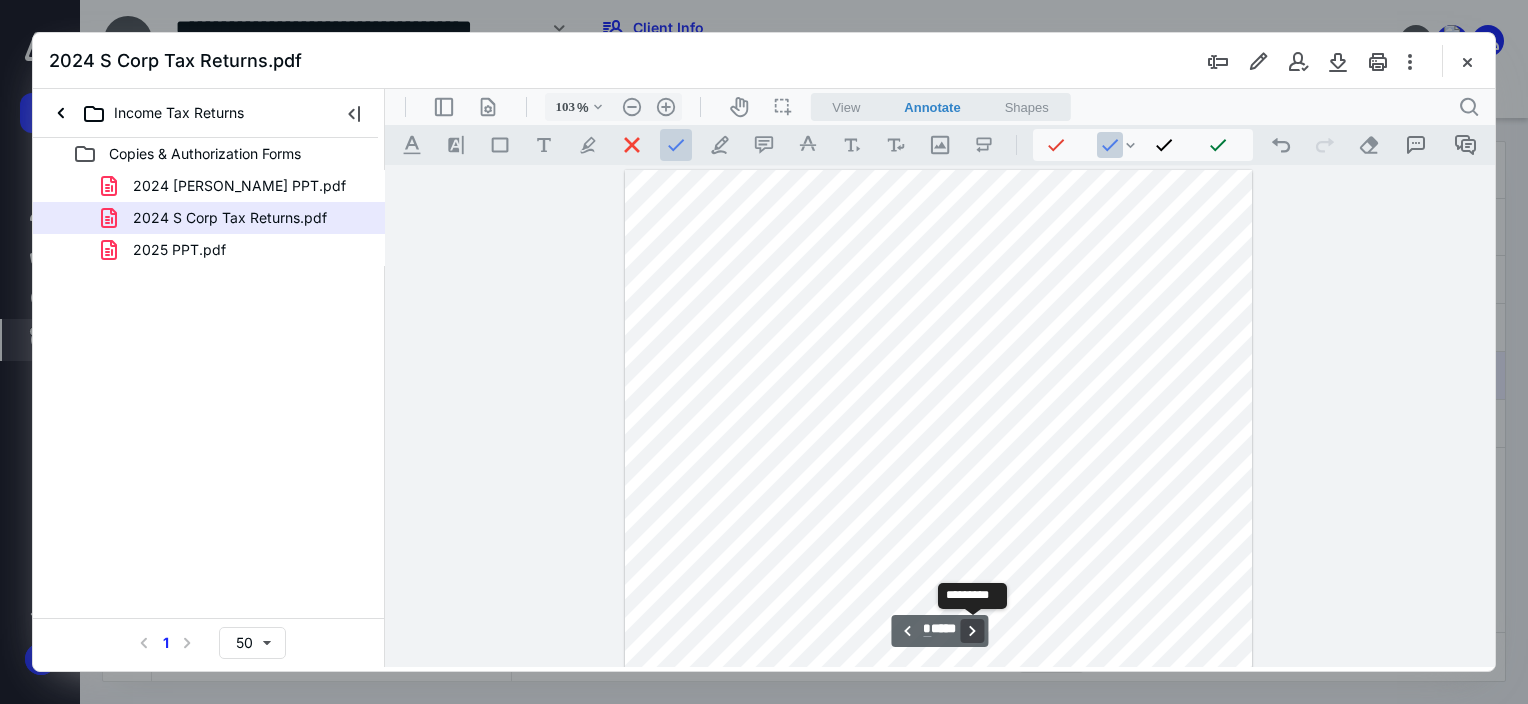 click on "**********" at bounding box center (973, 631) 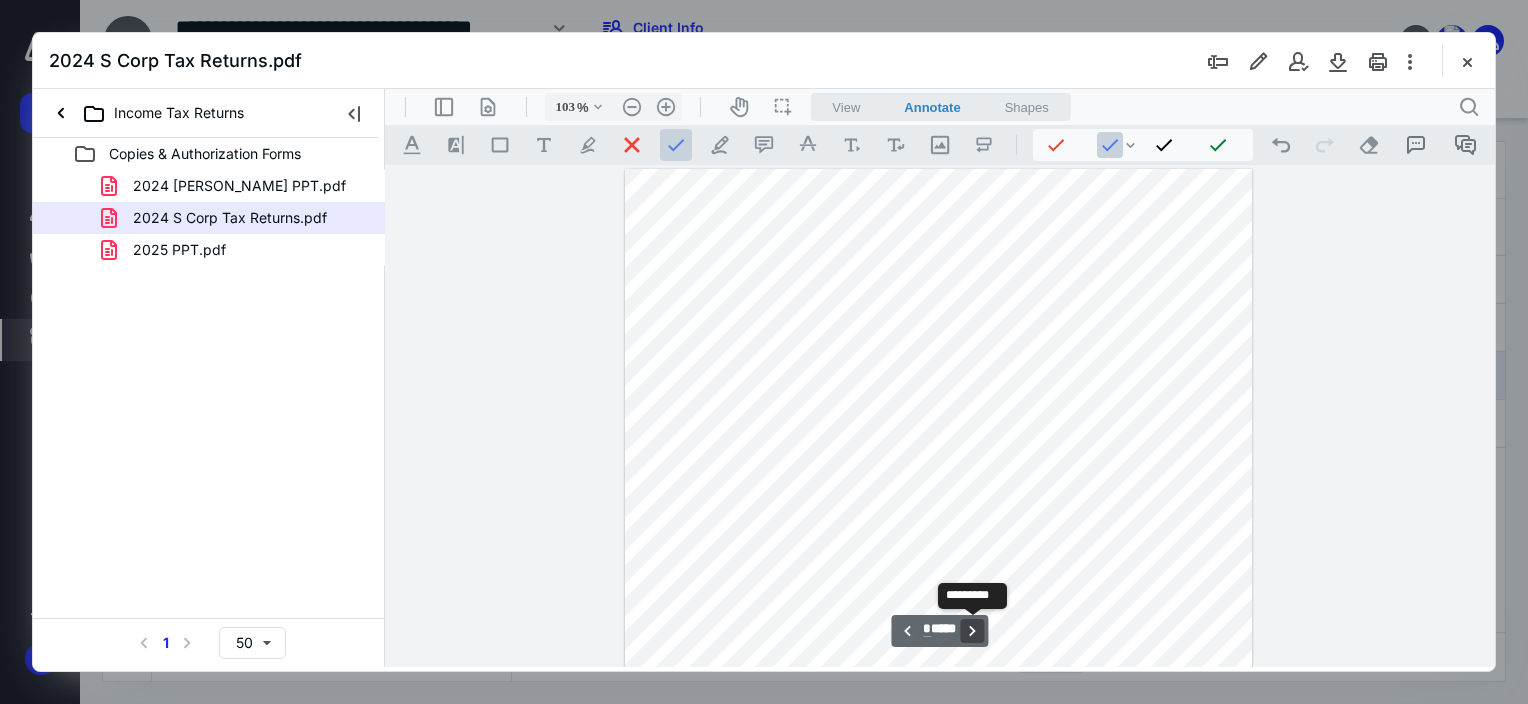 click on "**********" at bounding box center [973, 631] 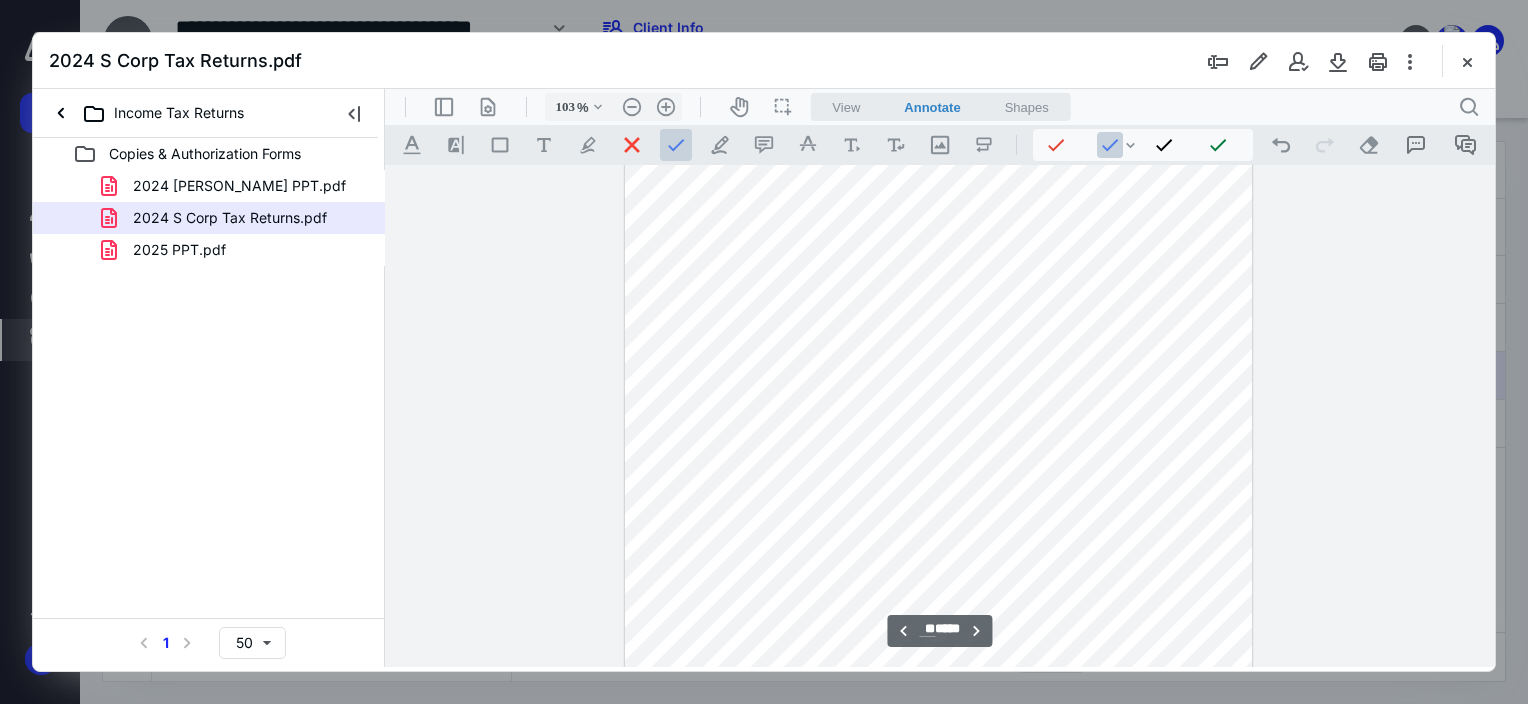 scroll, scrollTop: 7541, scrollLeft: 0, axis: vertical 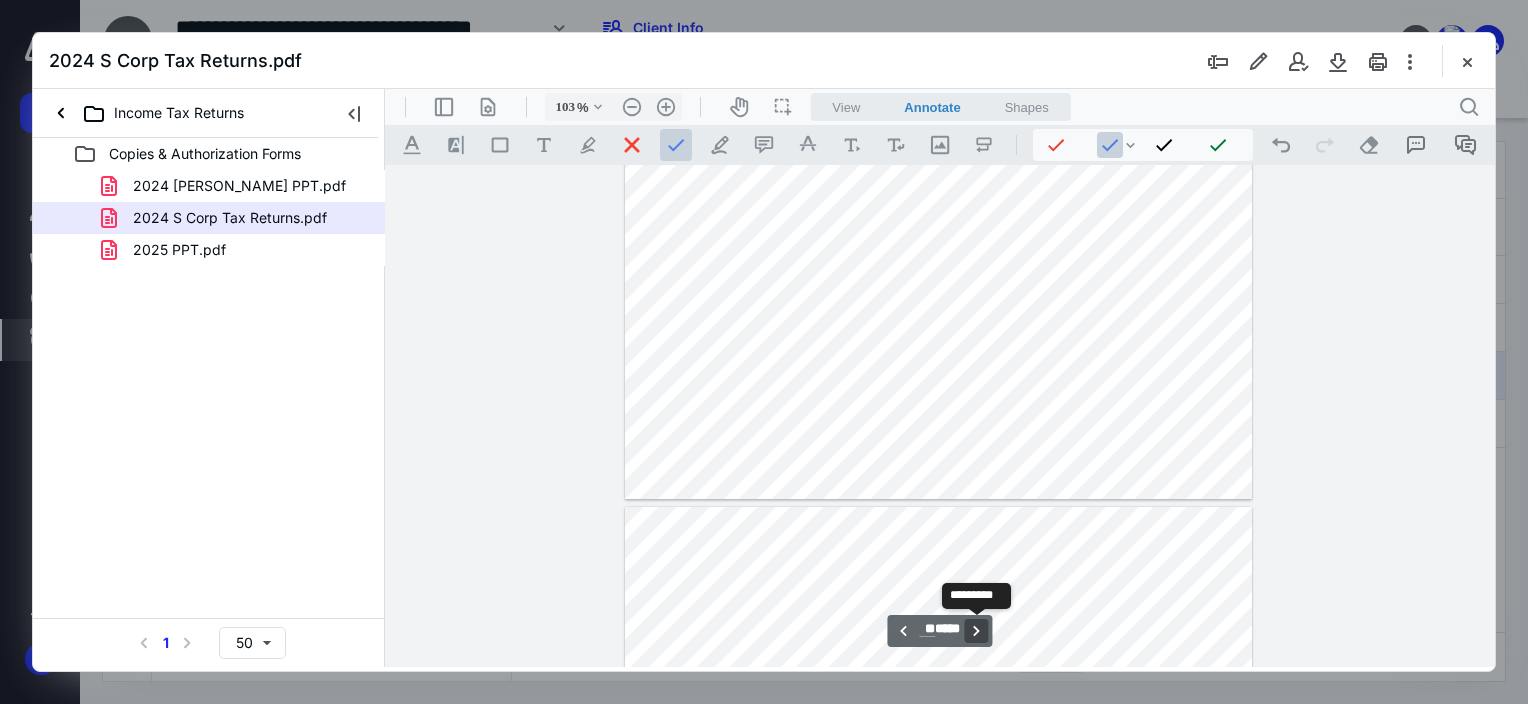 click on "**********" at bounding box center [977, 631] 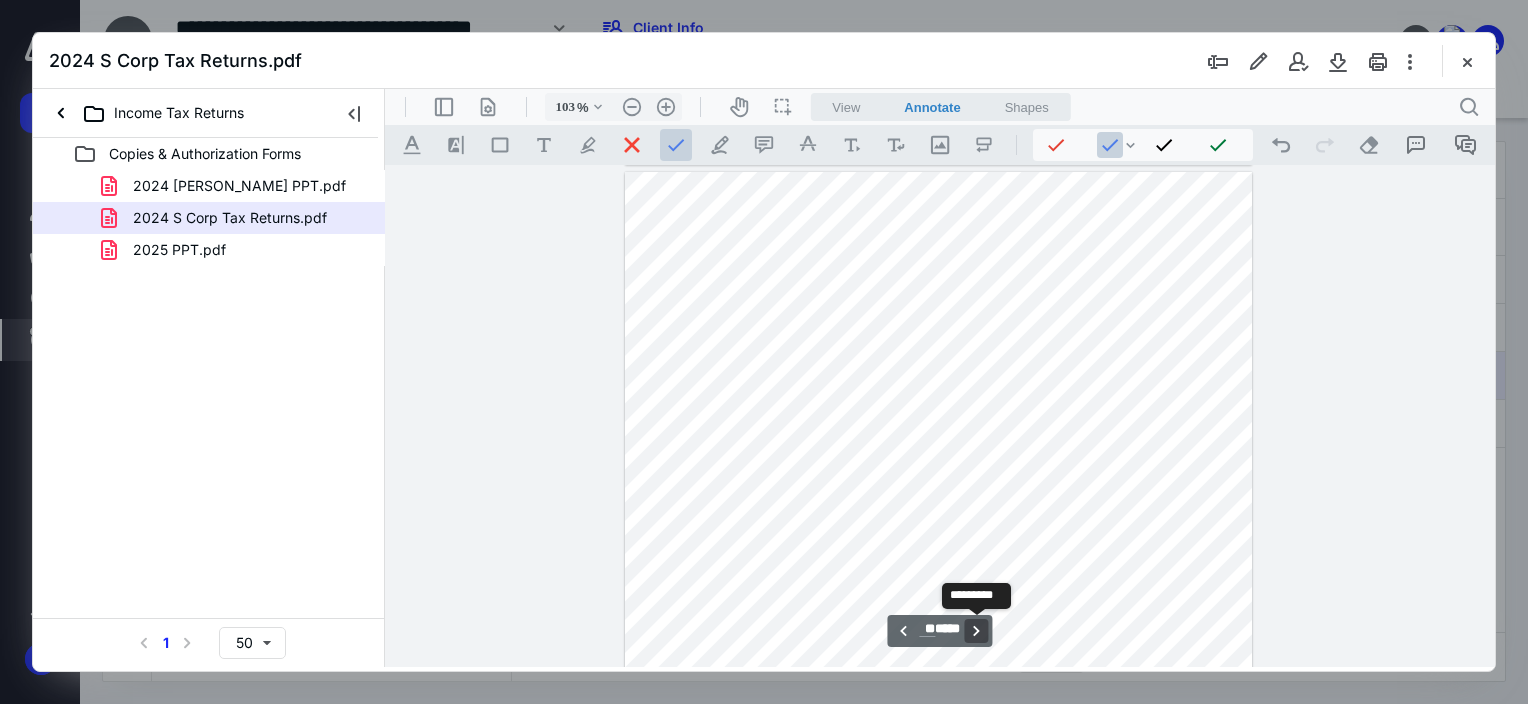 click on "**********" at bounding box center [977, 631] 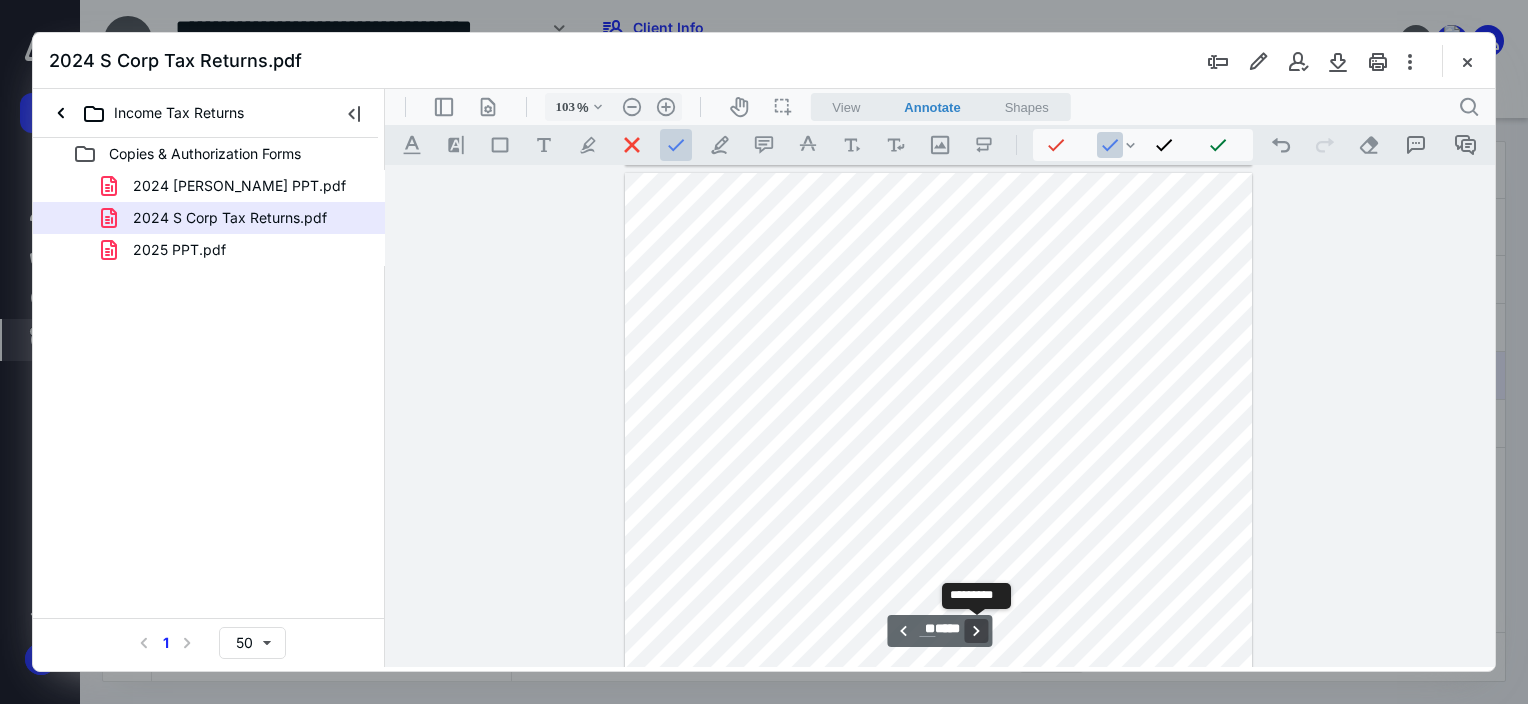 click on "**********" at bounding box center (977, 631) 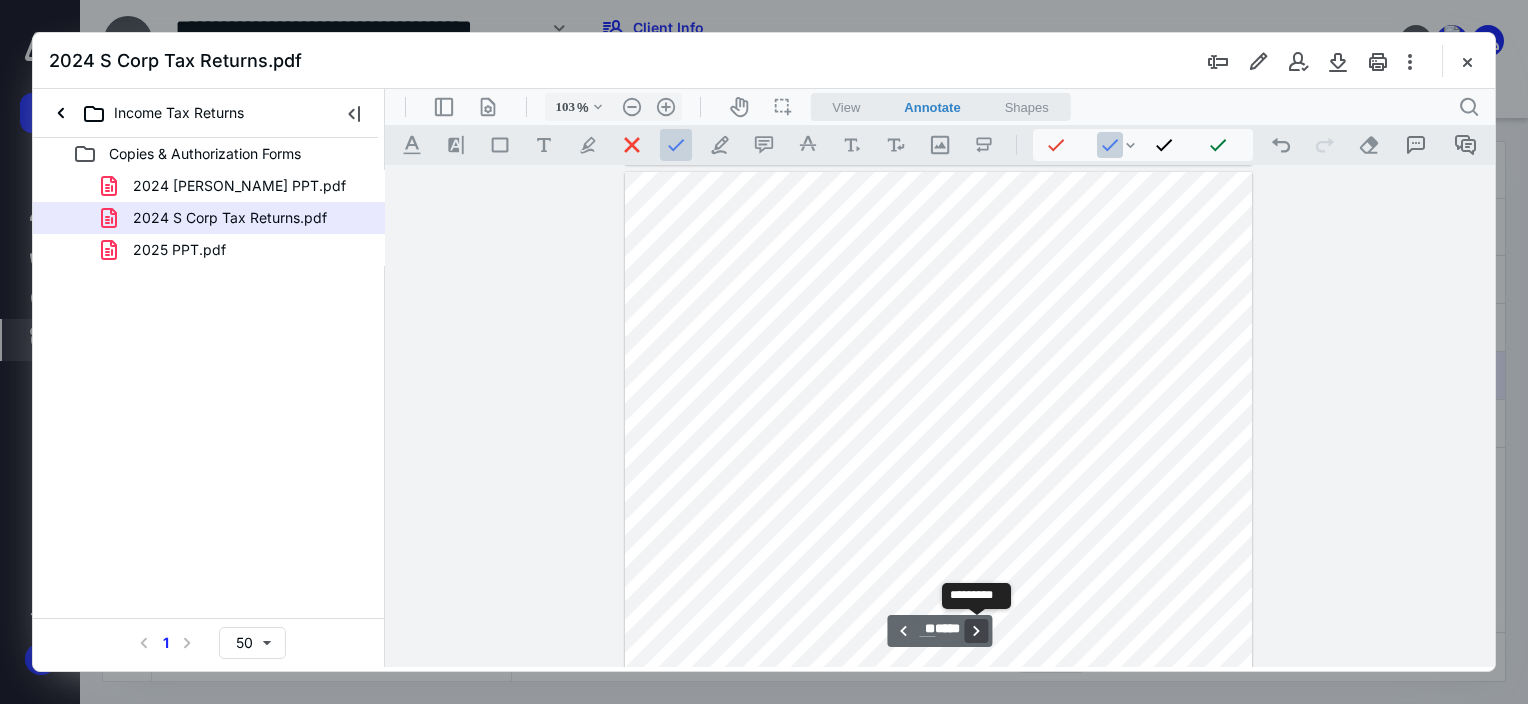 click on "**********" at bounding box center [977, 631] 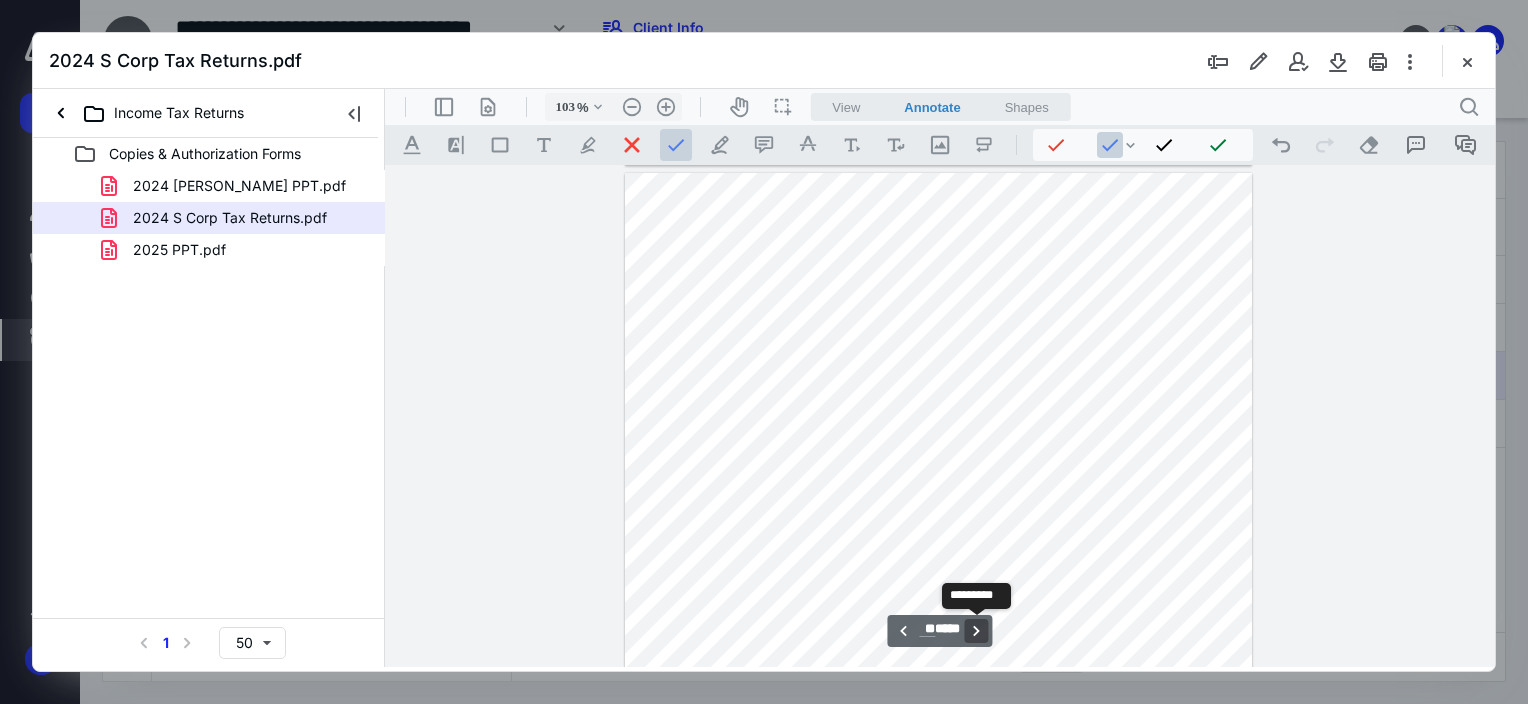 click on "**********" at bounding box center [977, 631] 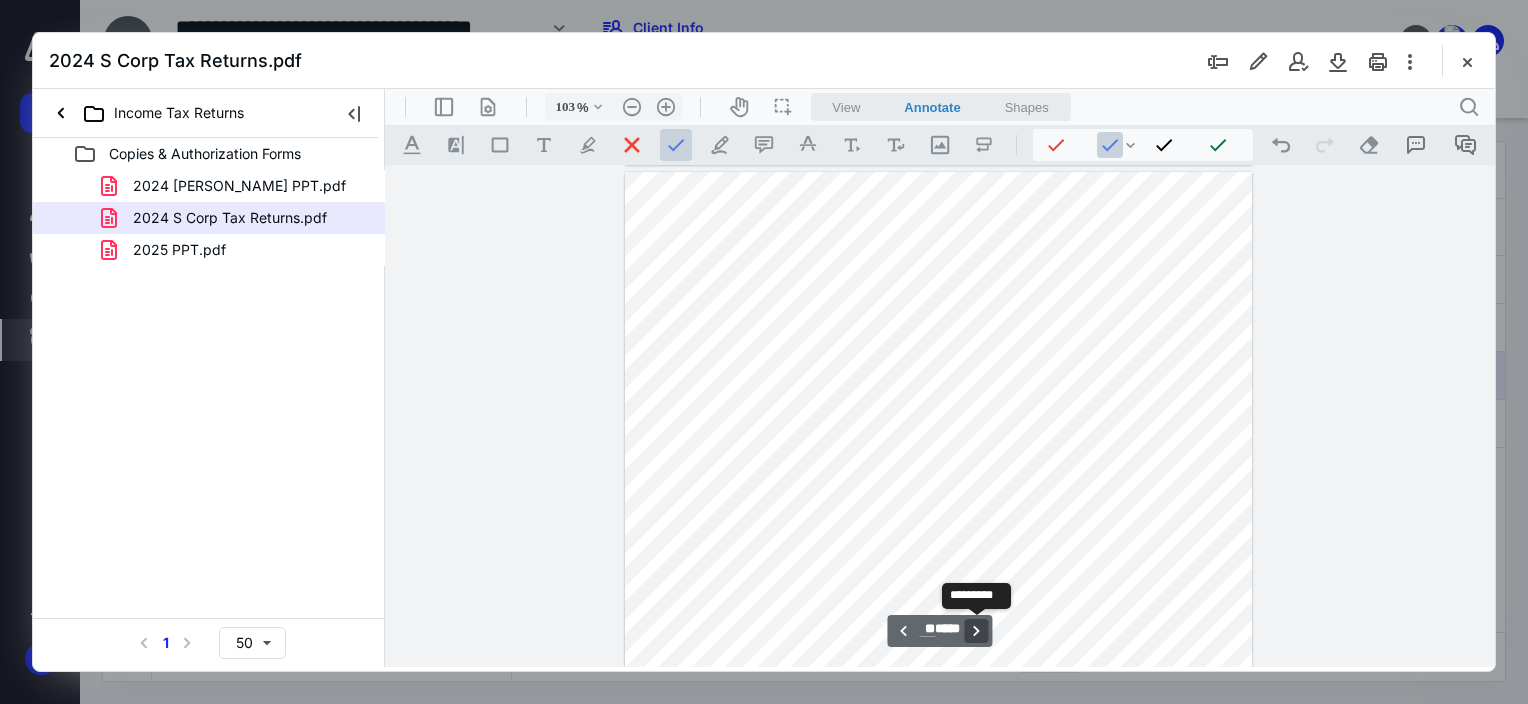 click on "**********" at bounding box center [977, 631] 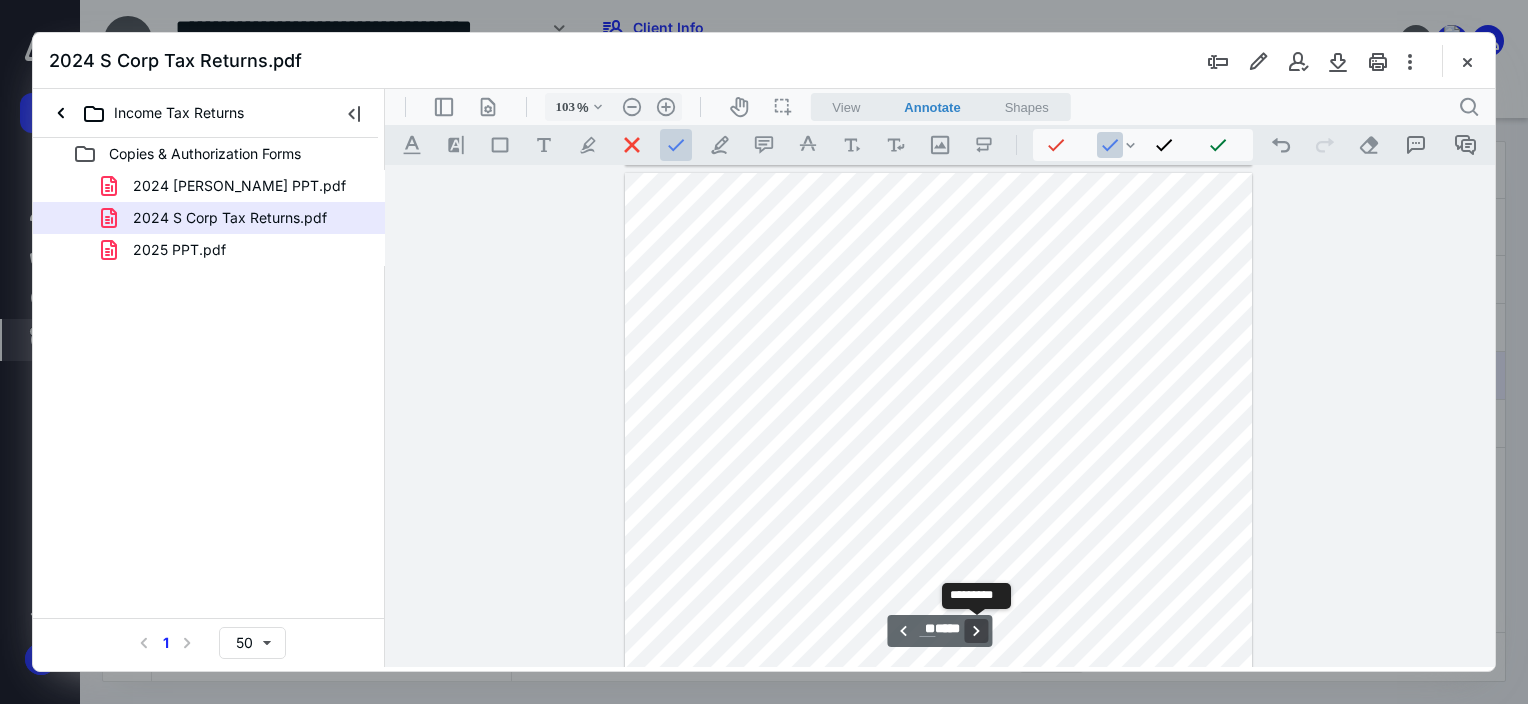 click on "**********" at bounding box center [977, 631] 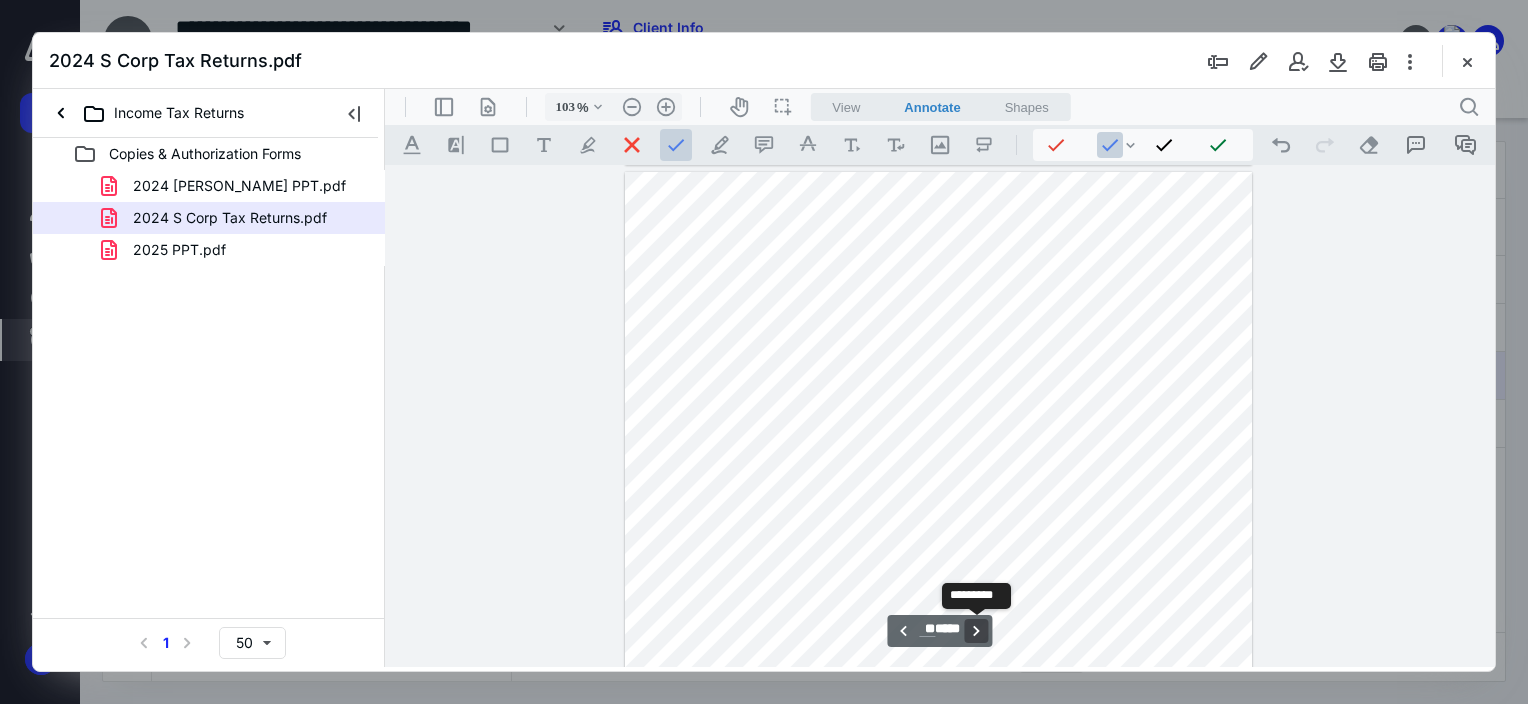 click on "**********" at bounding box center [977, 631] 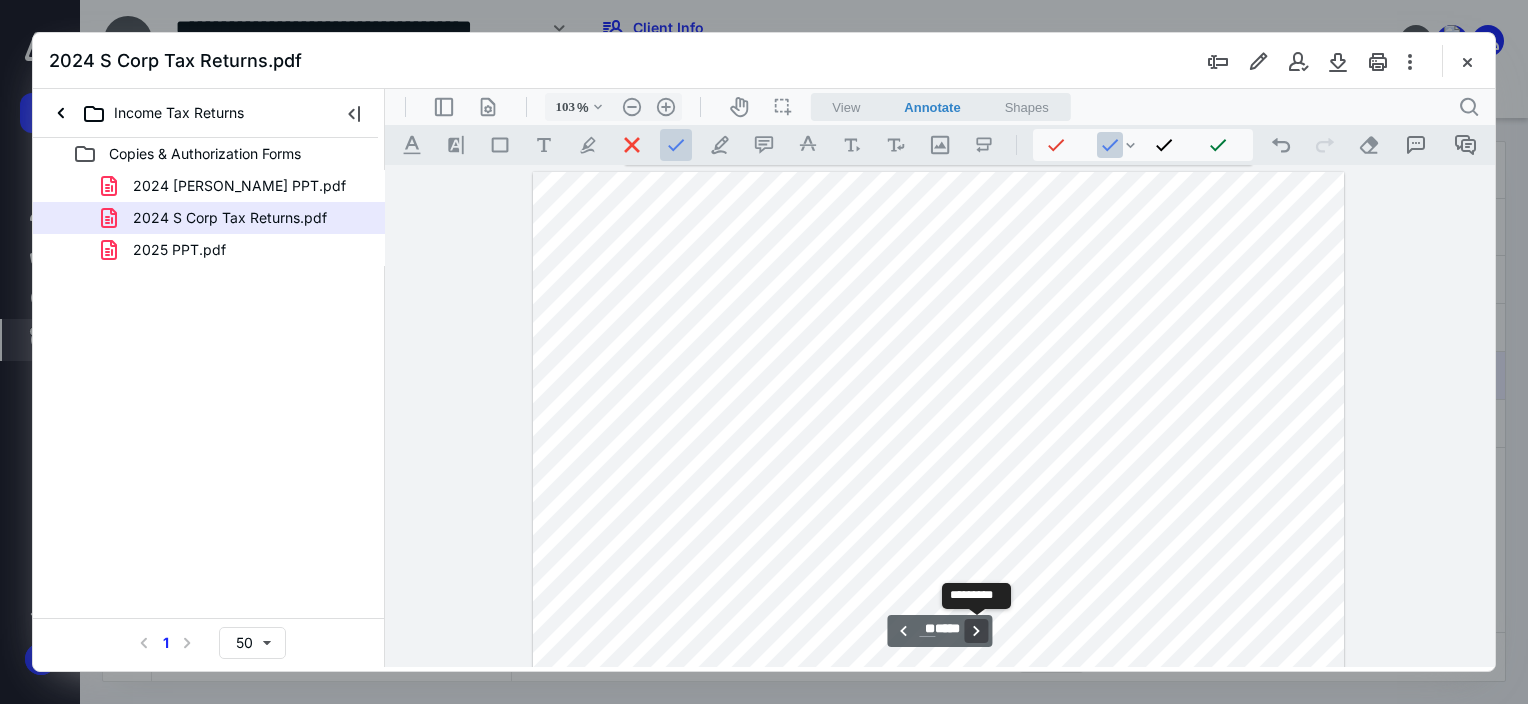 click on "**********" at bounding box center [977, 631] 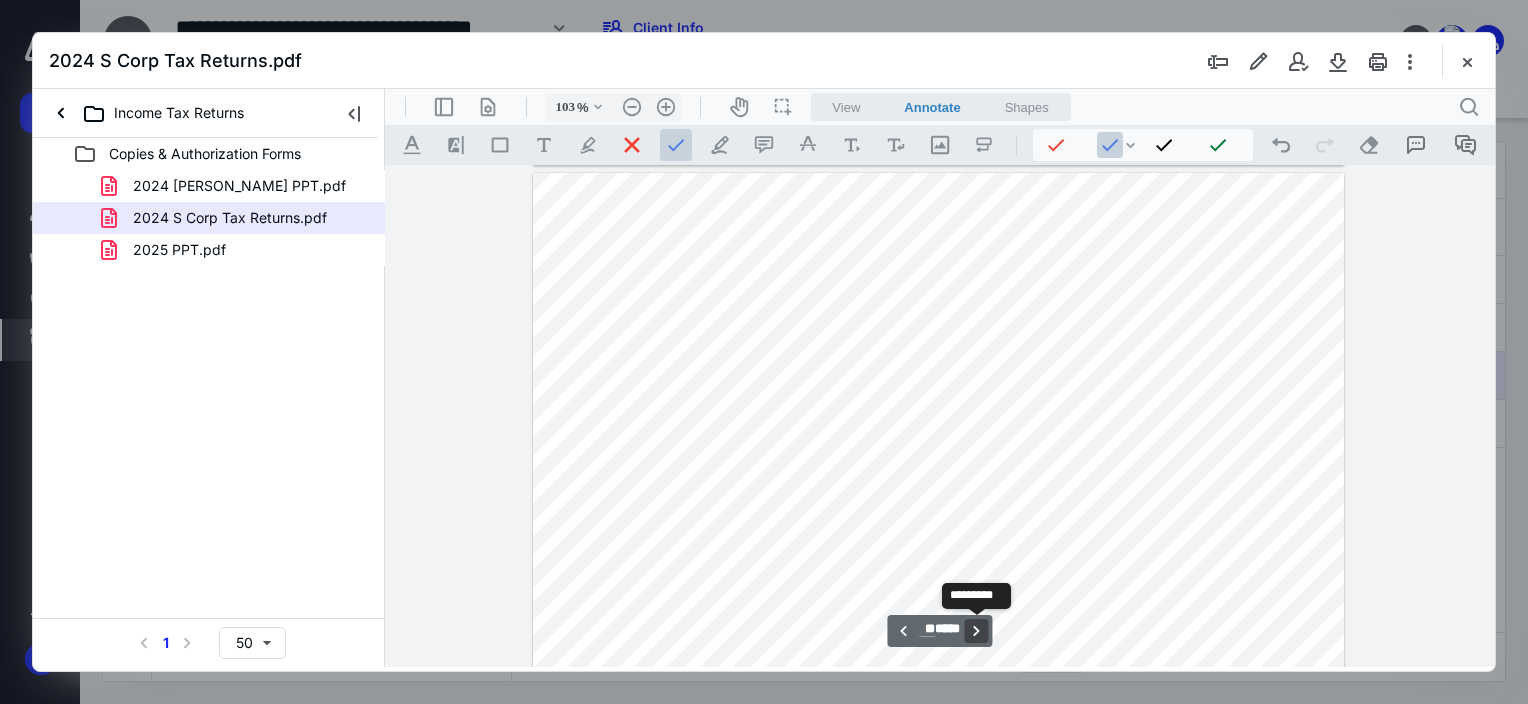click on "**********" at bounding box center (977, 631) 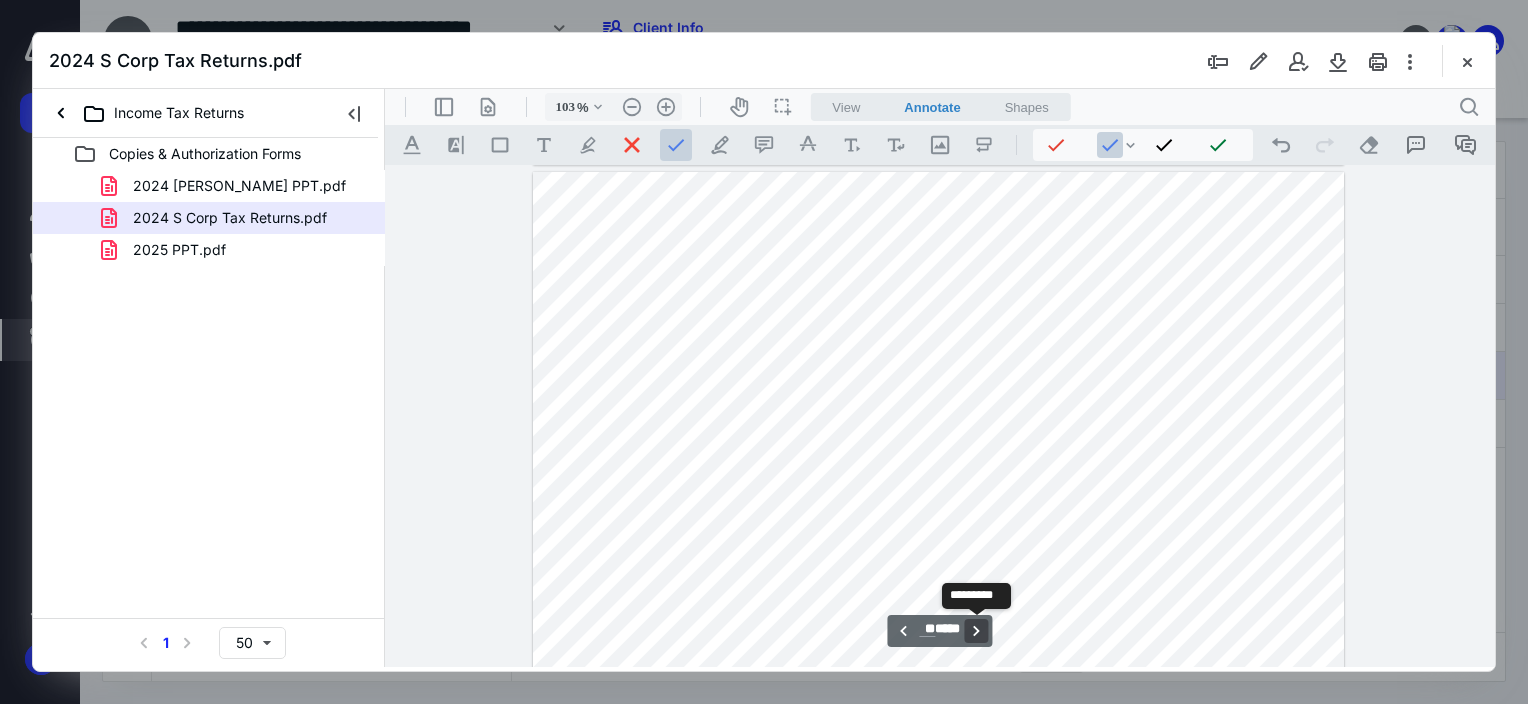 click on "**********" at bounding box center [977, 631] 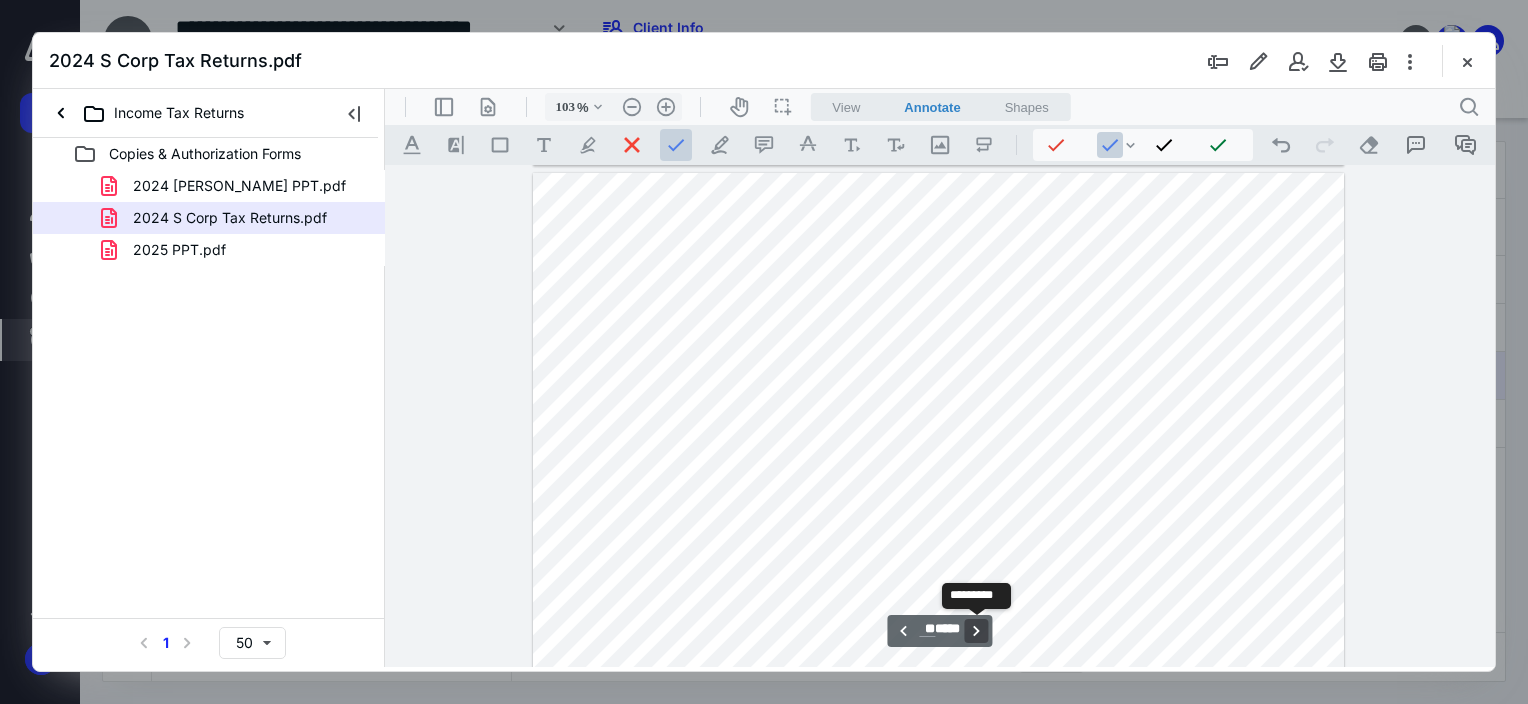 click on "**********" at bounding box center (977, 631) 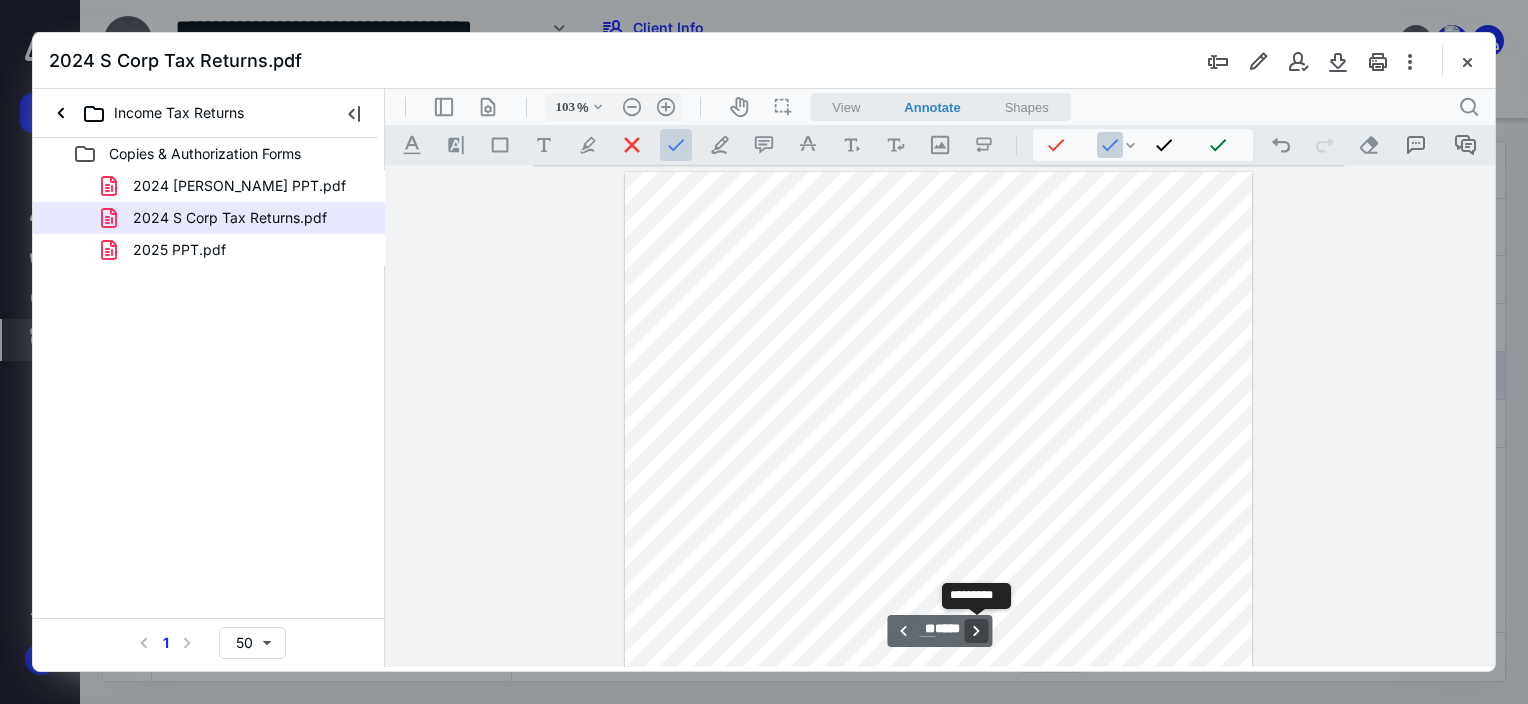 click on "**********" at bounding box center (977, 631) 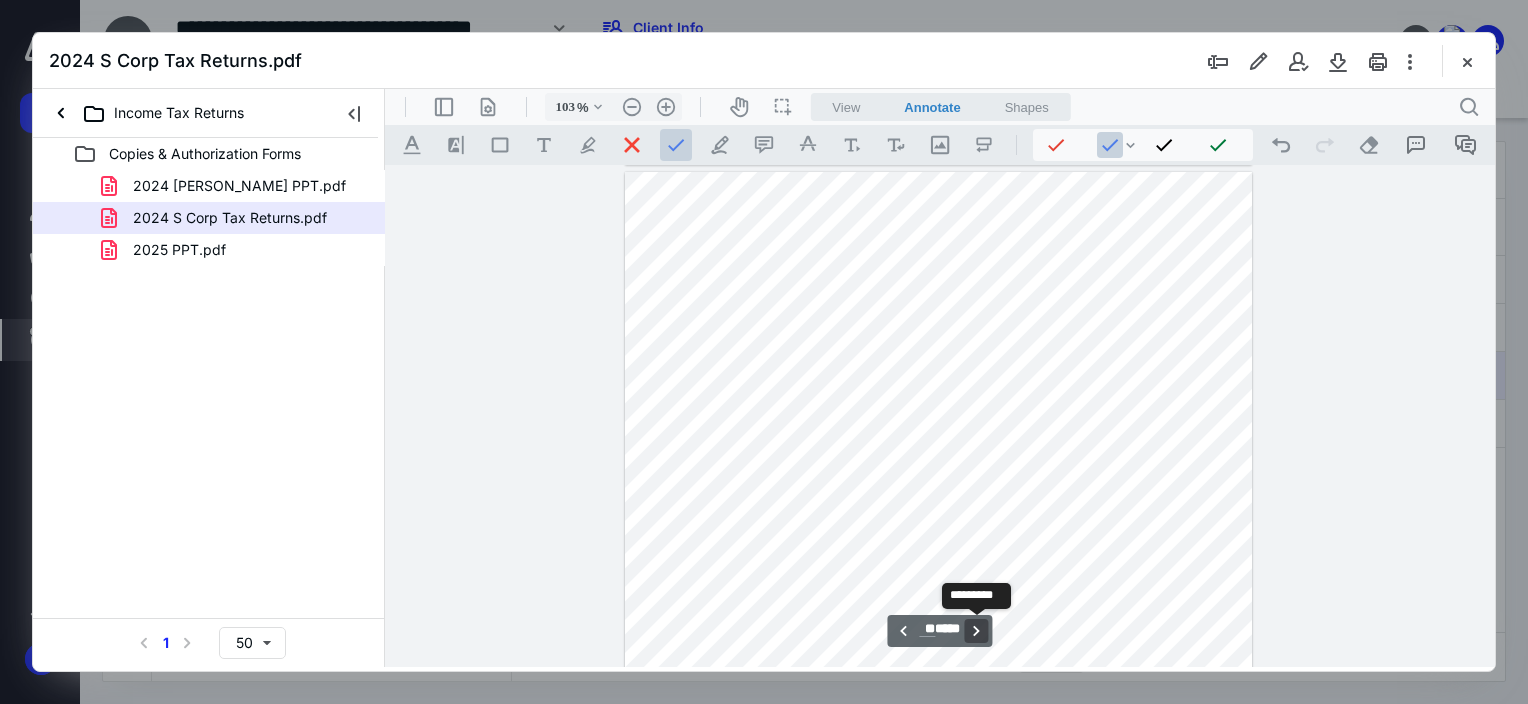 click on "**********" at bounding box center [977, 631] 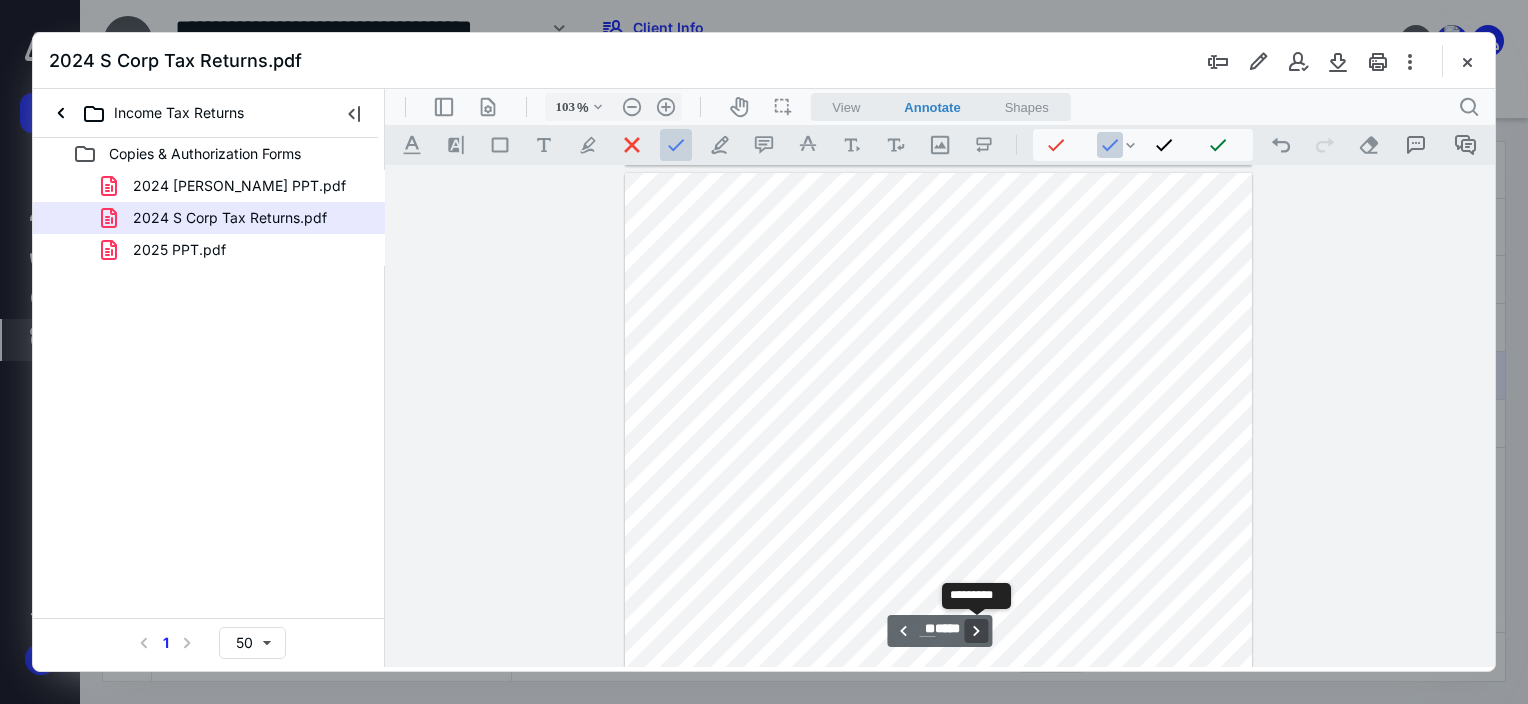 click on "**********" at bounding box center (977, 631) 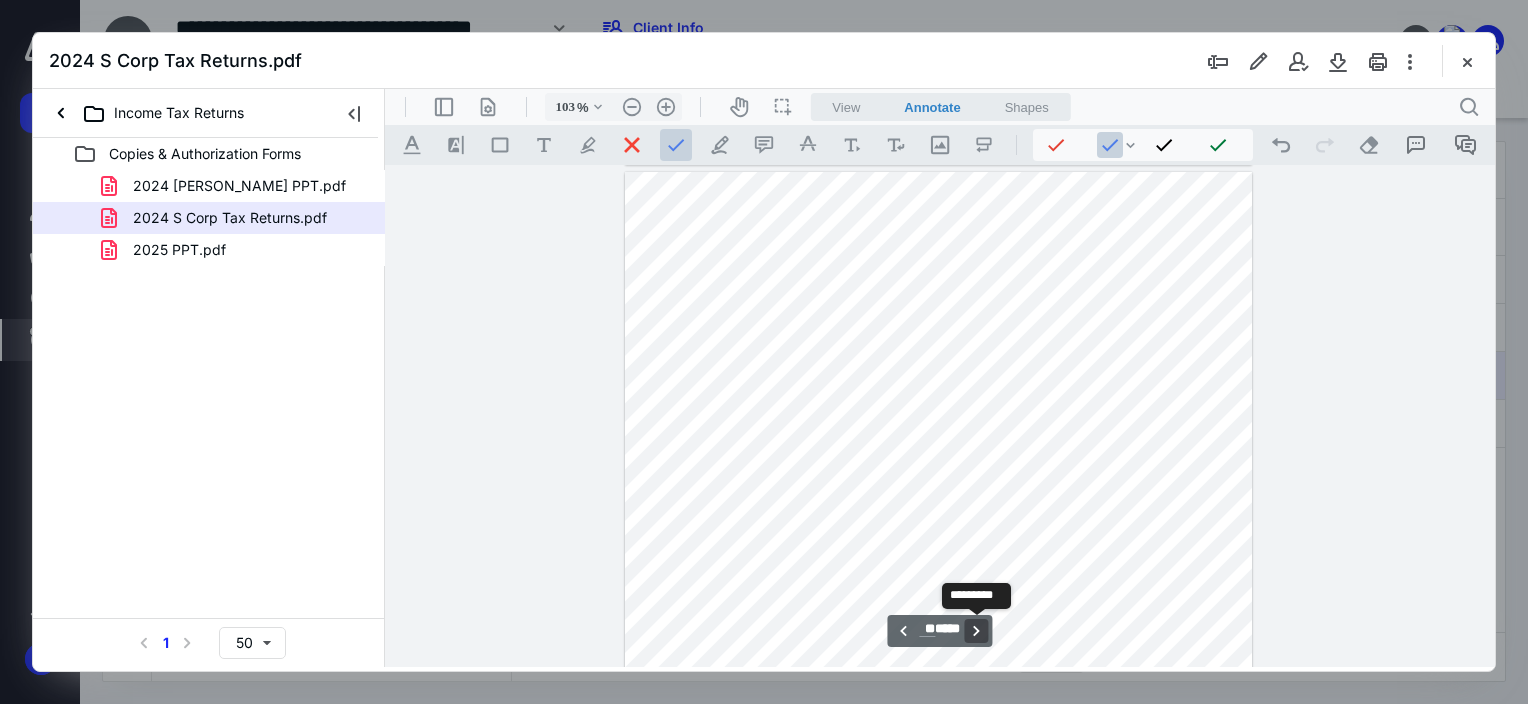 click on "**********" at bounding box center [977, 631] 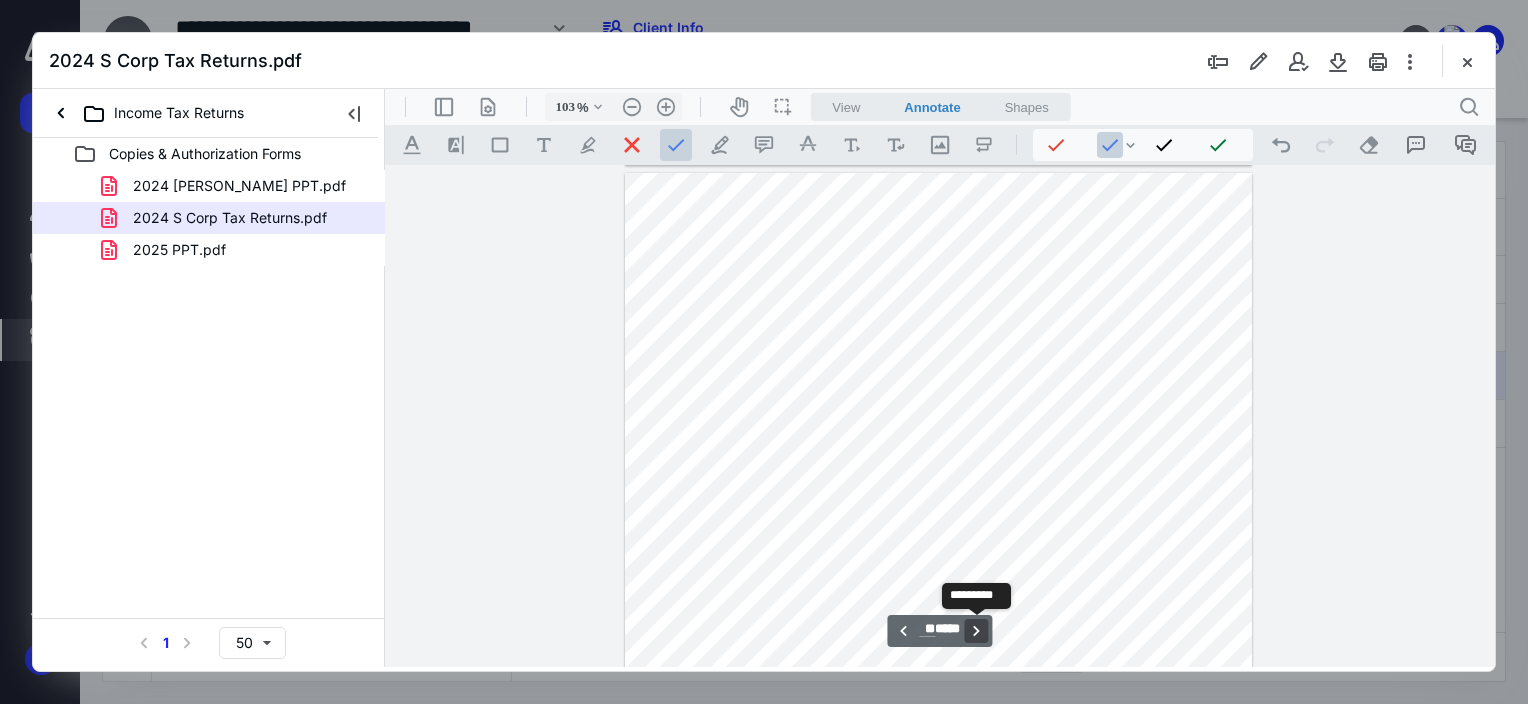 click on "**********" at bounding box center (977, 631) 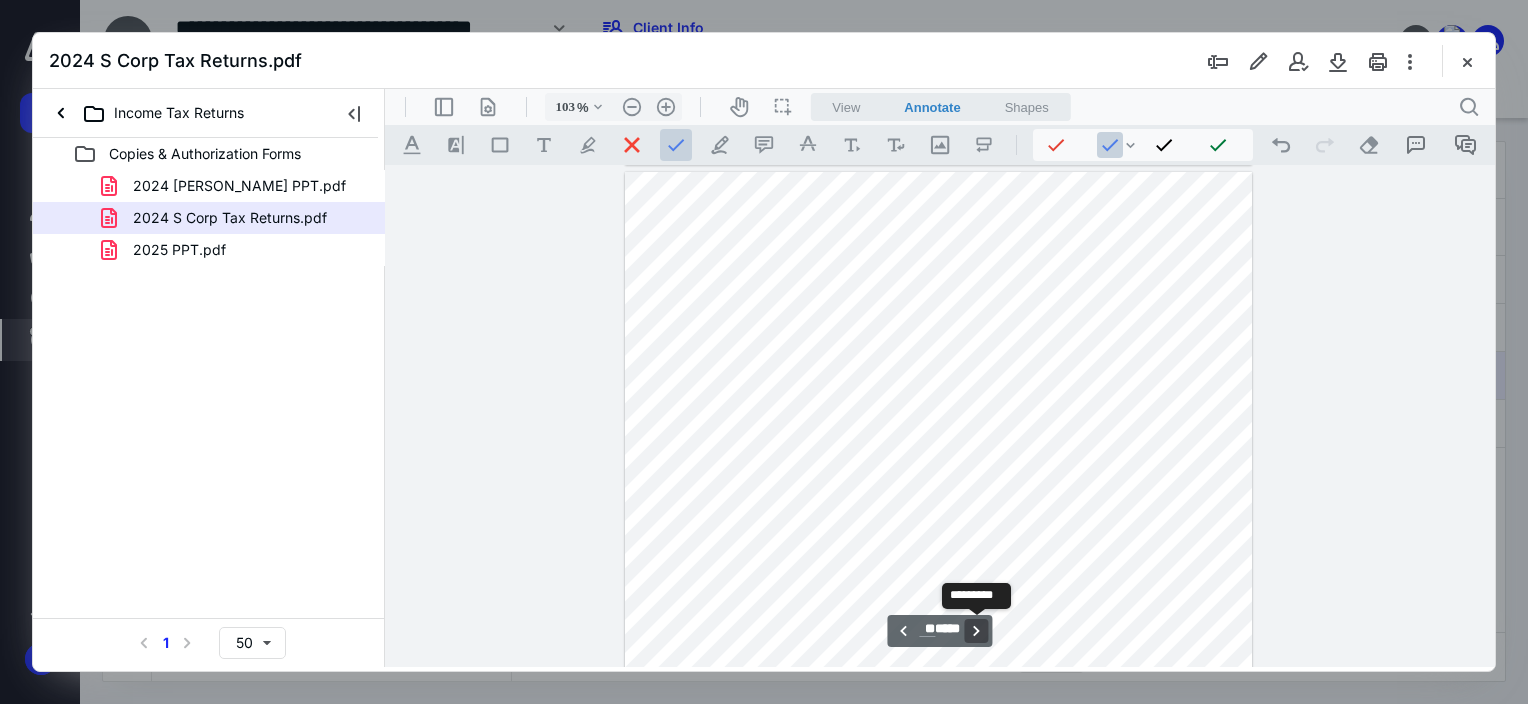 click on "**********" at bounding box center (977, 631) 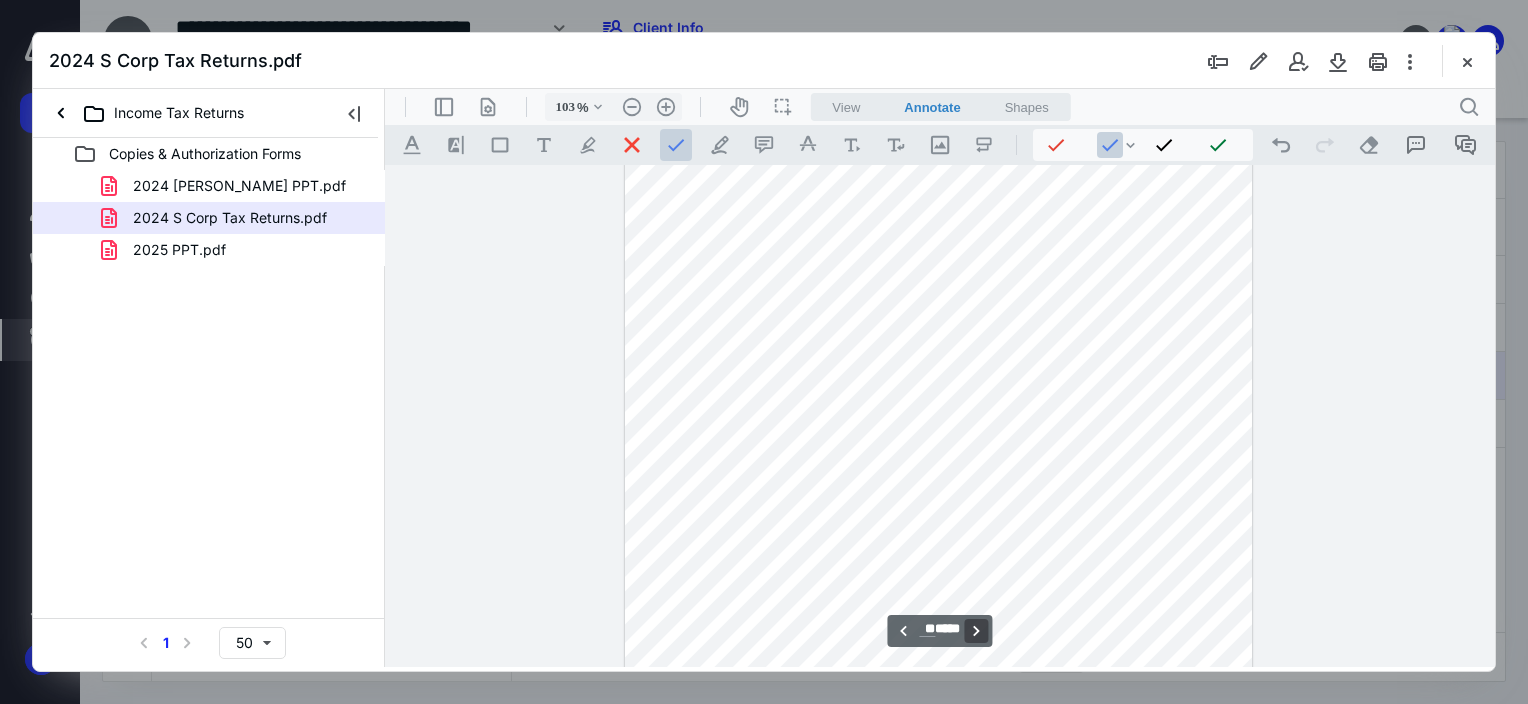 click on "**********" at bounding box center [977, 631] 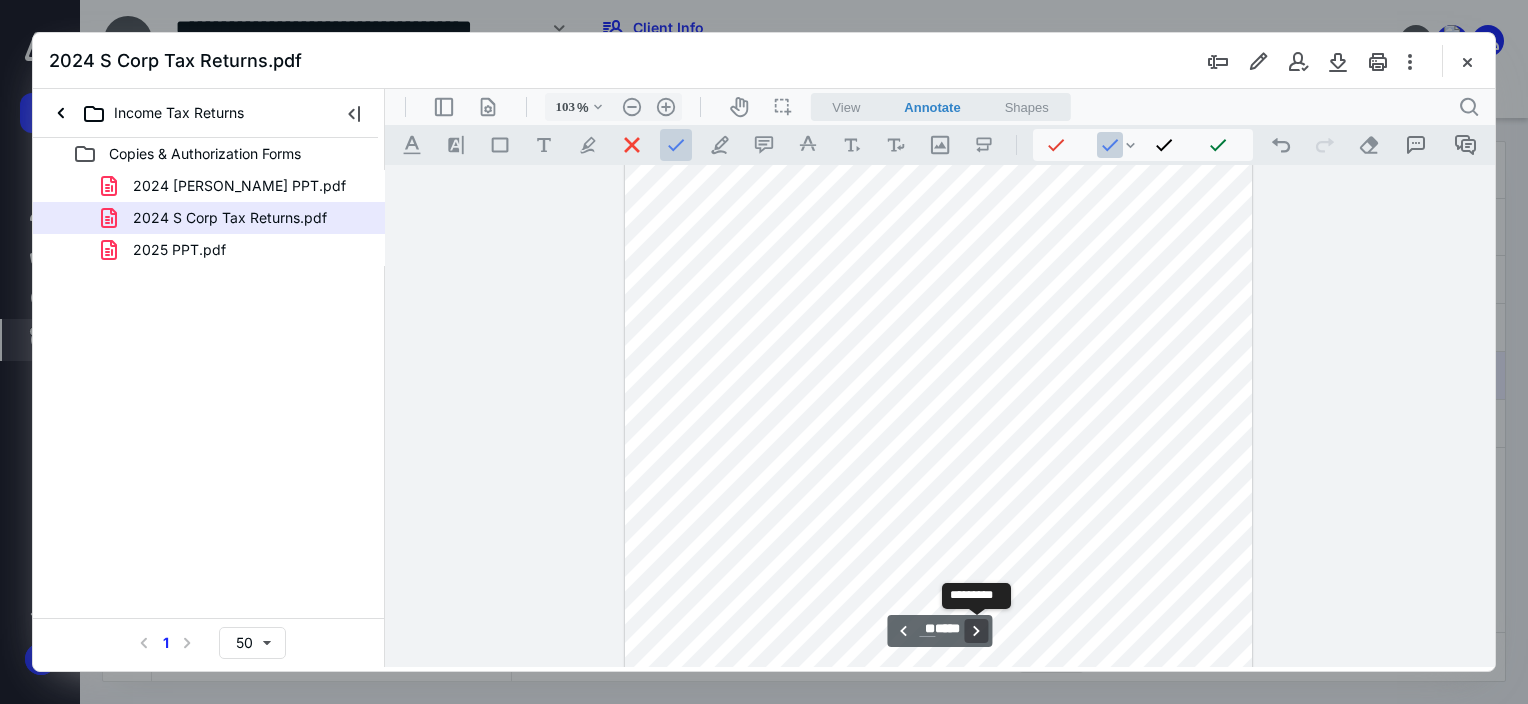 scroll, scrollTop: 40376, scrollLeft: 0, axis: vertical 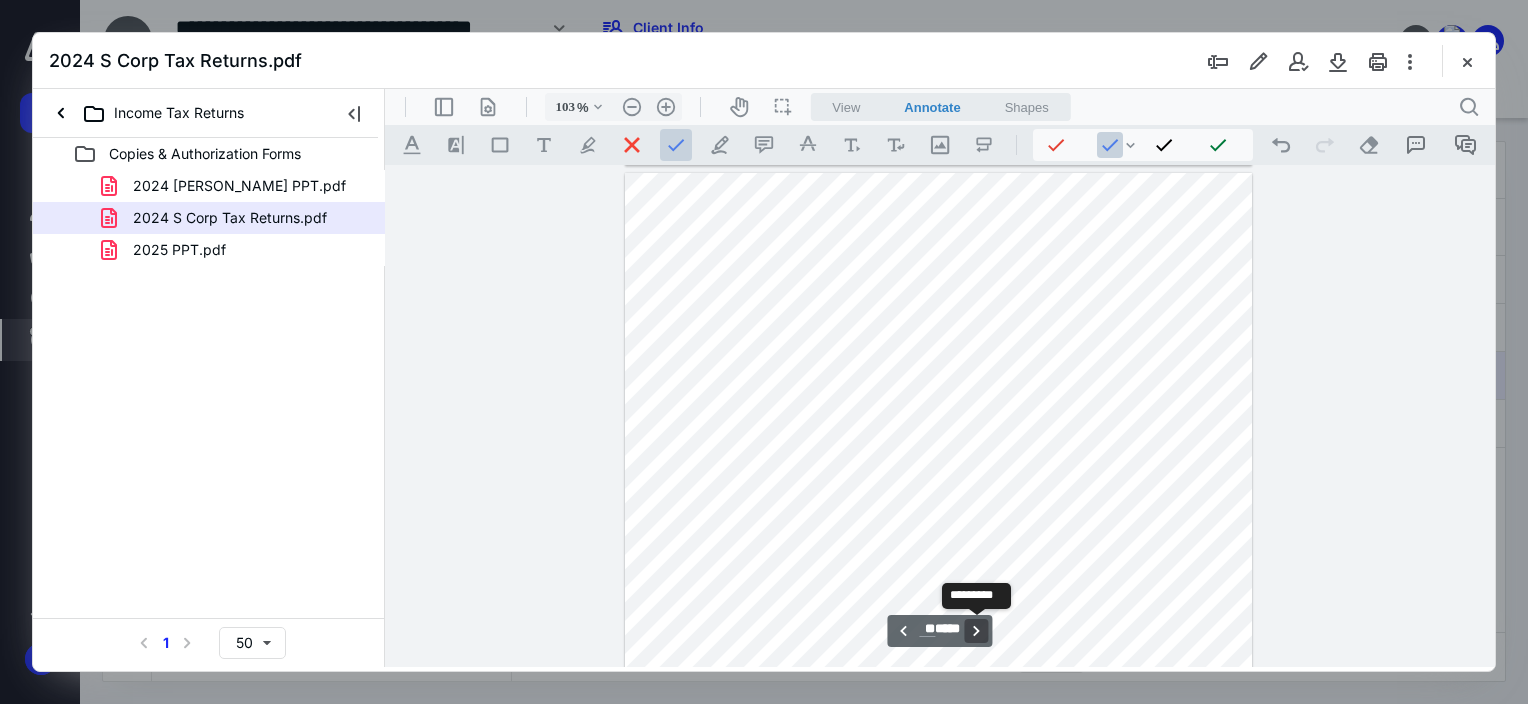 click on "**********" at bounding box center (977, 631) 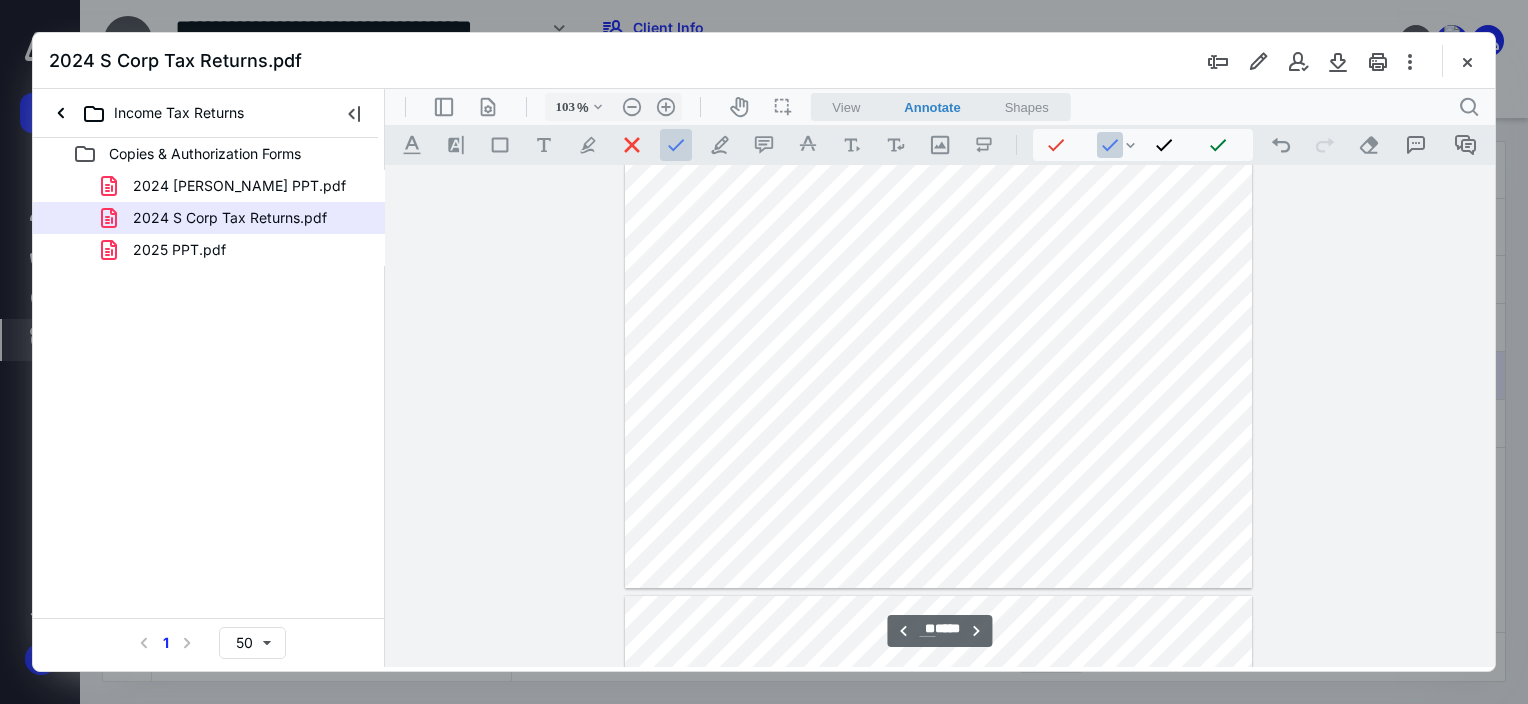 scroll, scrollTop: 47296, scrollLeft: 0, axis: vertical 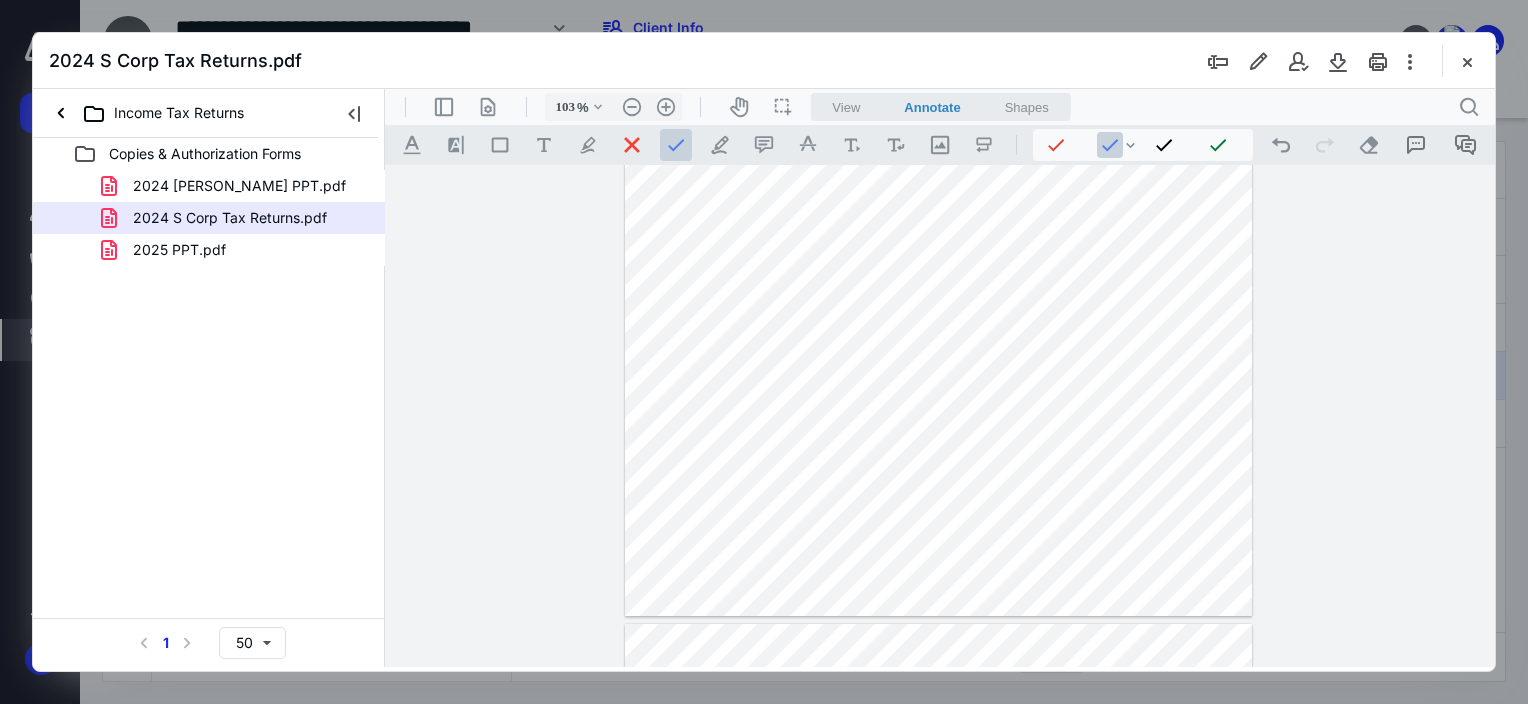 click at bounding box center [938, 210] 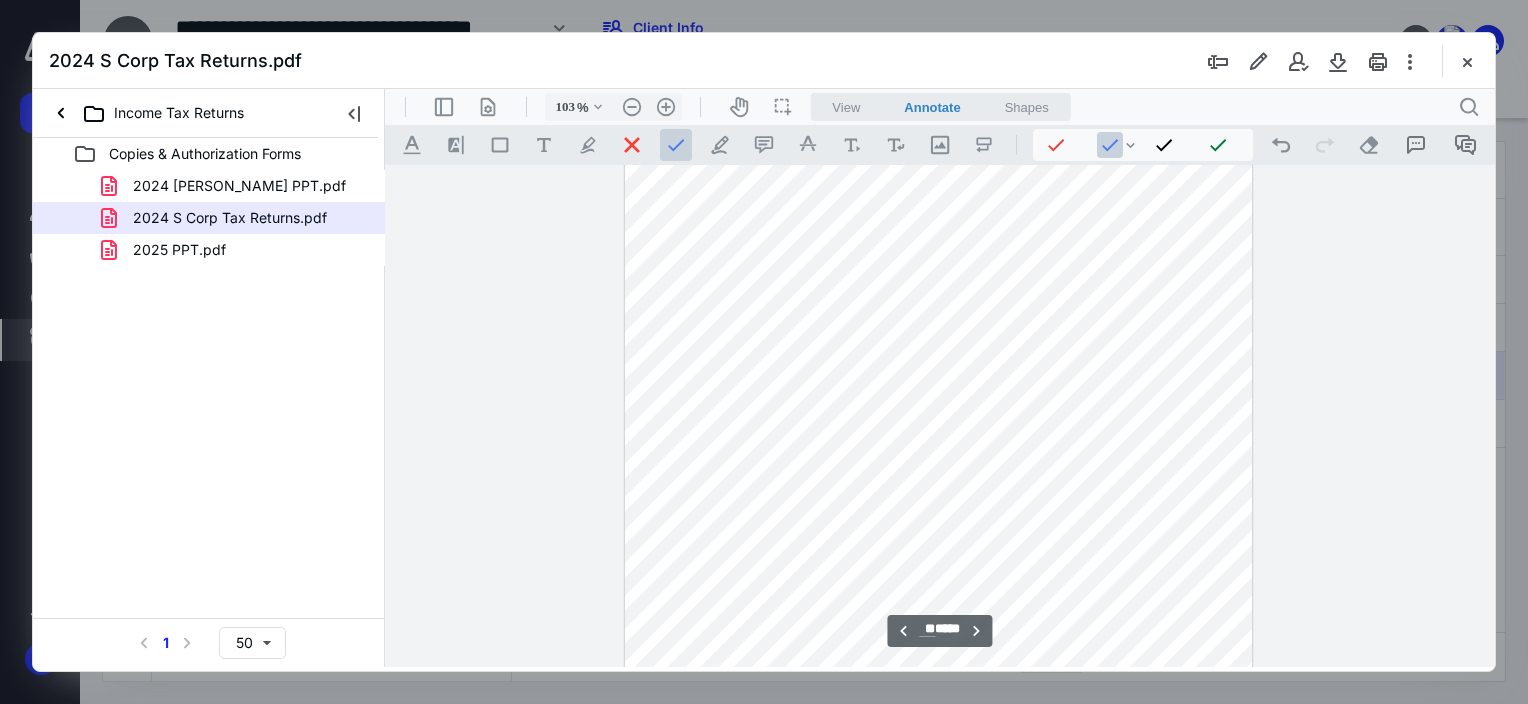 scroll, scrollTop: 48592, scrollLeft: 0, axis: vertical 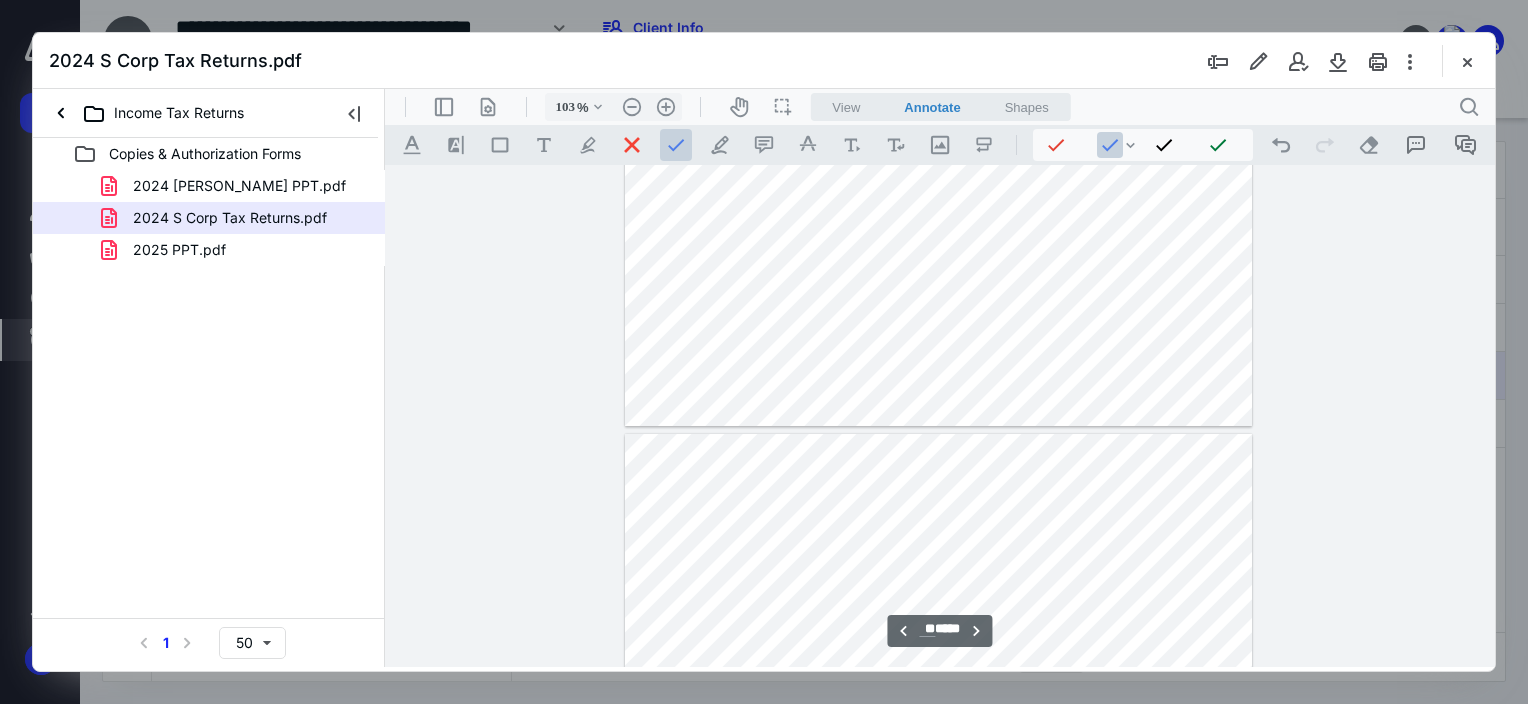 type on "**" 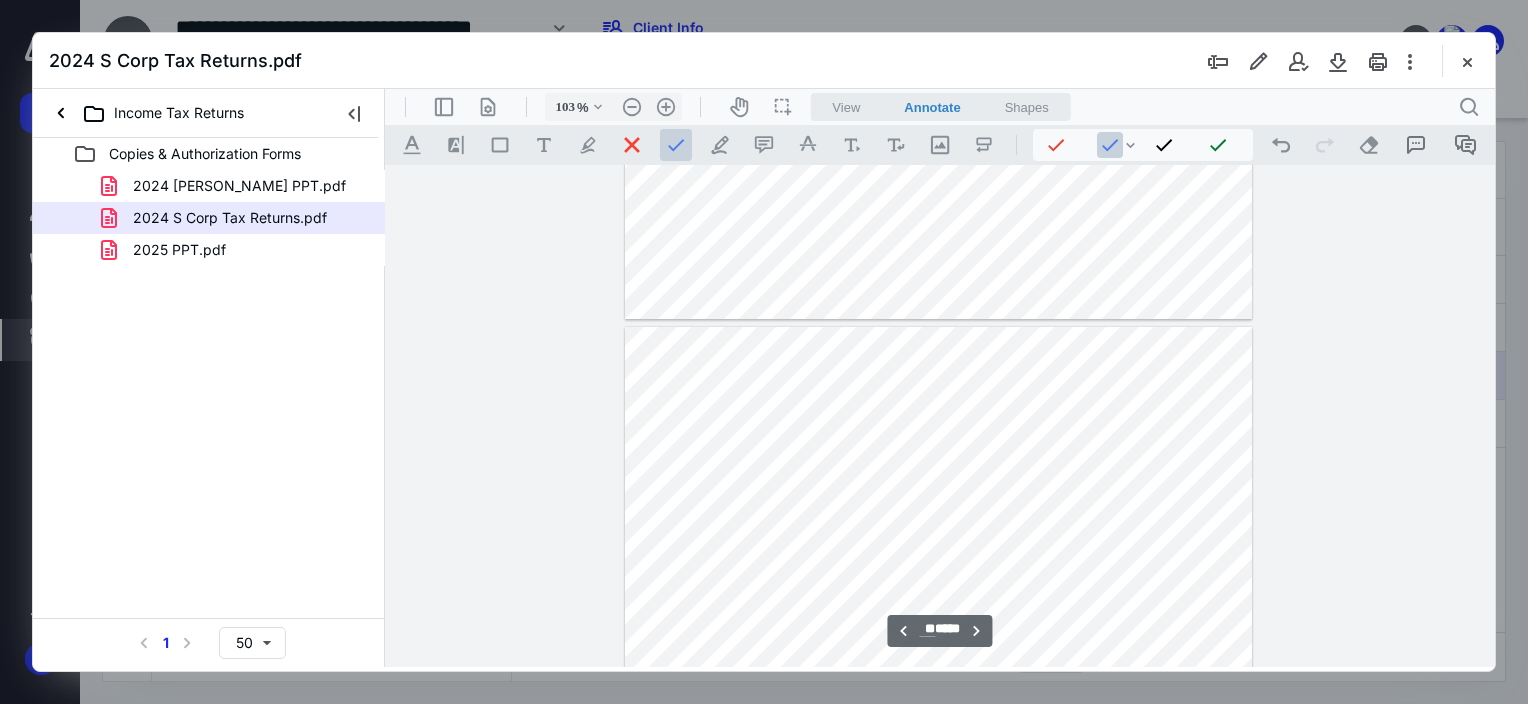 scroll, scrollTop: 47594, scrollLeft: 0, axis: vertical 